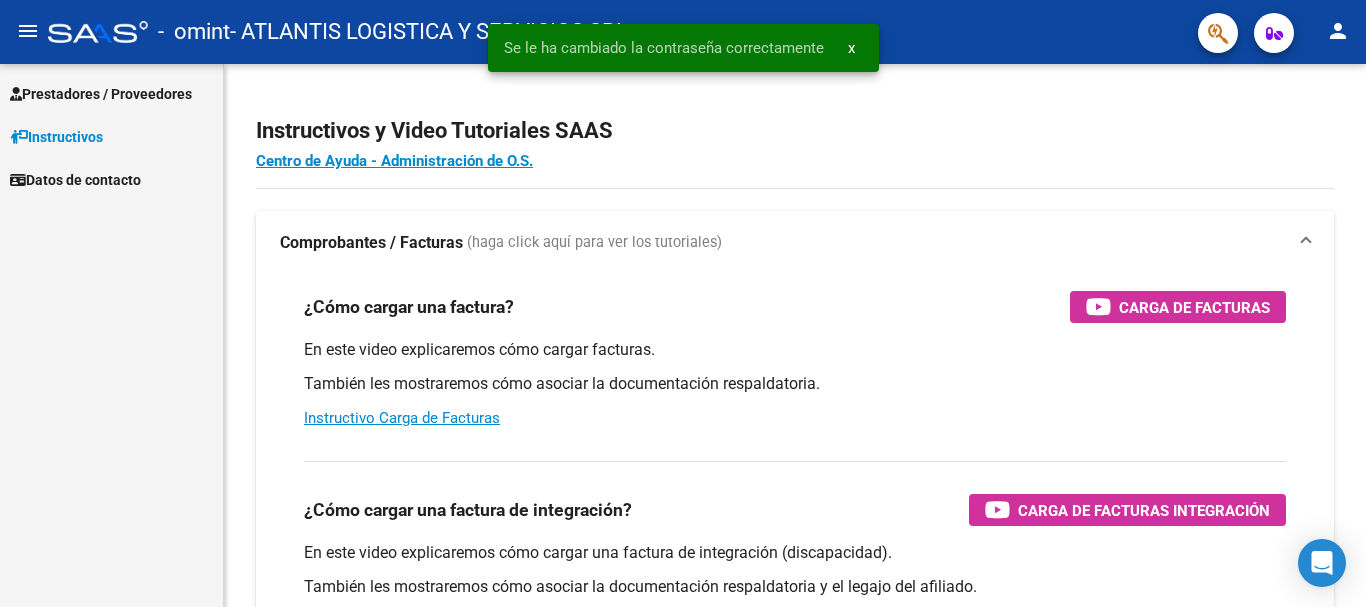 scroll, scrollTop: 0, scrollLeft: 0, axis: both 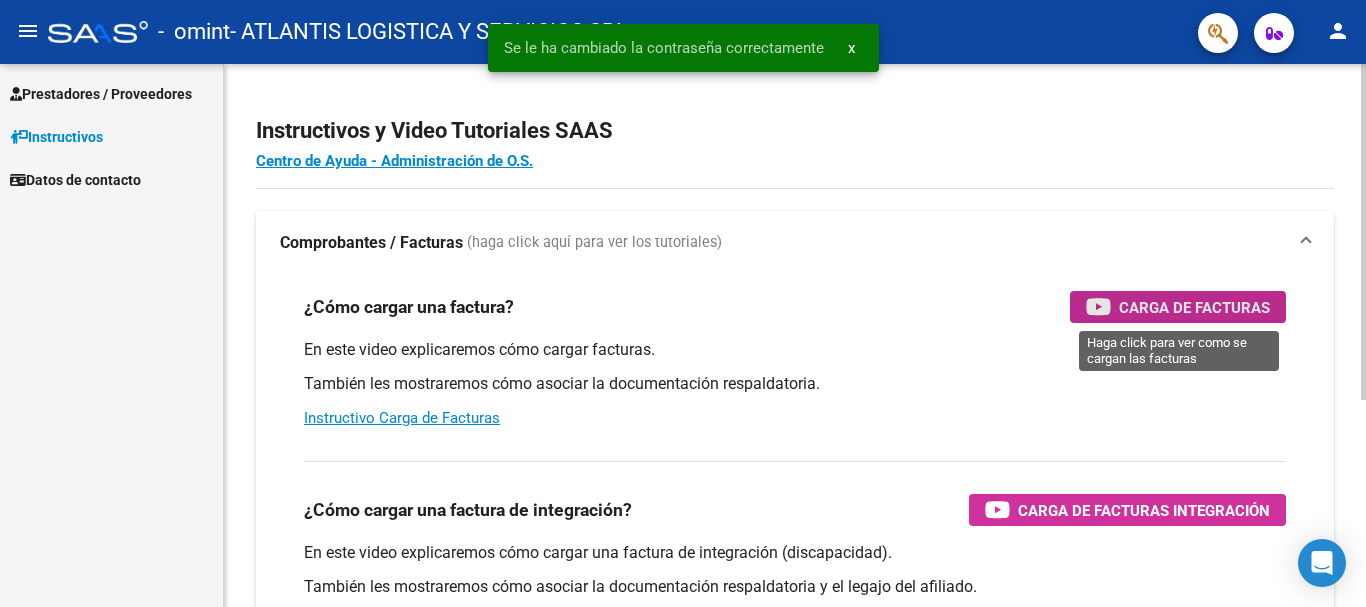 click on "Carga de Facturas" at bounding box center [1194, 307] 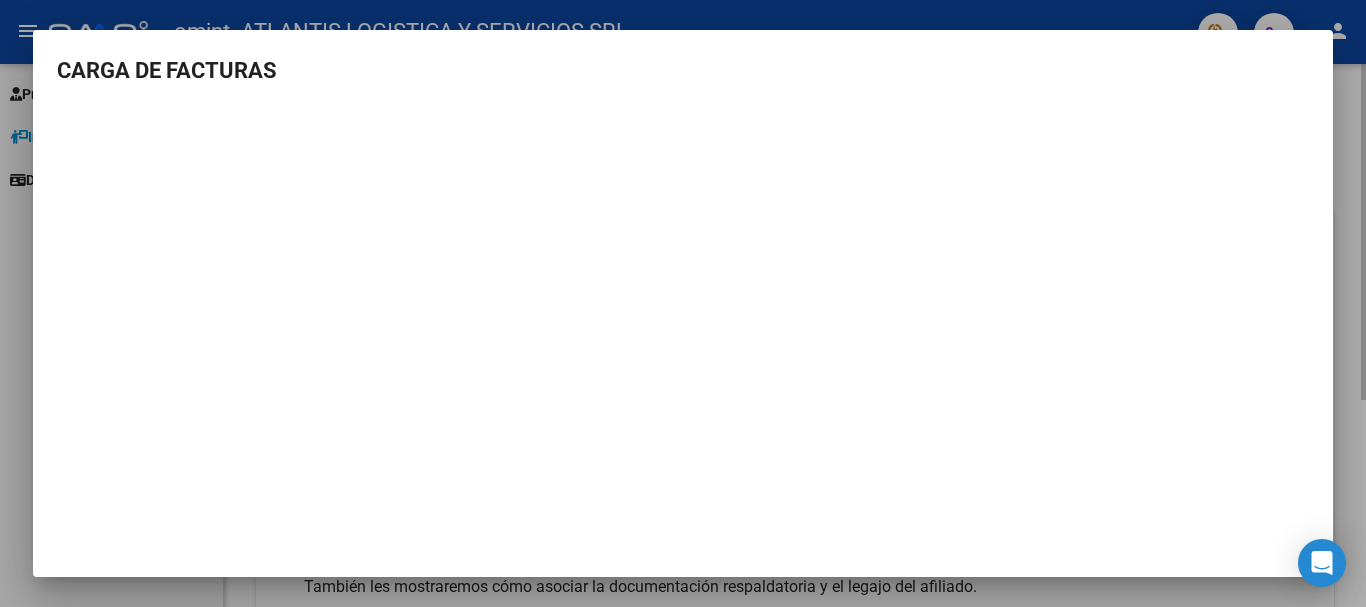 scroll, scrollTop: 2, scrollLeft: 0, axis: vertical 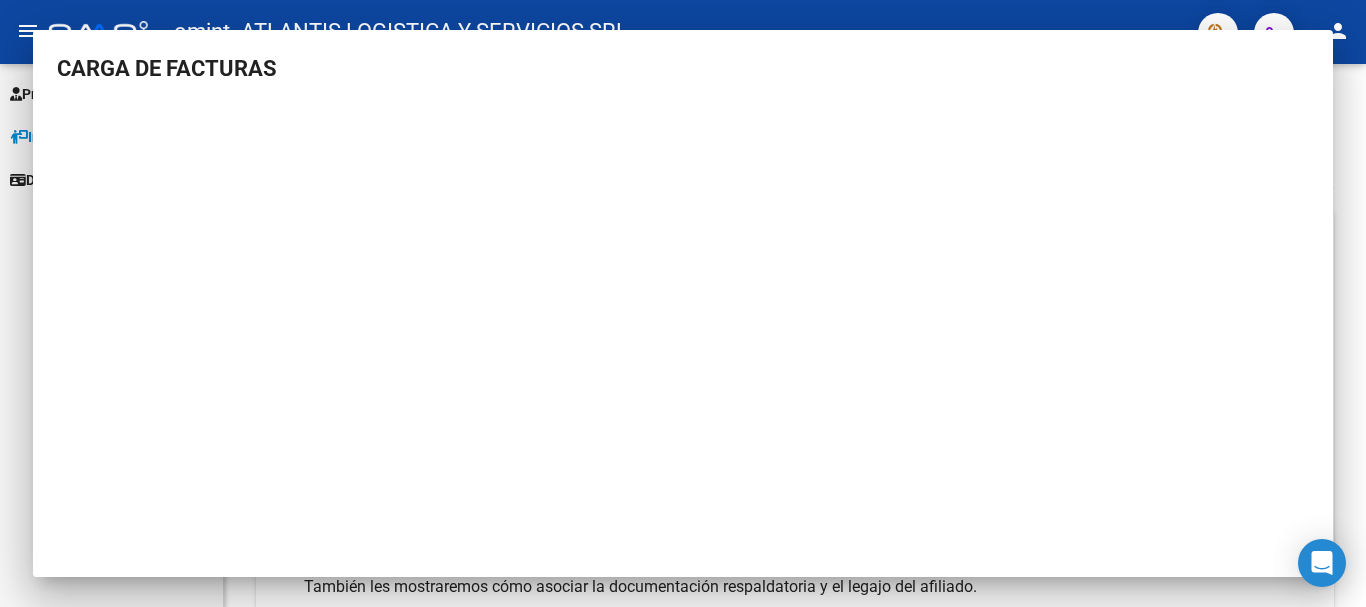 type 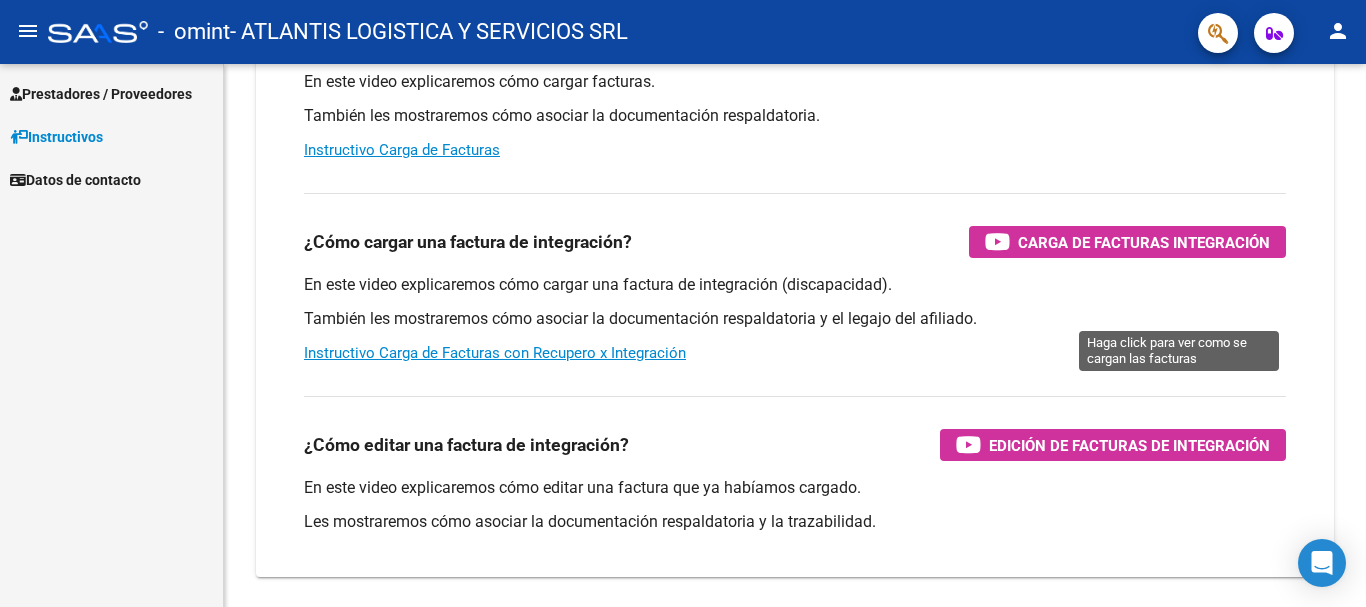 scroll, scrollTop: 234, scrollLeft: 0, axis: vertical 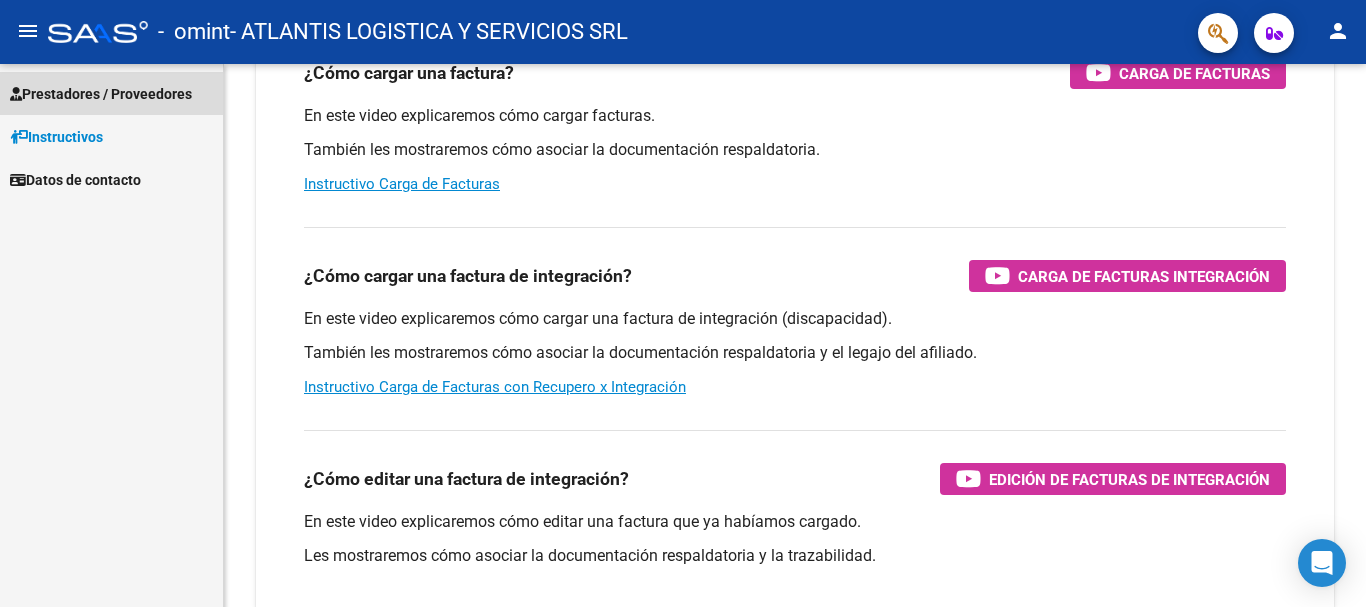 click on "Prestadores / Proveedores" at bounding box center (101, 94) 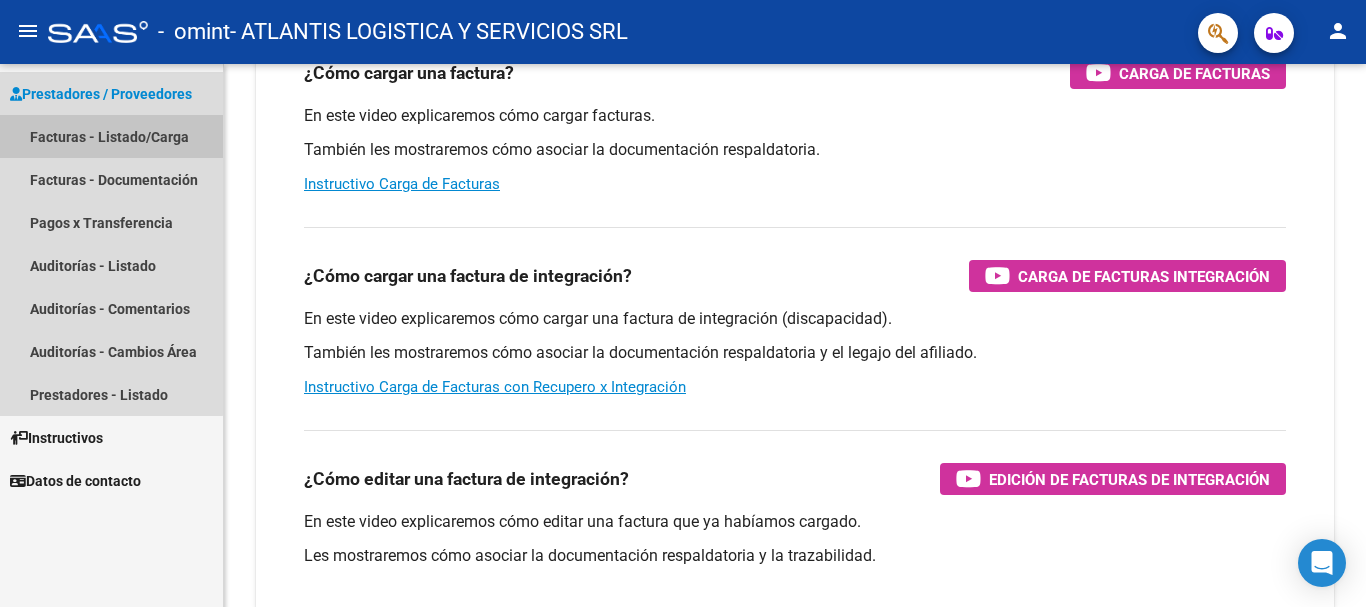 click on "Facturas - Listado/Carga" at bounding box center [111, 136] 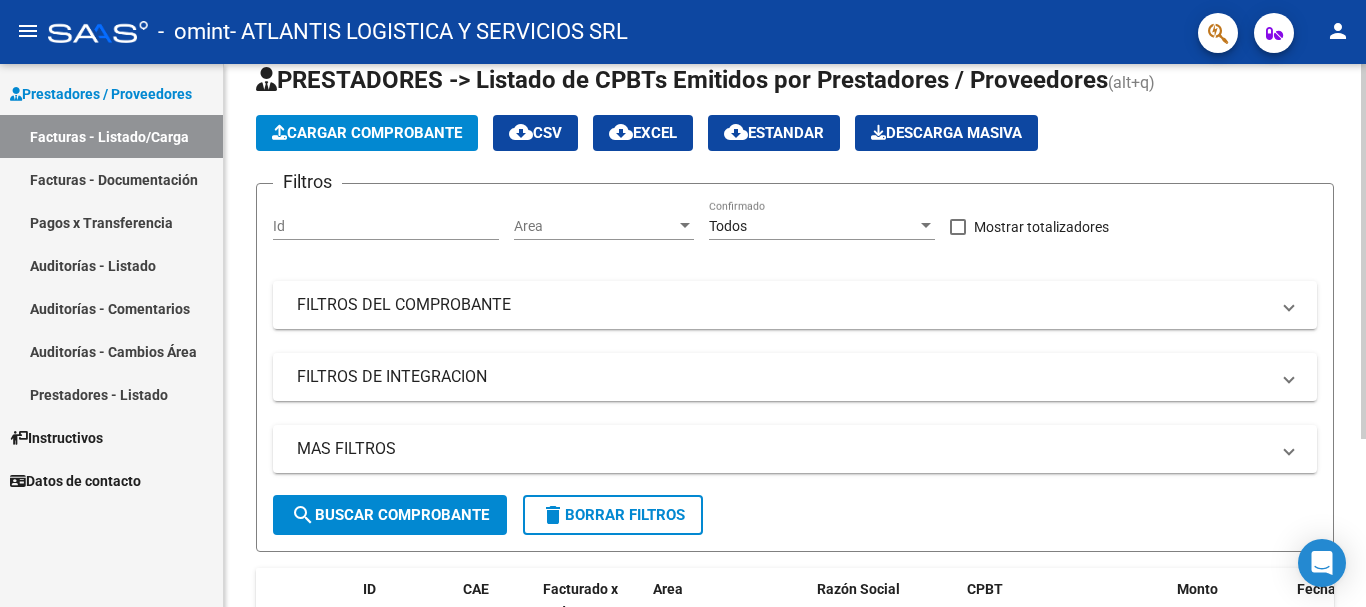 scroll, scrollTop: 0, scrollLeft: 0, axis: both 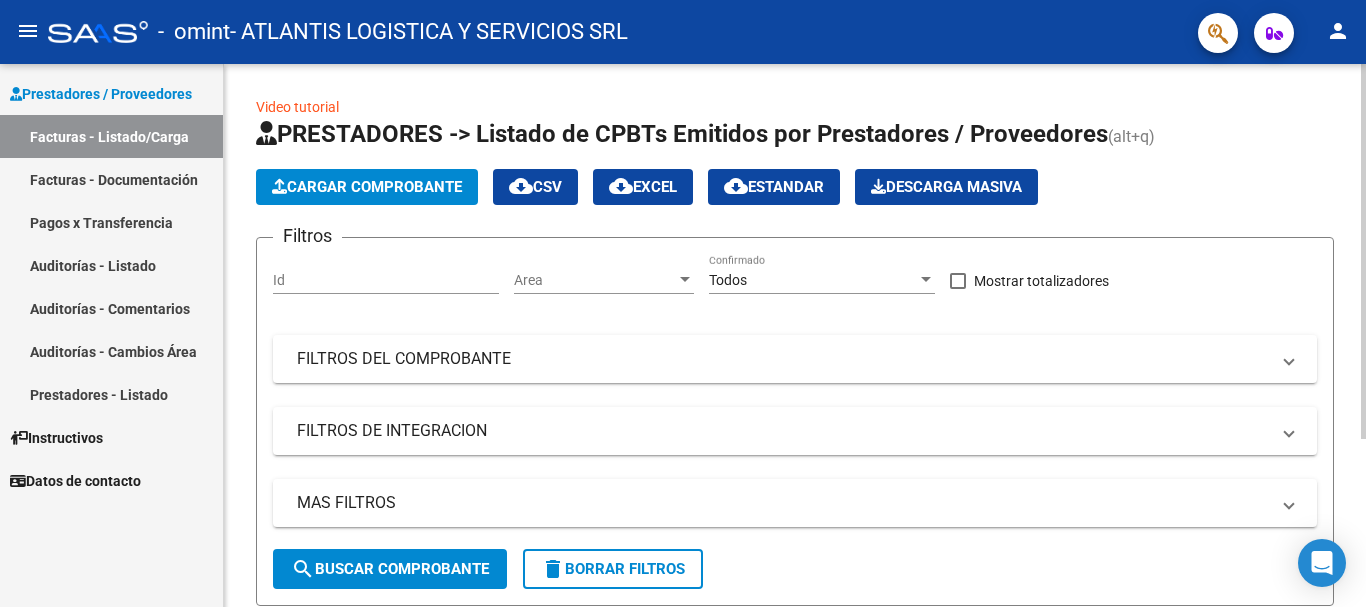 click on "Cargar Comprobante" 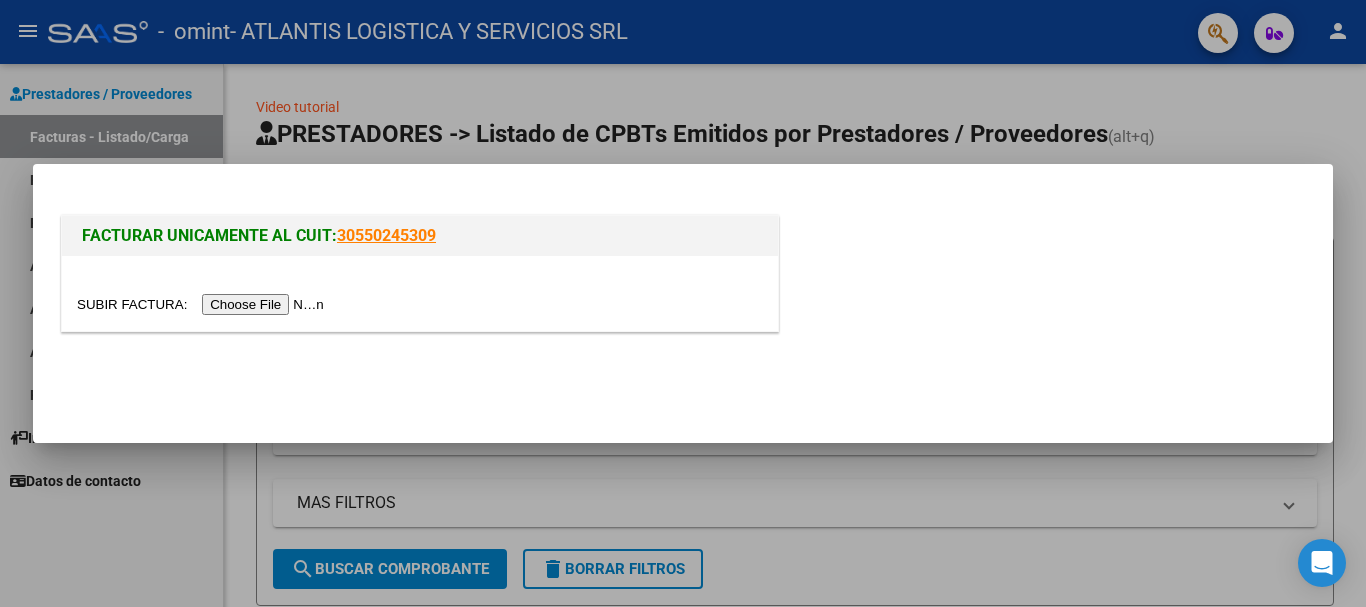 click at bounding box center [203, 304] 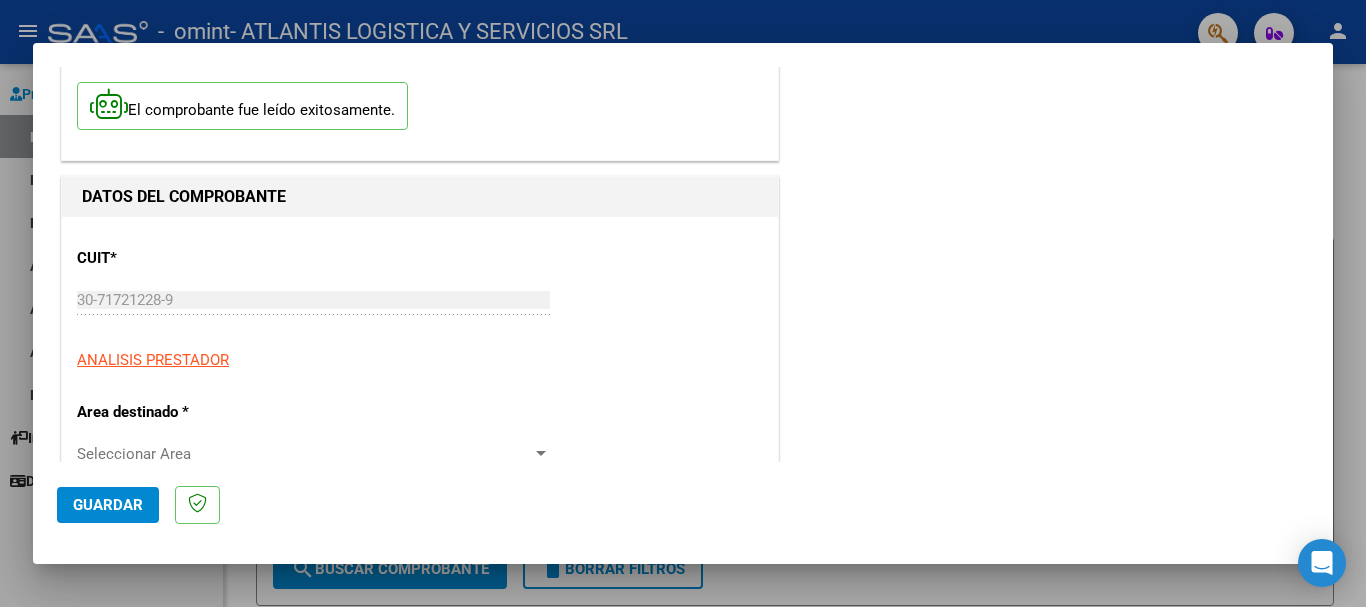 scroll, scrollTop: 200, scrollLeft: 0, axis: vertical 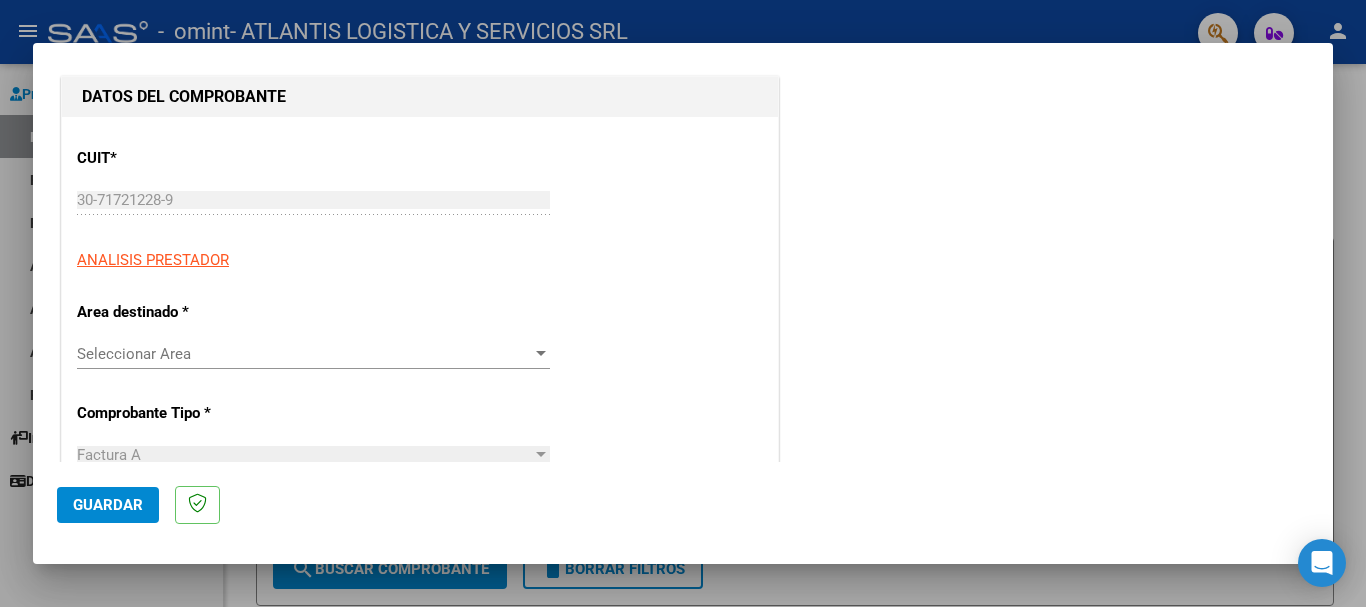 click on "Seleccionar Area" at bounding box center (304, 354) 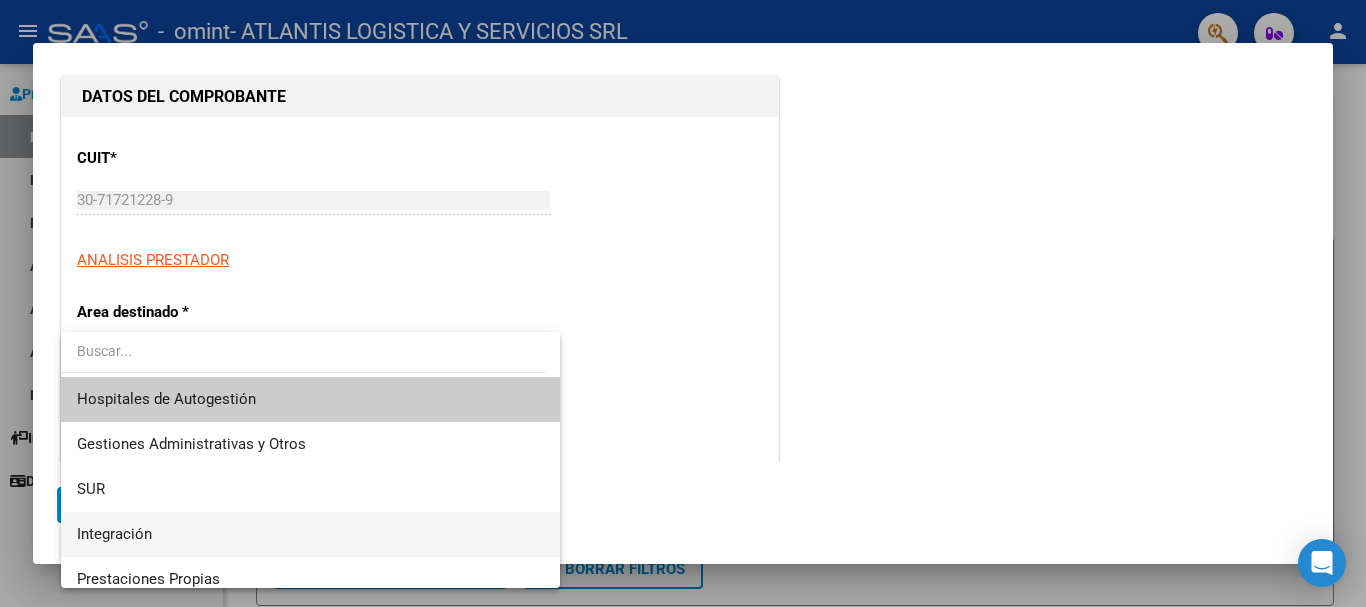 click on "Integración" at bounding box center (310, 534) 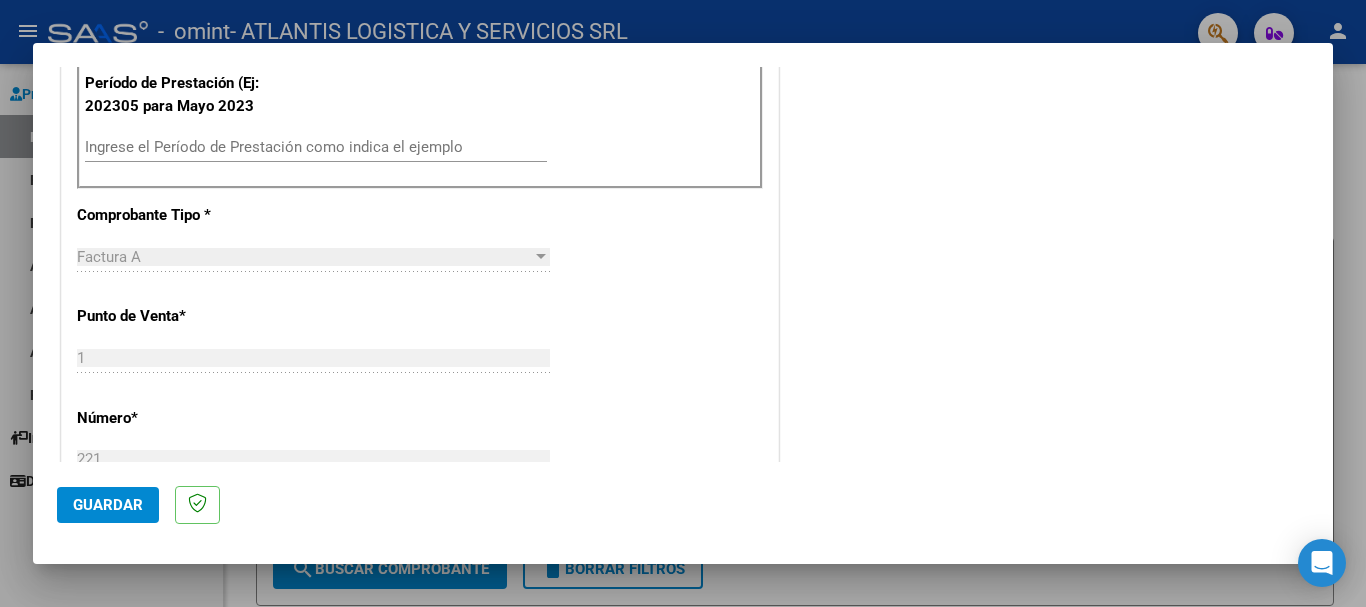 scroll, scrollTop: 600, scrollLeft: 0, axis: vertical 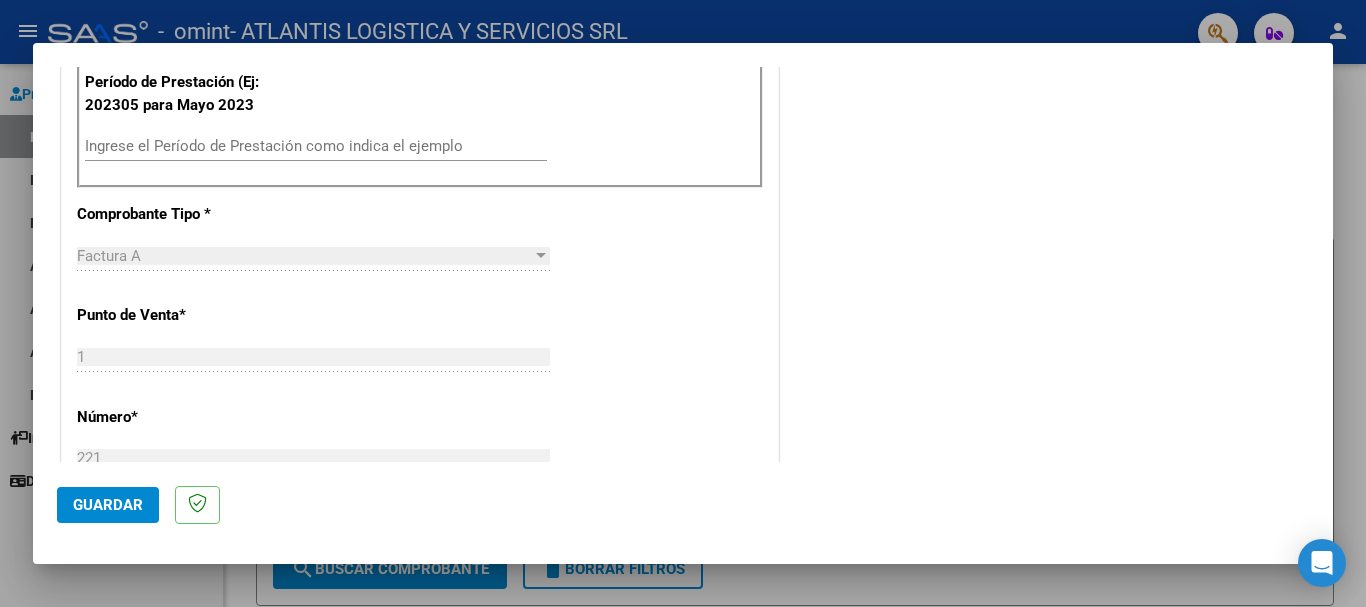 click on "Ingrese el Período de Prestación como indica el ejemplo" at bounding box center (316, 146) 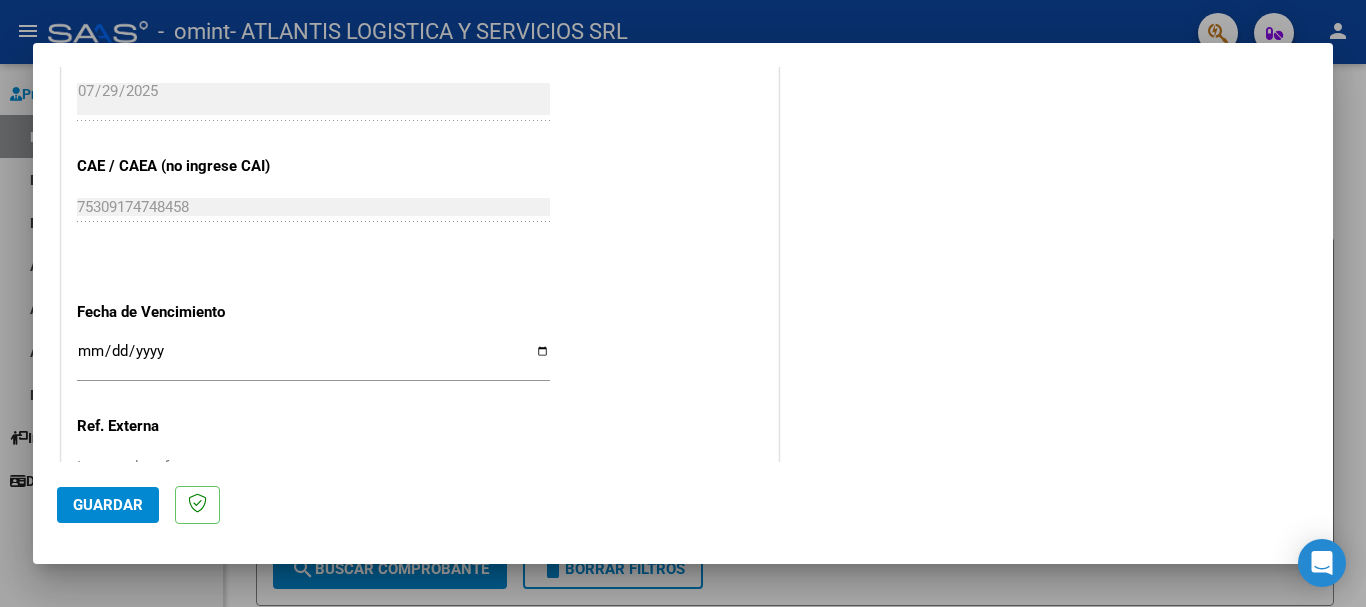 scroll, scrollTop: 1200, scrollLeft: 0, axis: vertical 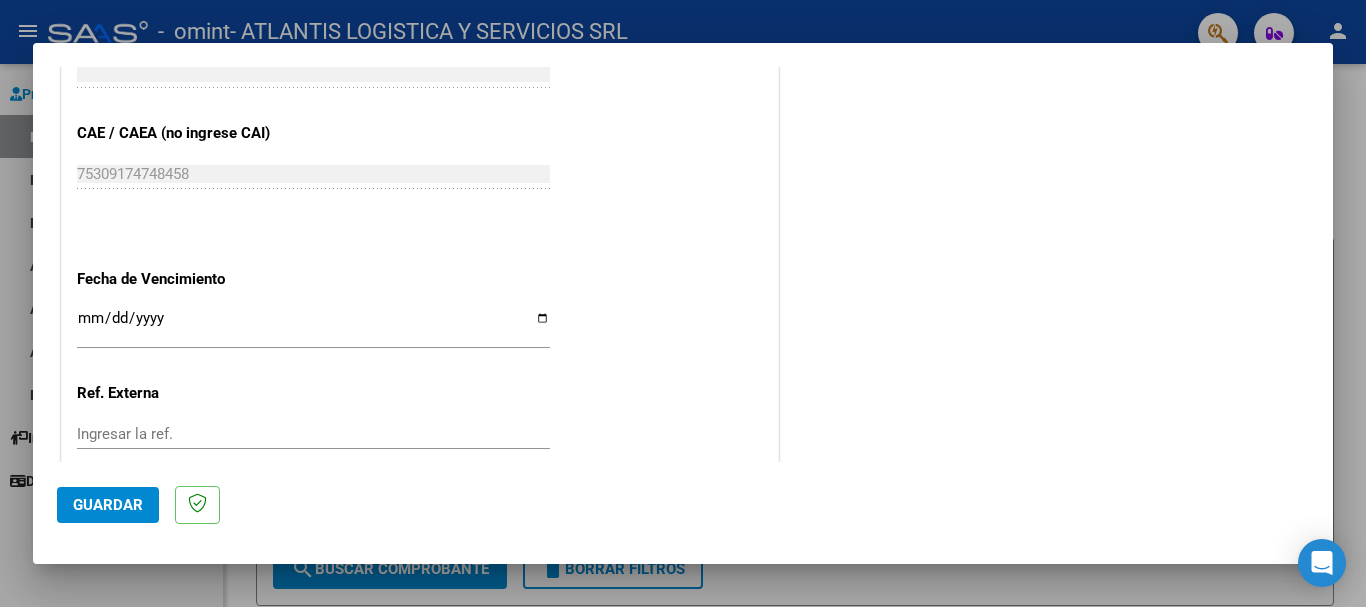 type on "202504" 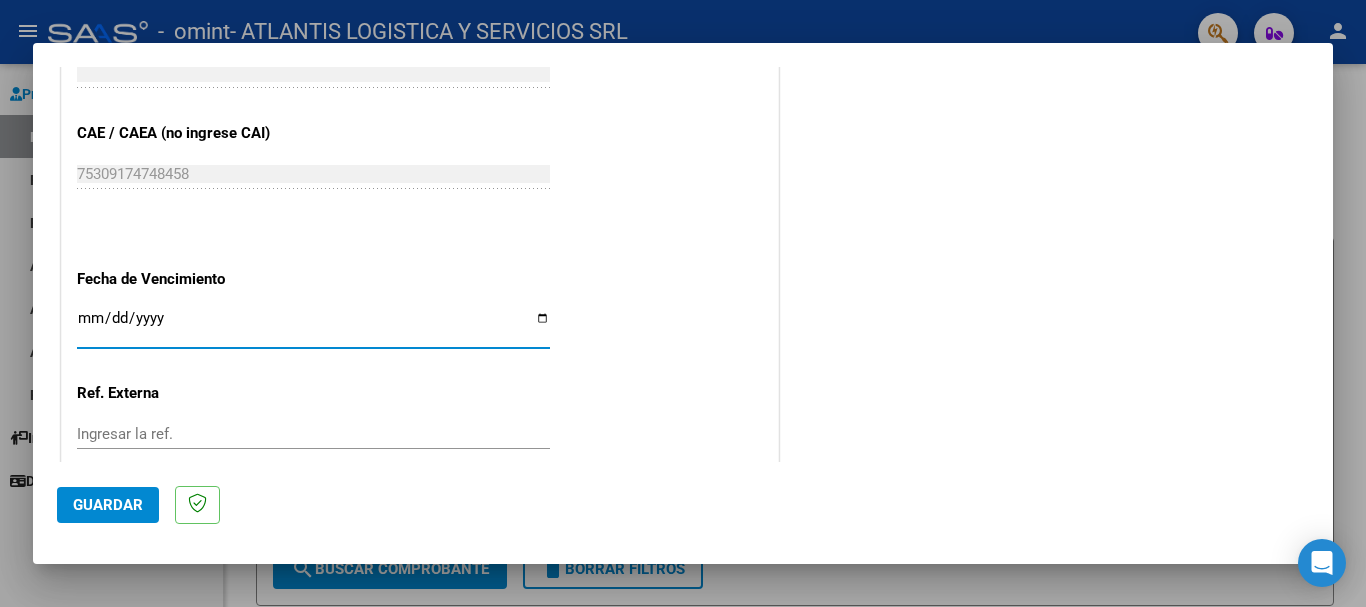 click on "Ingresar la fecha" at bounding box center (313, 326) 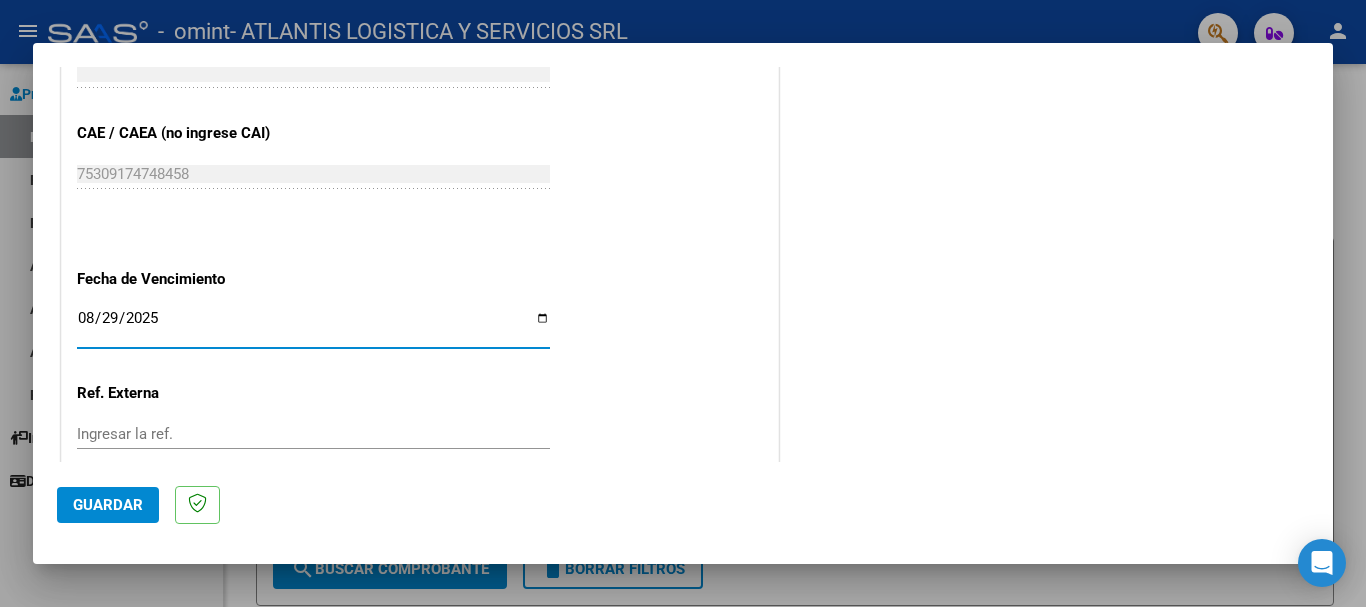 type on "2025-08-29" 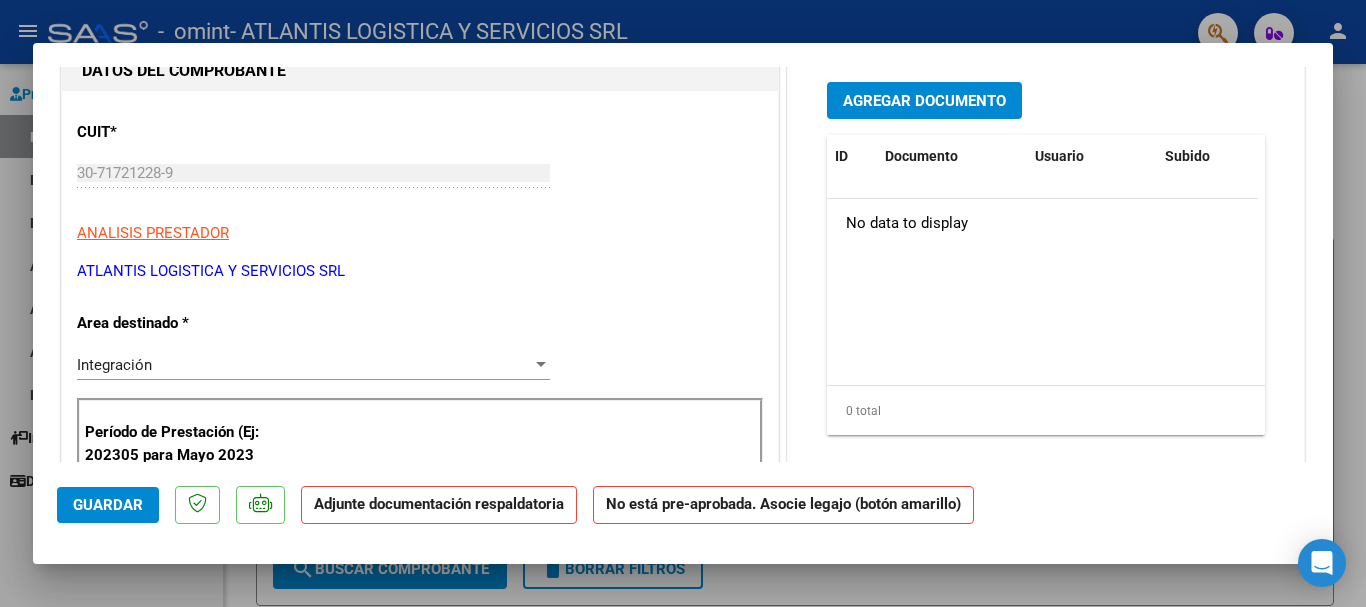 scroll, scrollTop: 300, scrollLeft: 0, axis: vertical 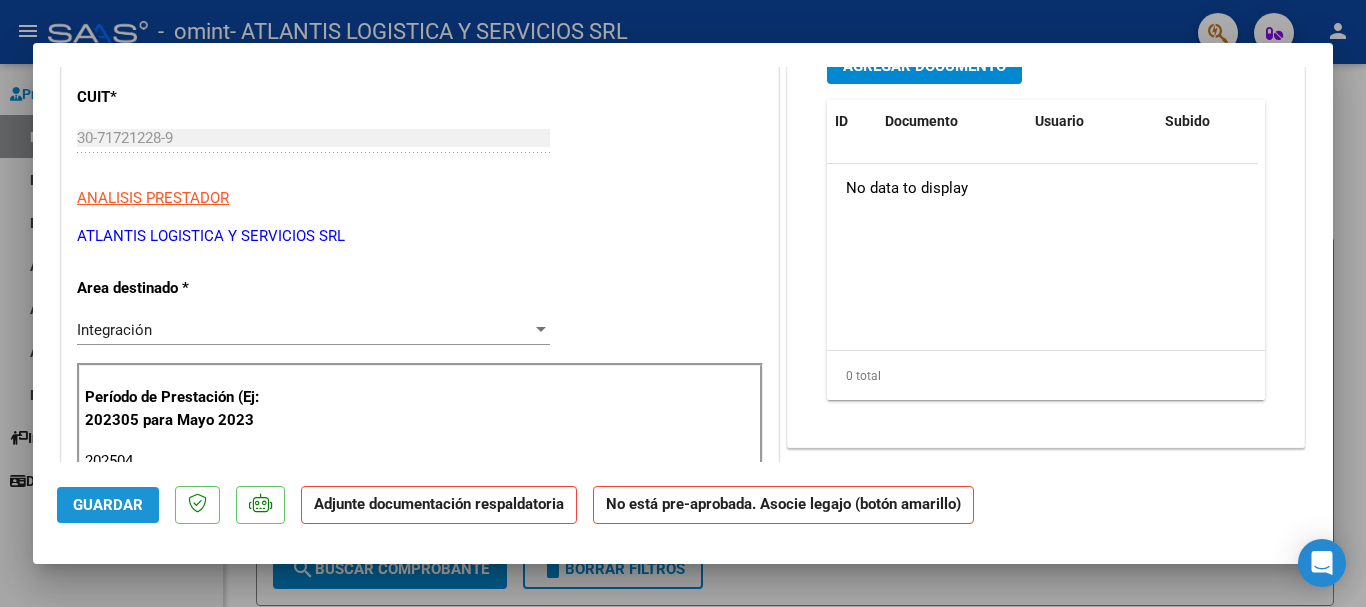 click on "Guardar" 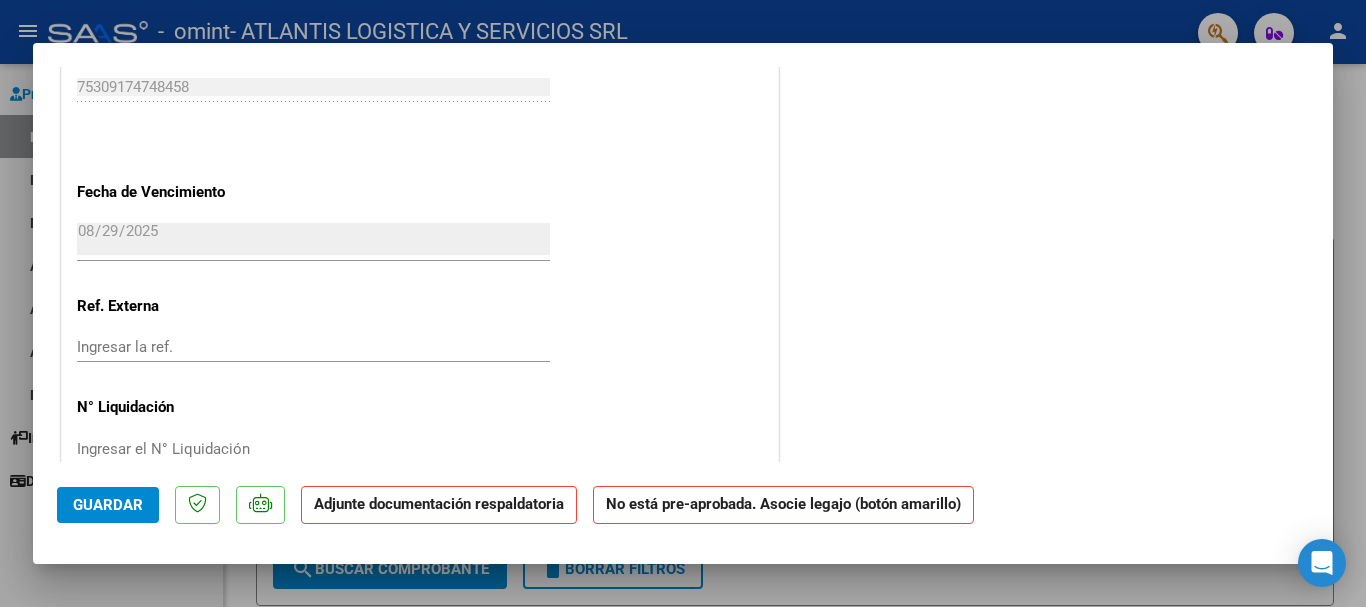 scroll, scrollTop: 1342, scrollLeft: 0, axis: vertical 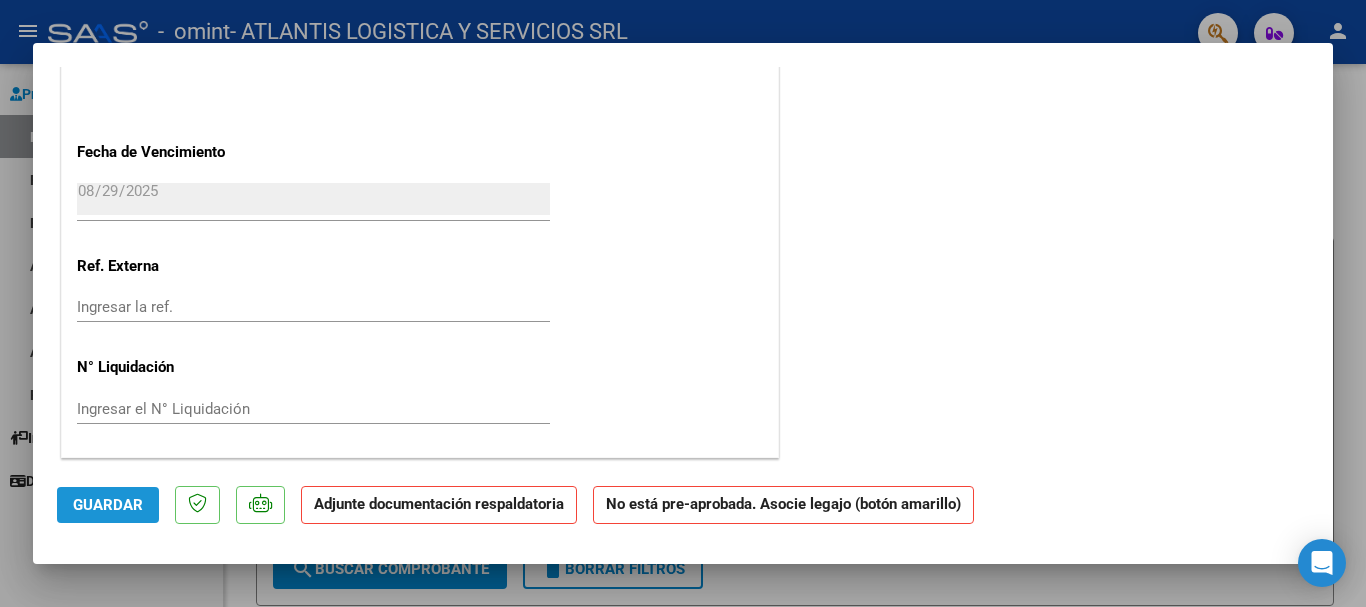 click on "Guardar" 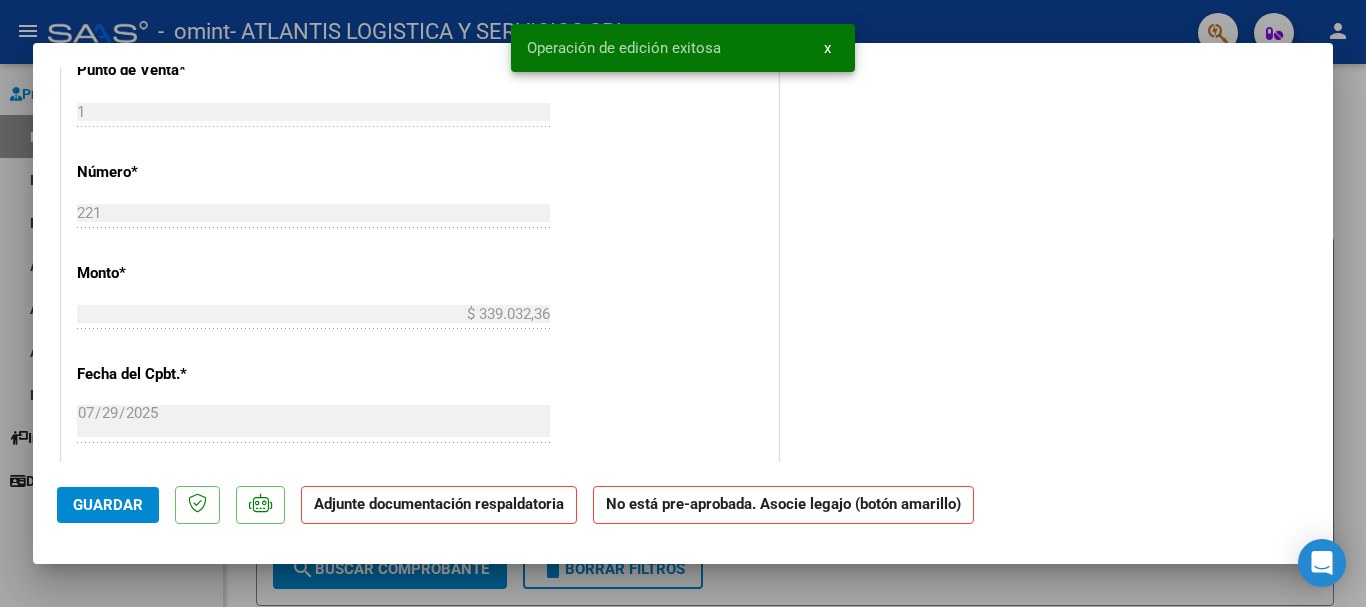 scroll, scrollTop: 842, scrollLeft: 0, axis: vertical 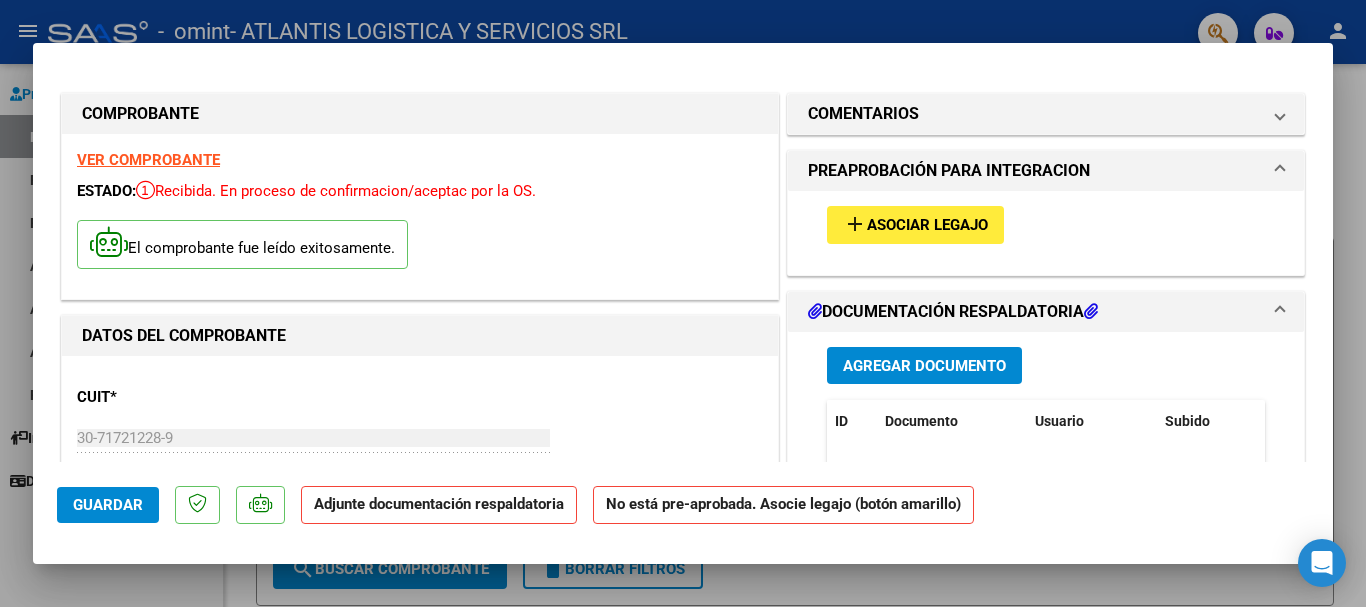 click on "DOCUMENTACIÓN RESPALDATORIA" at bounding box center (1034, 312) 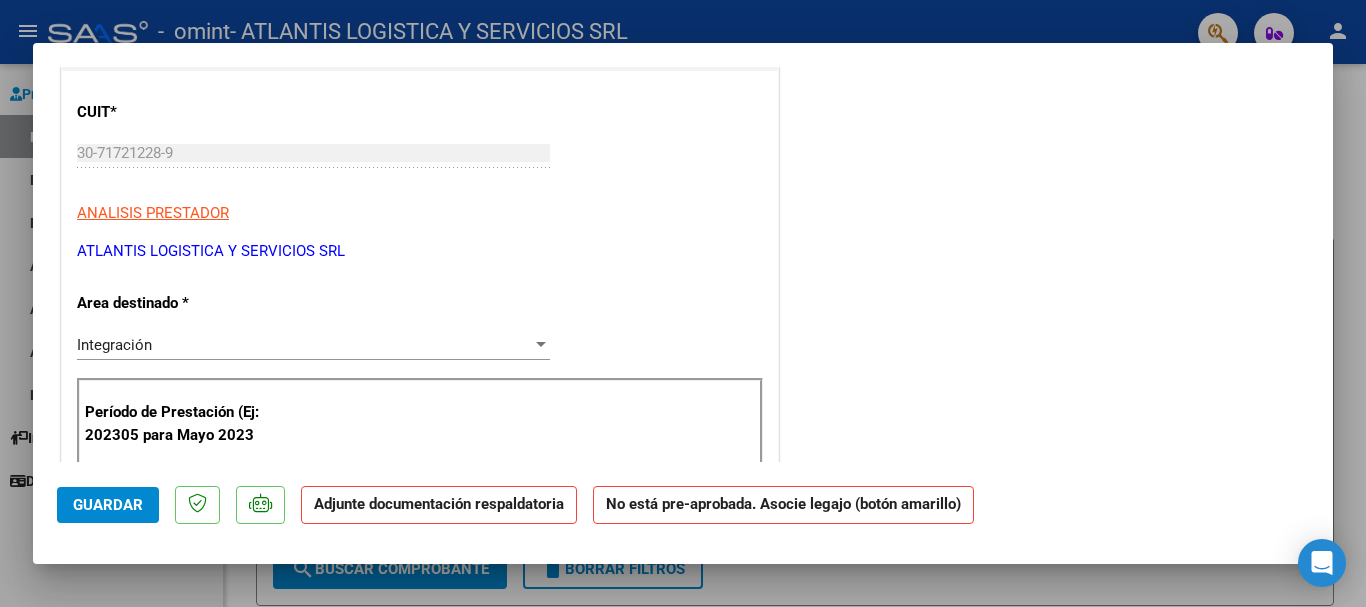 scroll, scrollTop: 300, scrollLeft: 0, axis: vertical 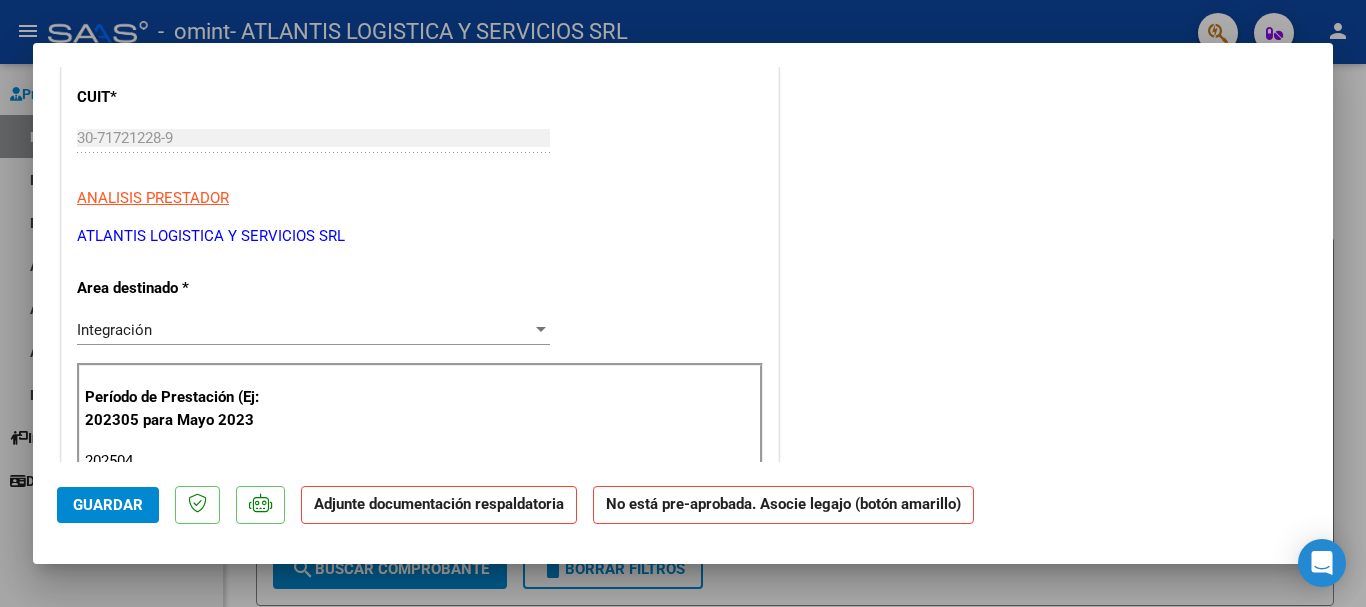 click on "Adjunte documentación respaldatoria" 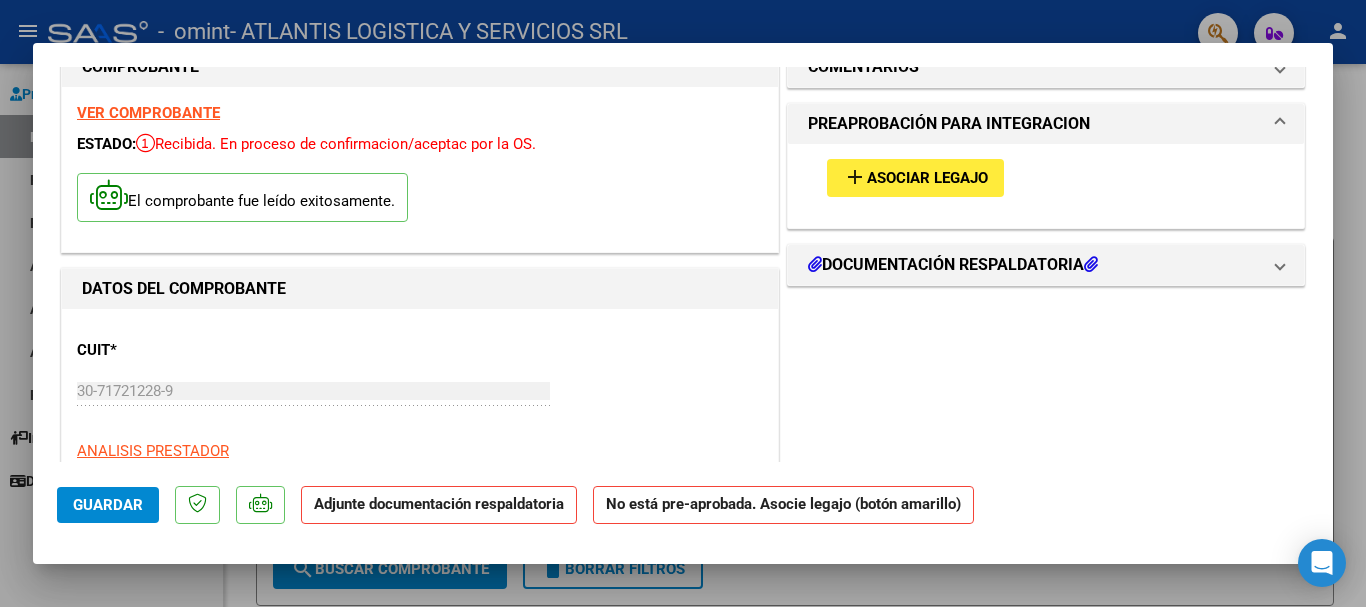 scroll, scrollTop: 0, scrollLeft: 0, axis: both 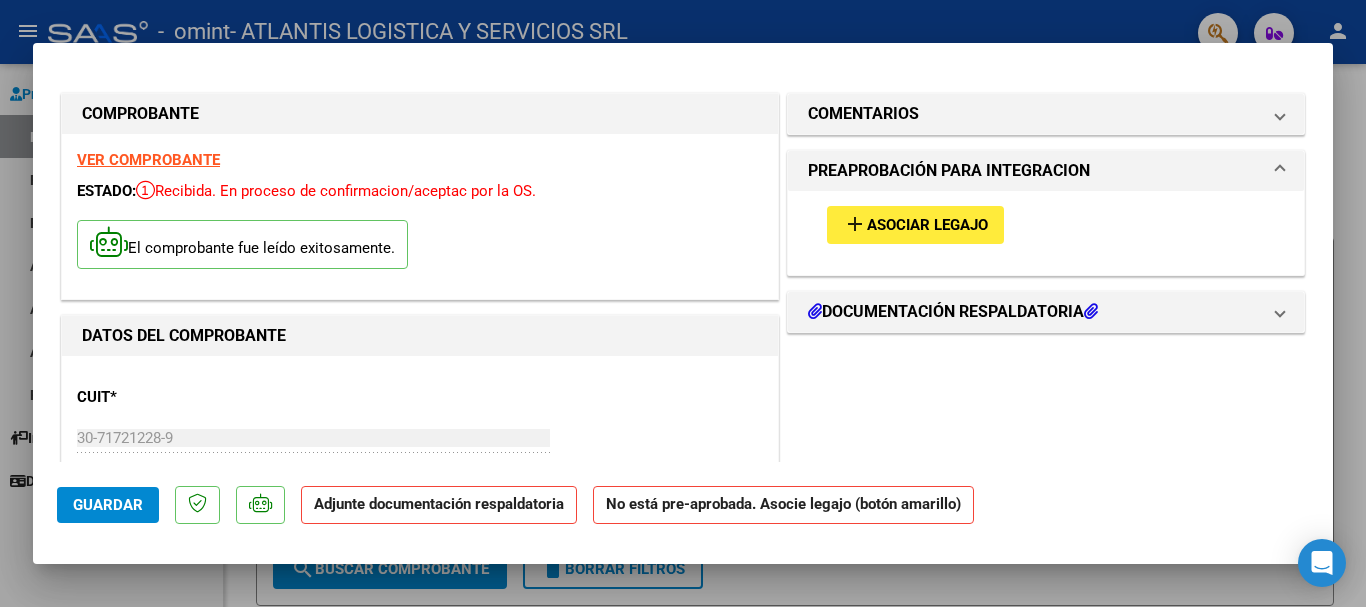 click on "Asociar Legajo" at bounding box center (927, 226) 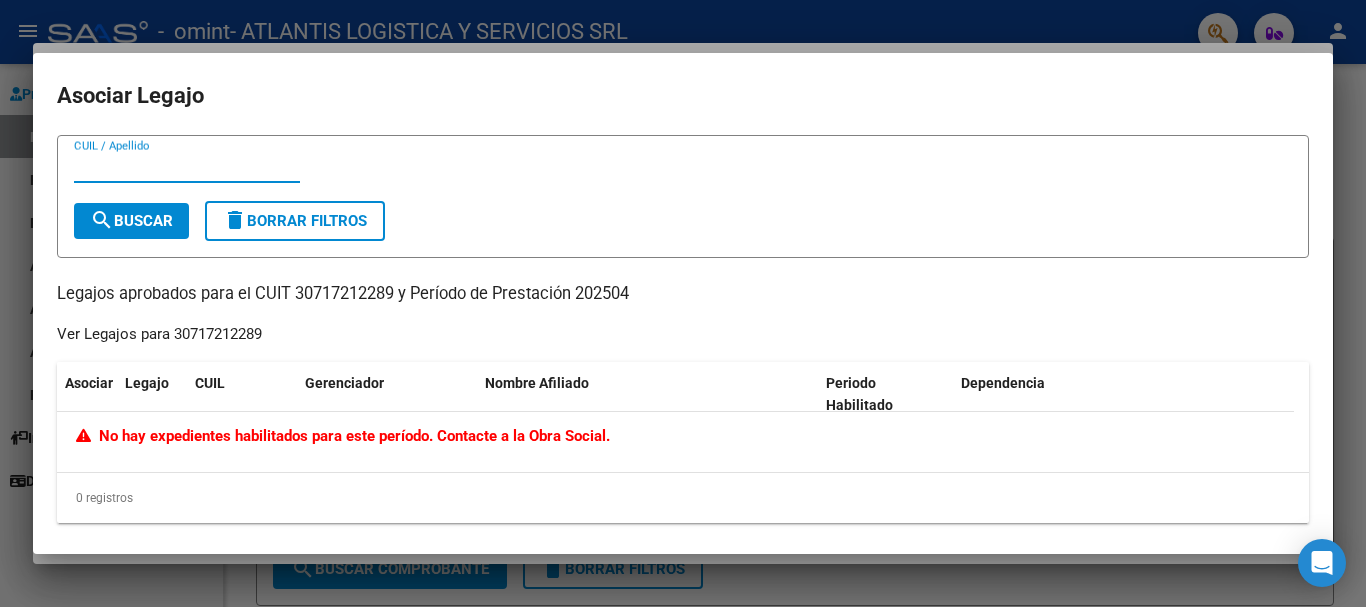 click on "CUIL / Apellido" at bounding box center [187, 167] 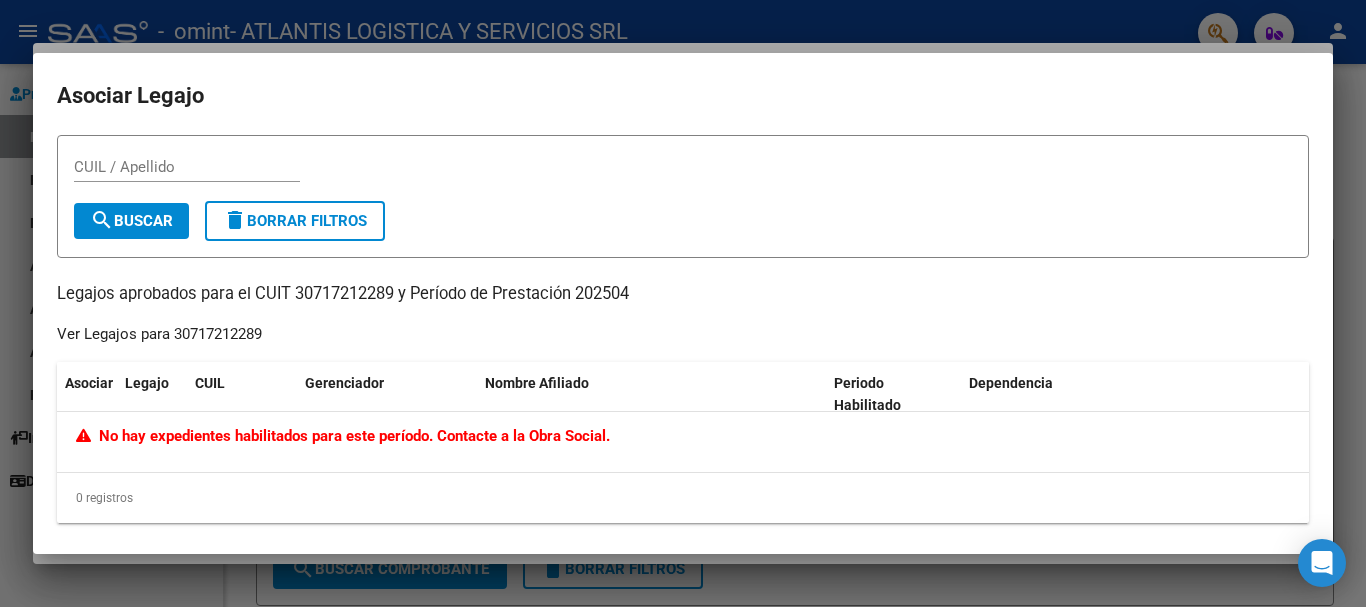 click on "delete  Borrar Filtros" at bounding box center (295, 221) 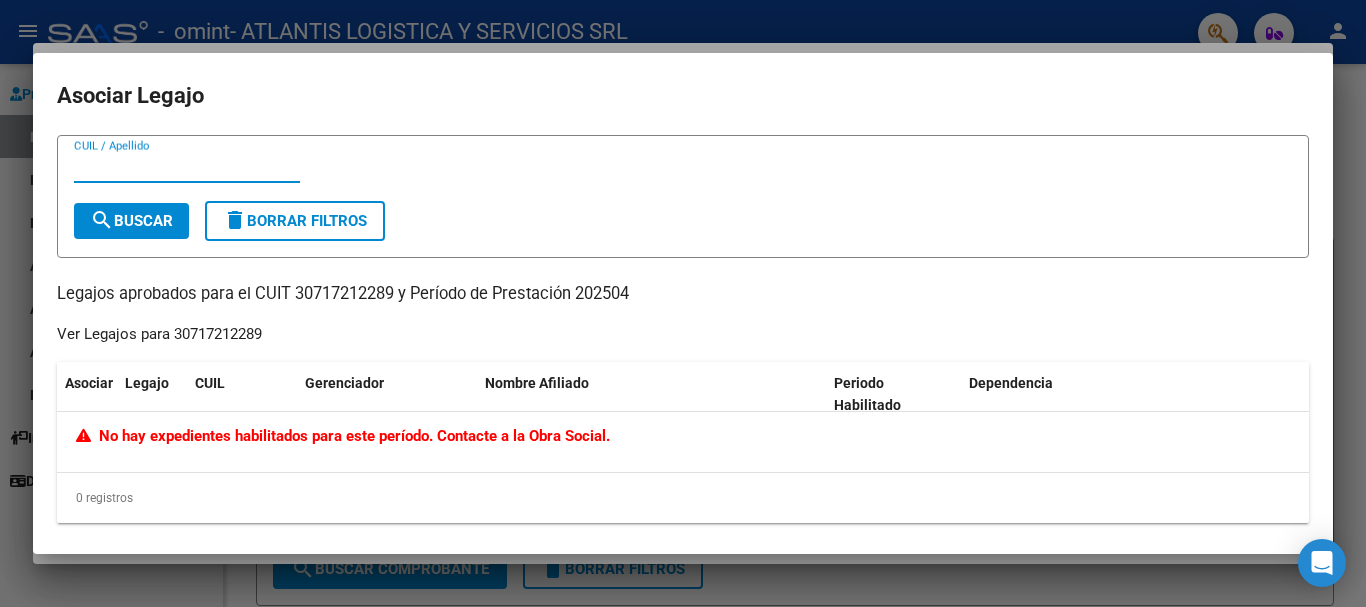 click on "CUIL / Apellido" at bounding box center [187, 167] 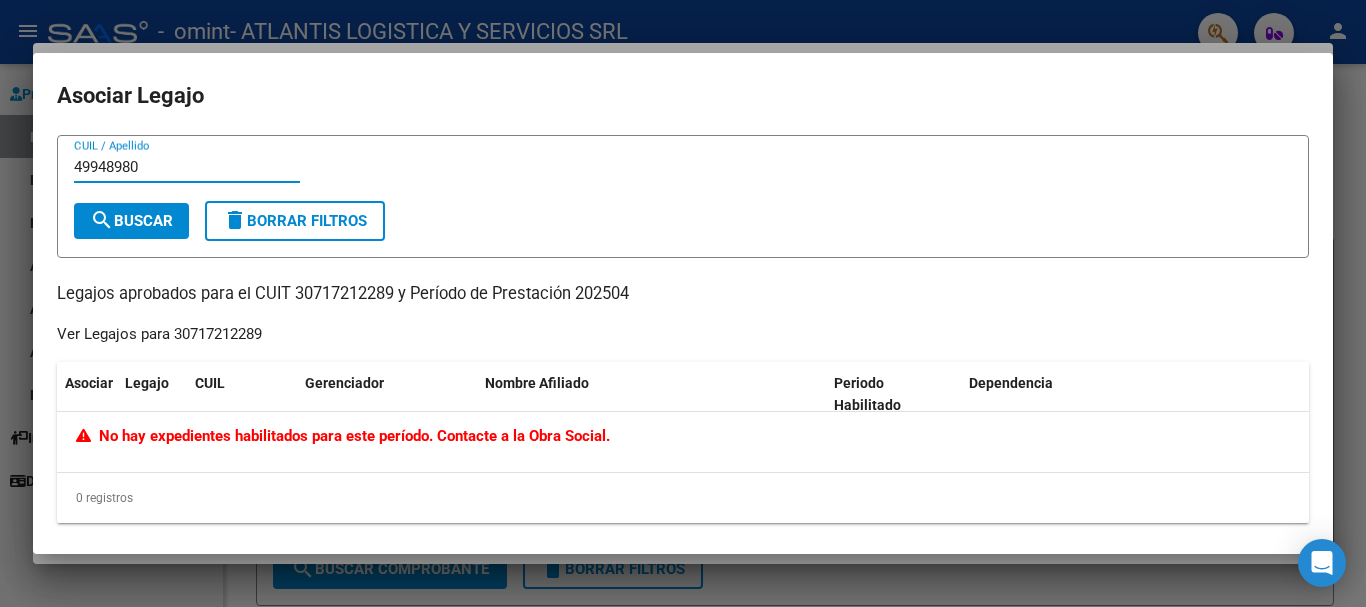 type on "49948980" 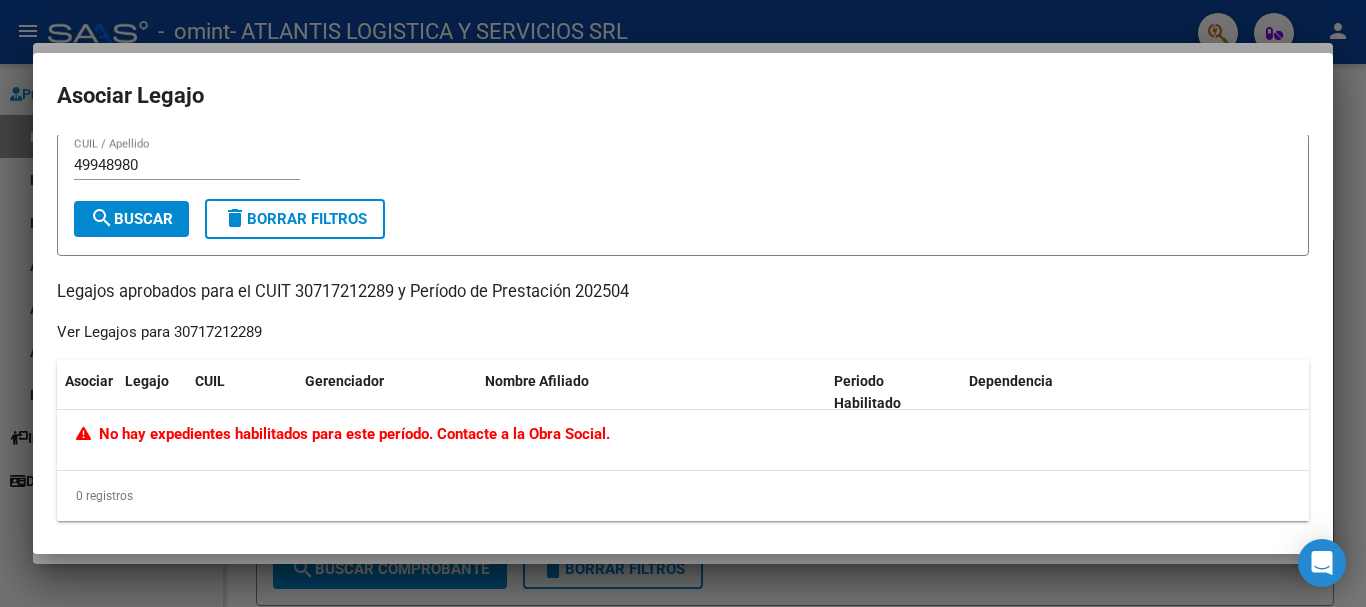scroll, scrollTop: 0, scrollLeft: 0, axis: both 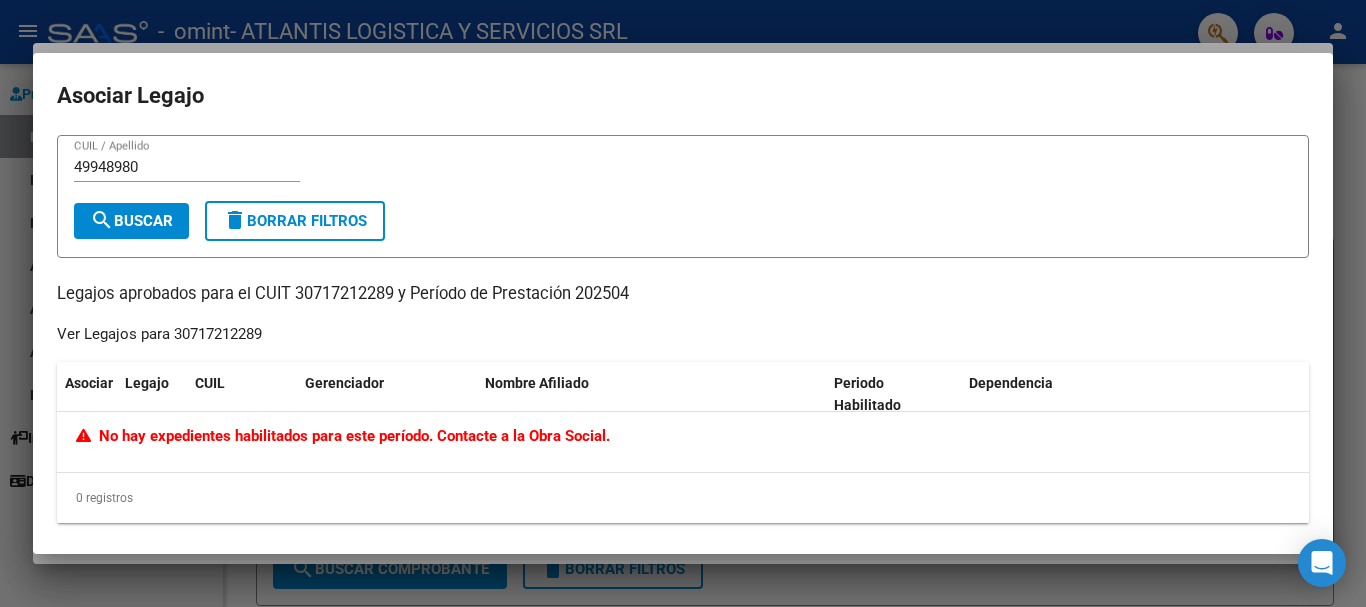 click on "Ver Legajos para 30717212289" 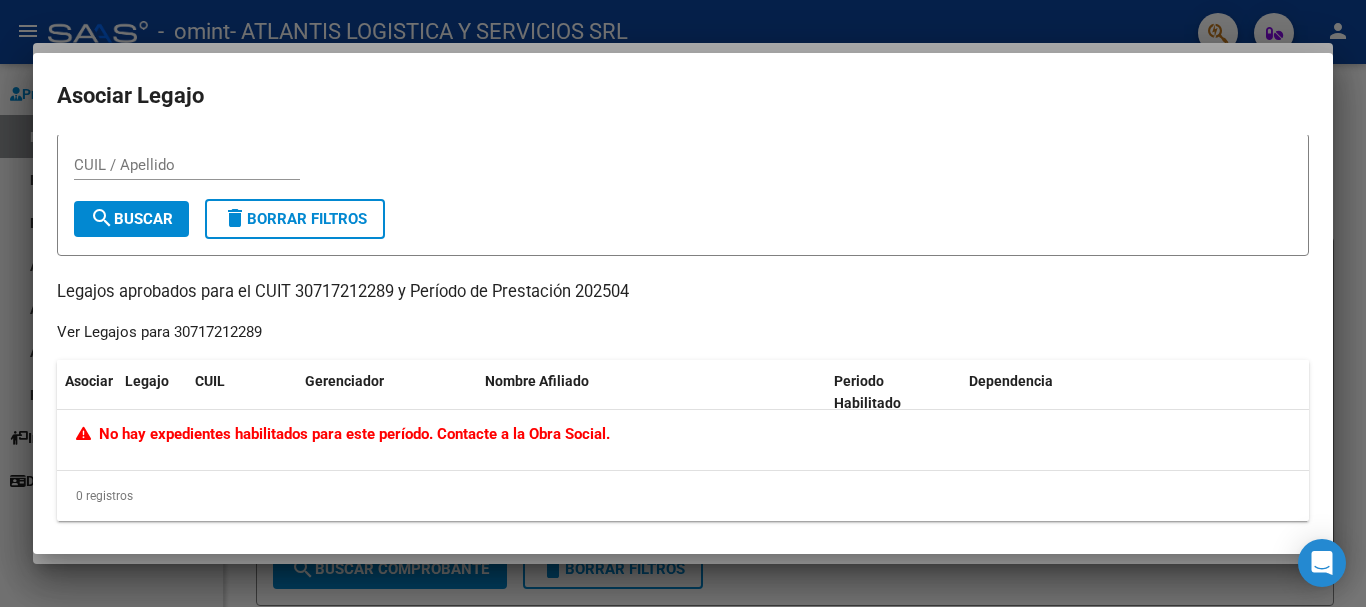 scroll, scrollTop: 0, scrollLeft: 0, axis: both 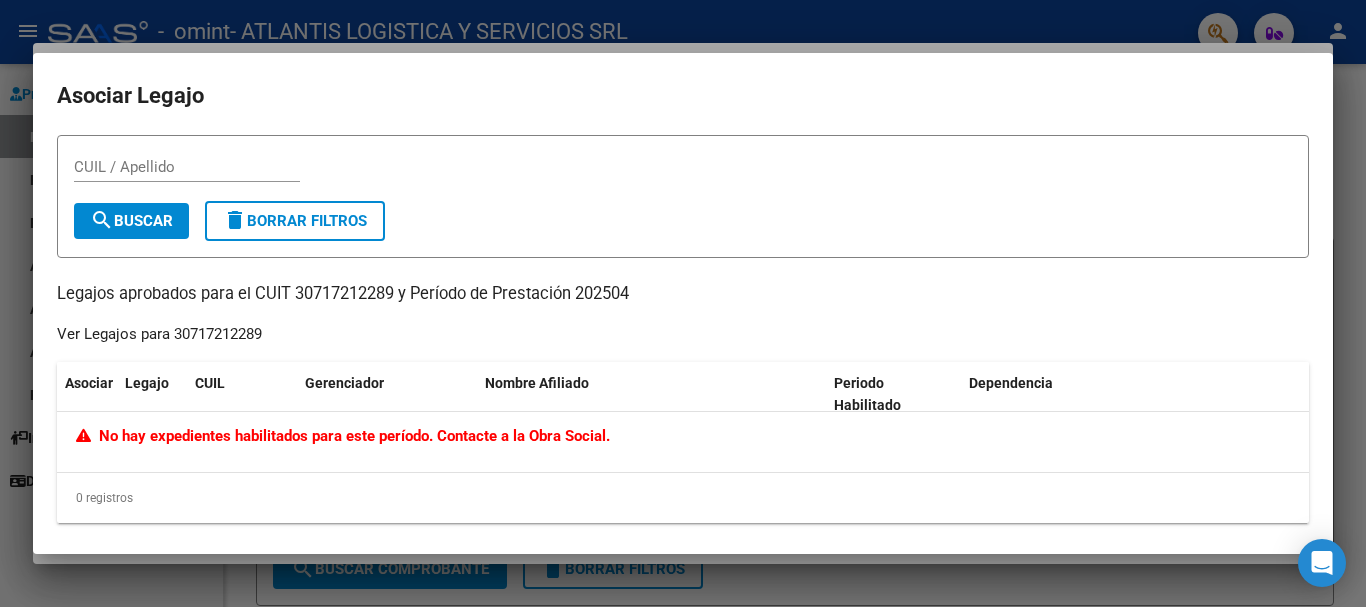 type 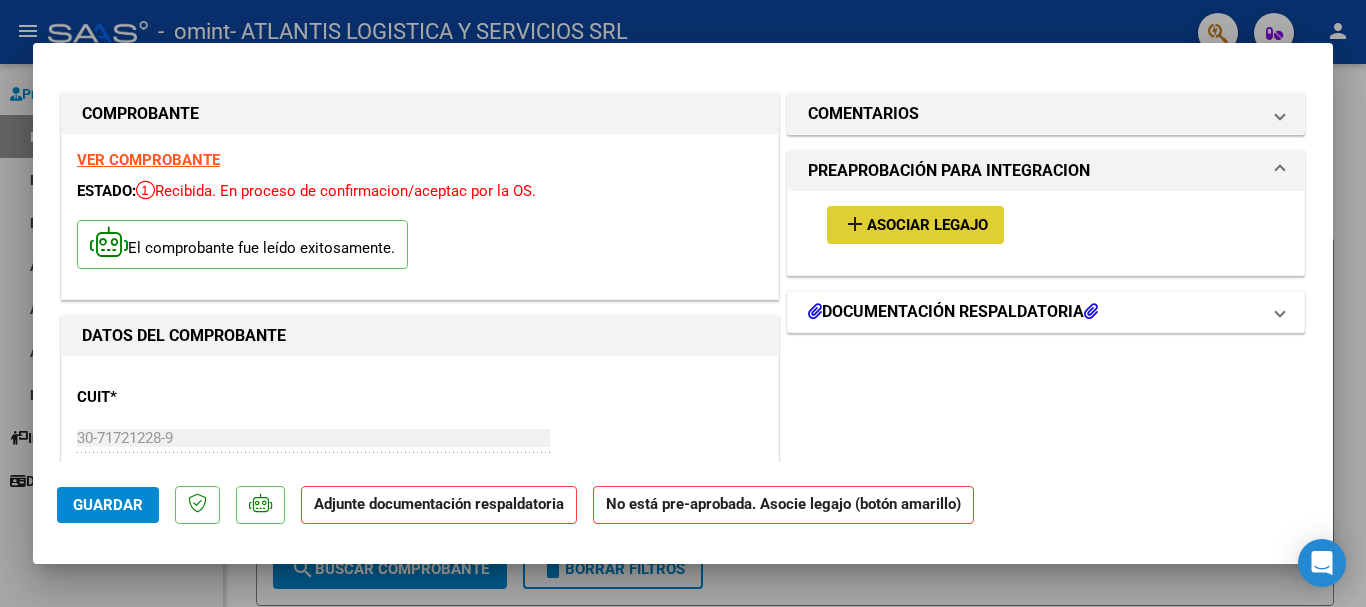 click on "DOCUMENTACIÓN RESPALDATORIA" at bounding box center [1034, 312] 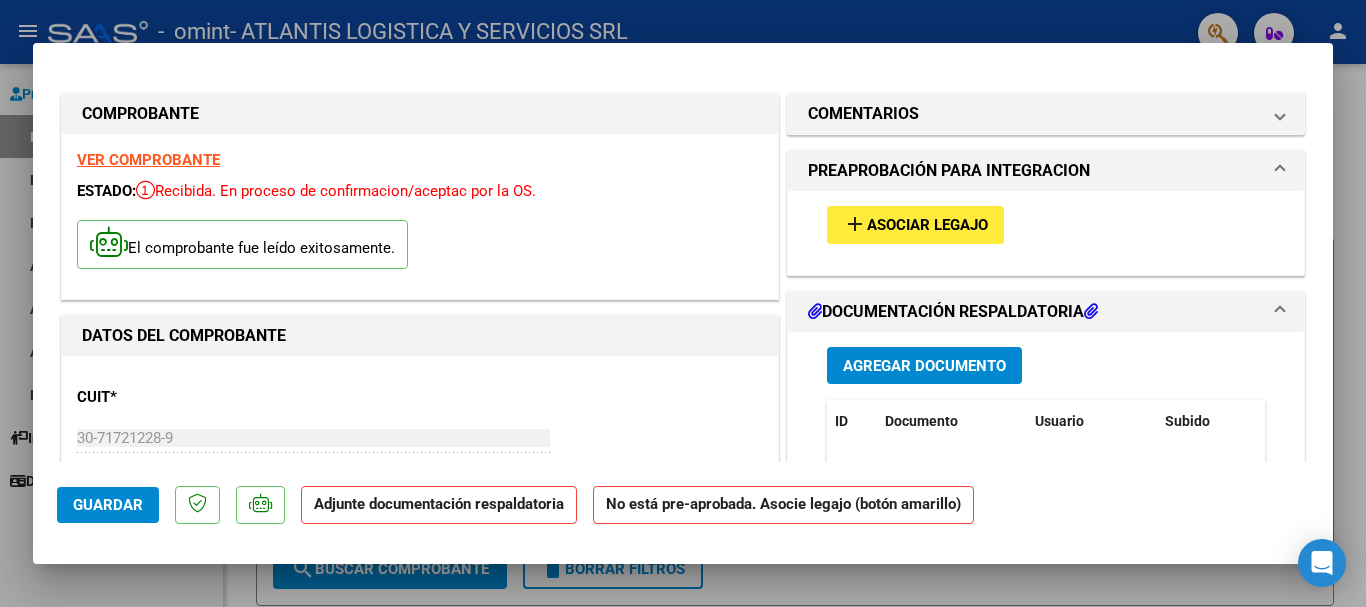 click on "Agregar Documento" at bounding box center (924, 366) 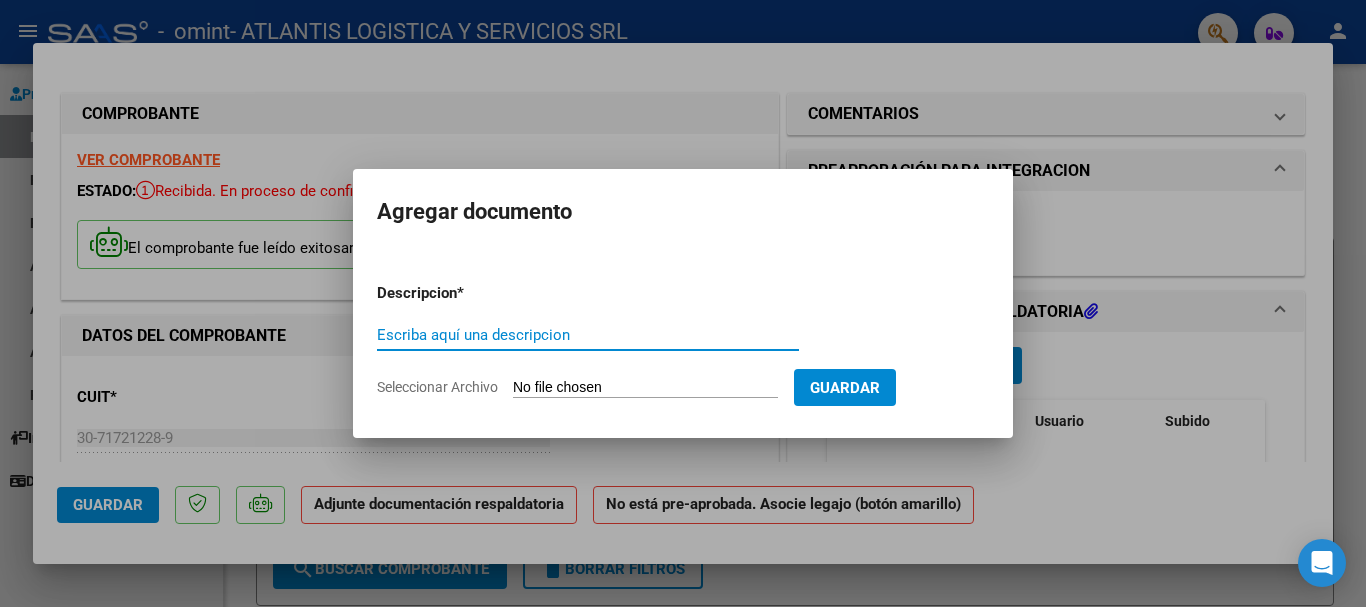 click on "Escriba aquí una descripcion" at bounding box center (588, 335) 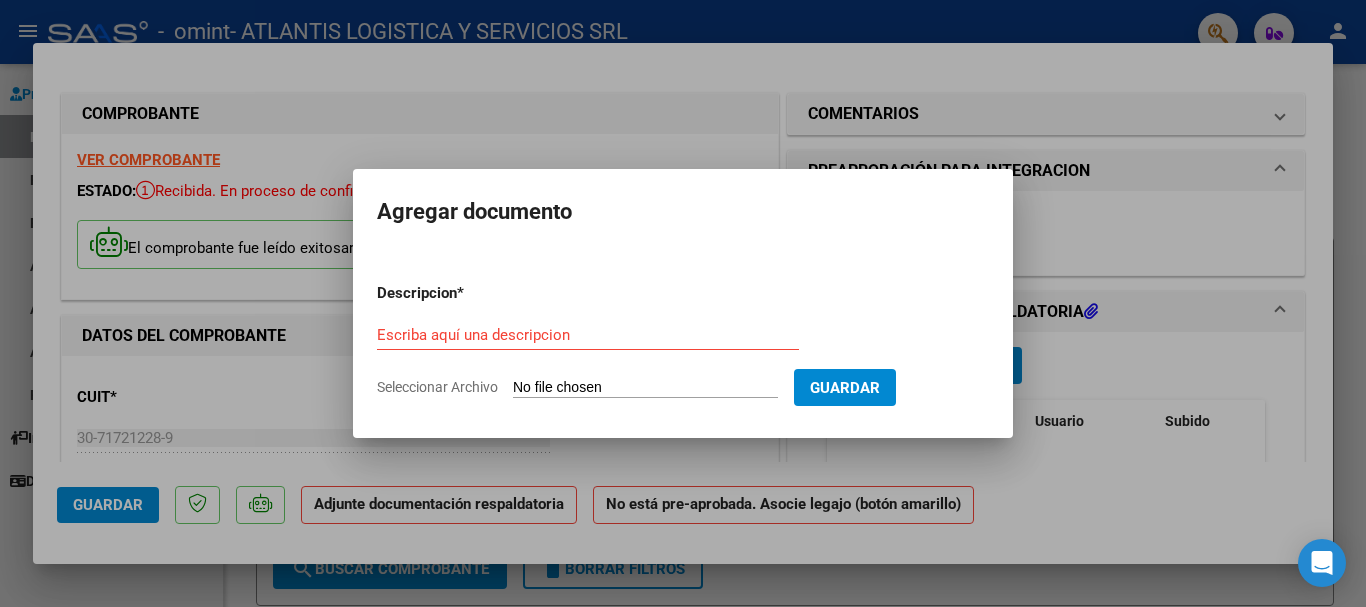 click on "Escriba aquí una descripcion" at bounding box center [588, 335] 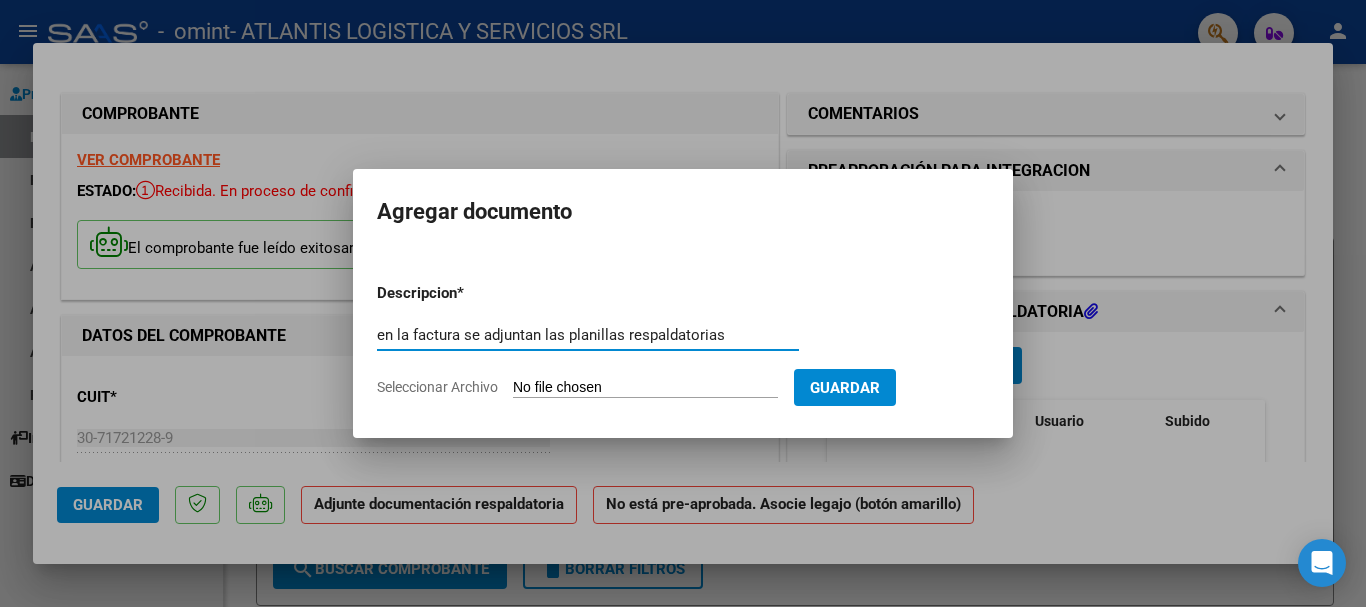 type on "en la factura se adjuntan las planillas respaldatorias" 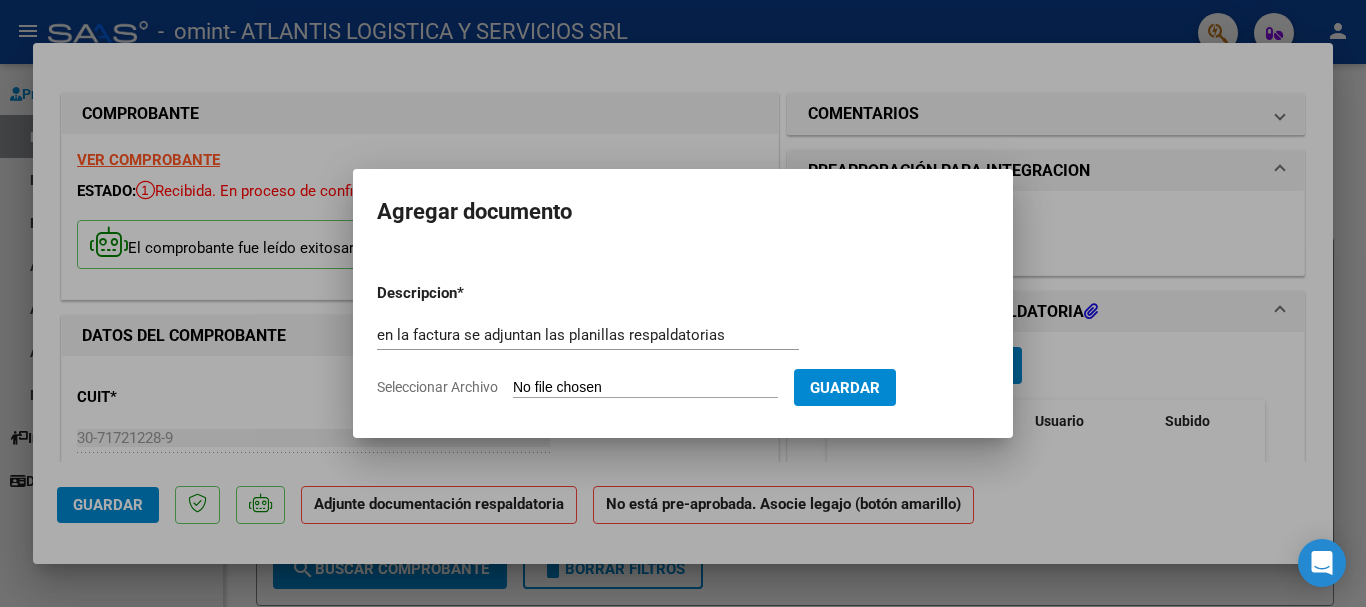 type on "C:\fakepath\ALBAIZETA ABRIL 2025 30717212289_001_00001_00000221.pdf" 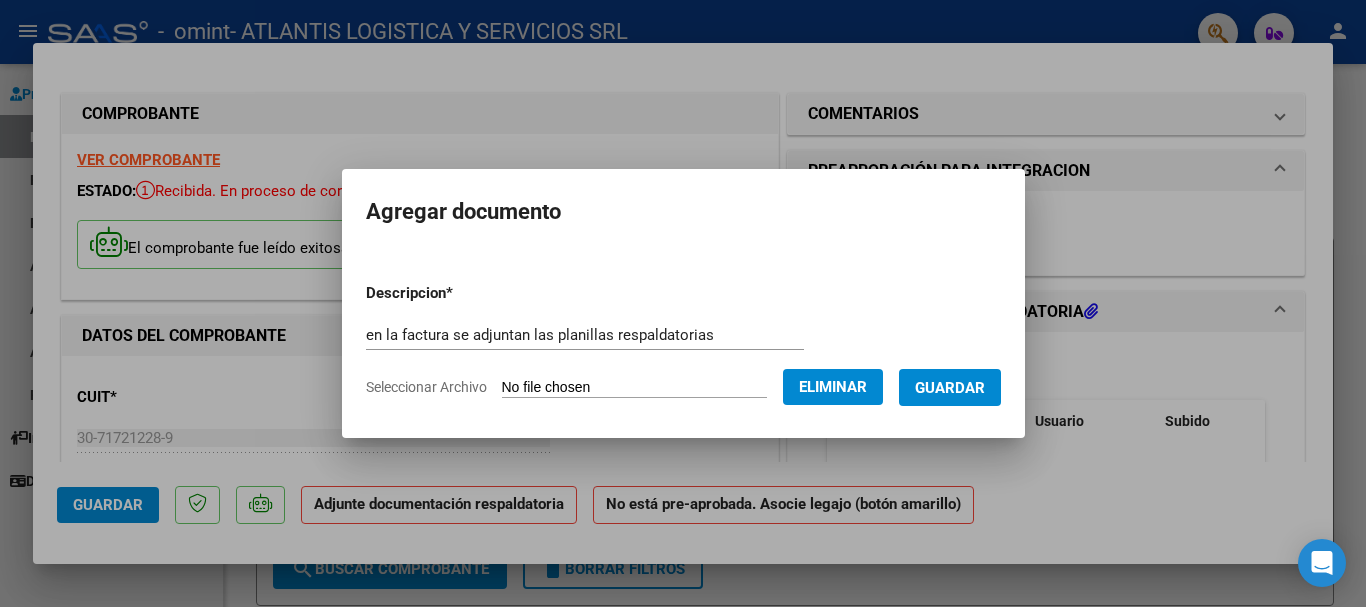 click on "Guardar" at bounding box center [950, 388] 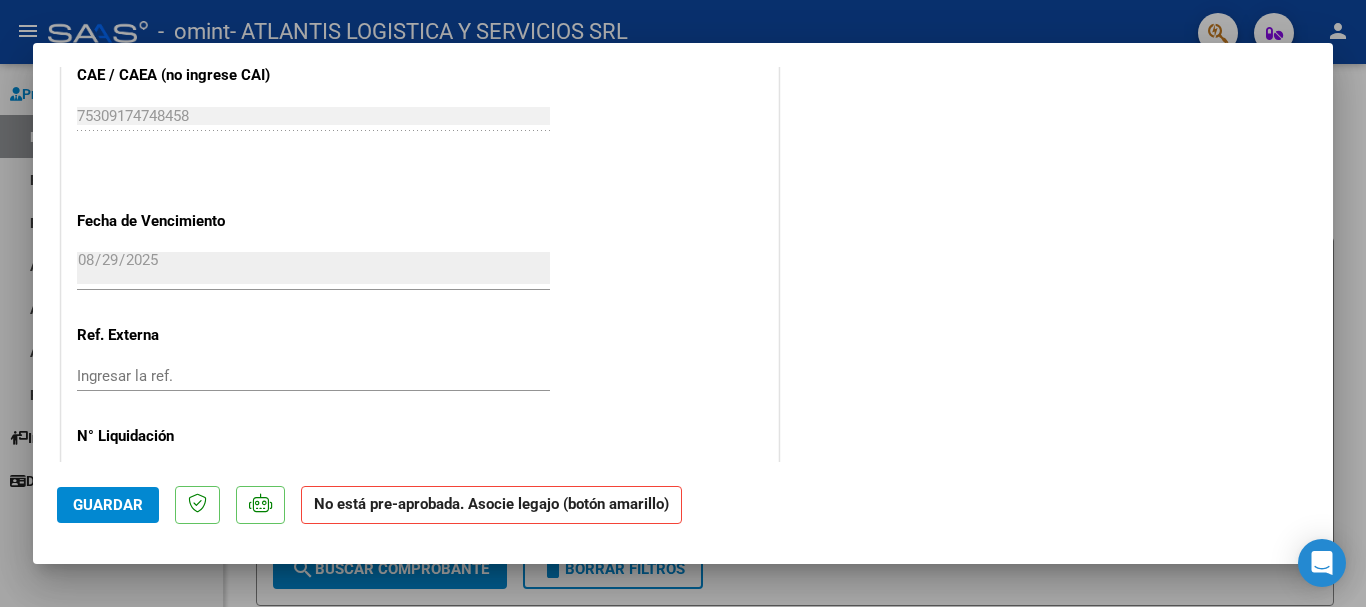 scroll, scrollTop: 1342, scrollLeft: 0, axis: vertical 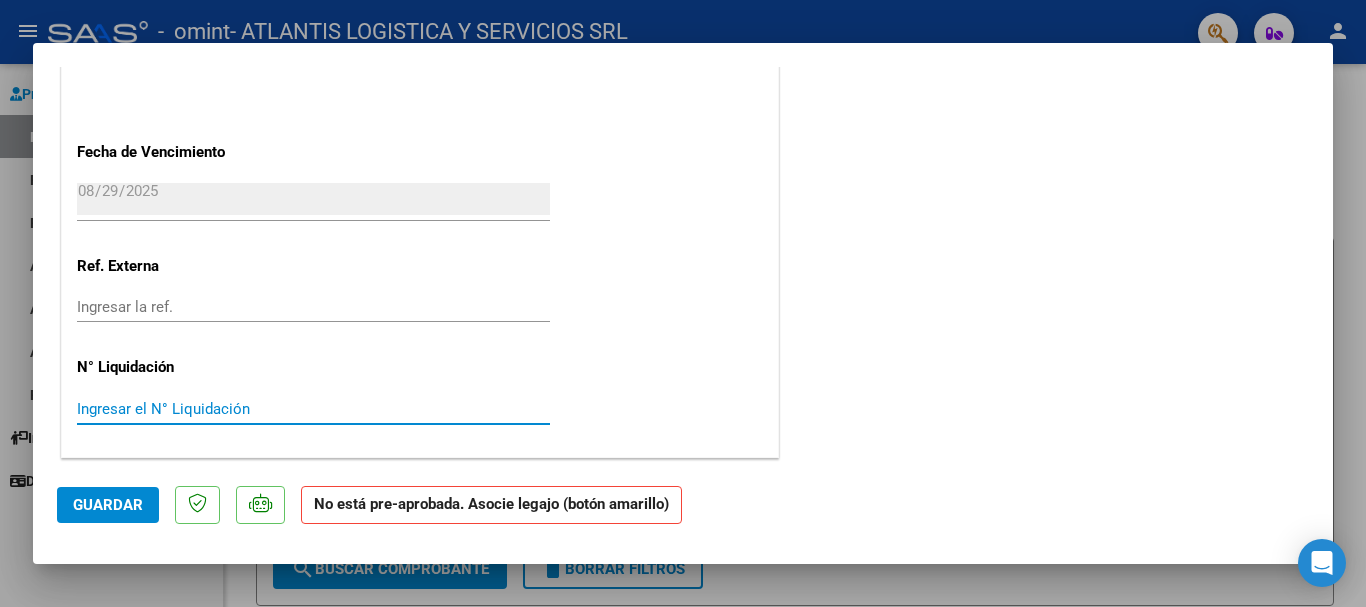 click on "Ingresar el N° Liquidación" at bounding box center [313, 409] 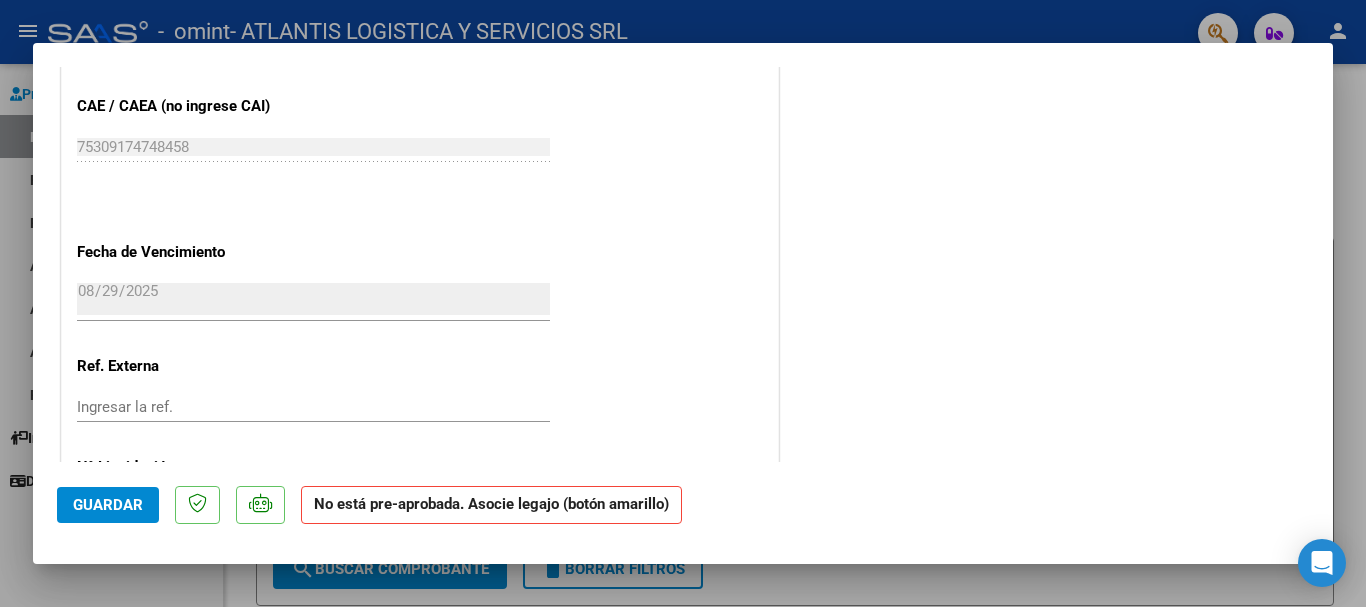 scroll, scrollTop: 1342, scrollLeft: 0, axis: vertical 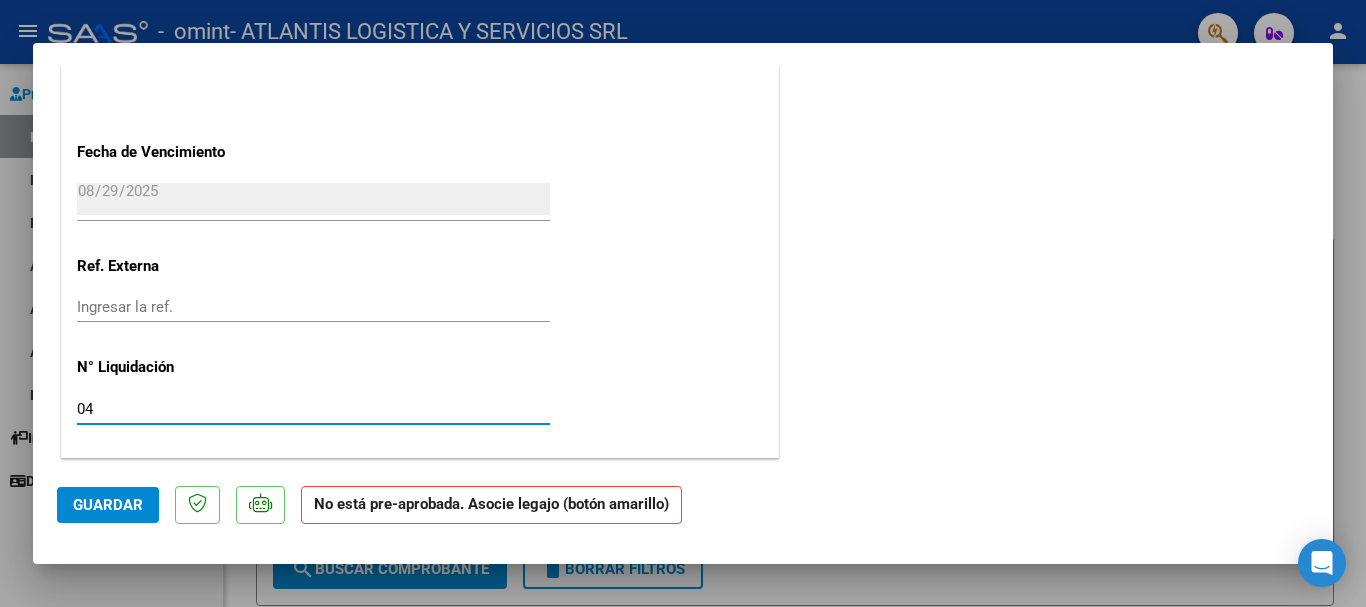 click on "04" at bounding box center (313, 409) 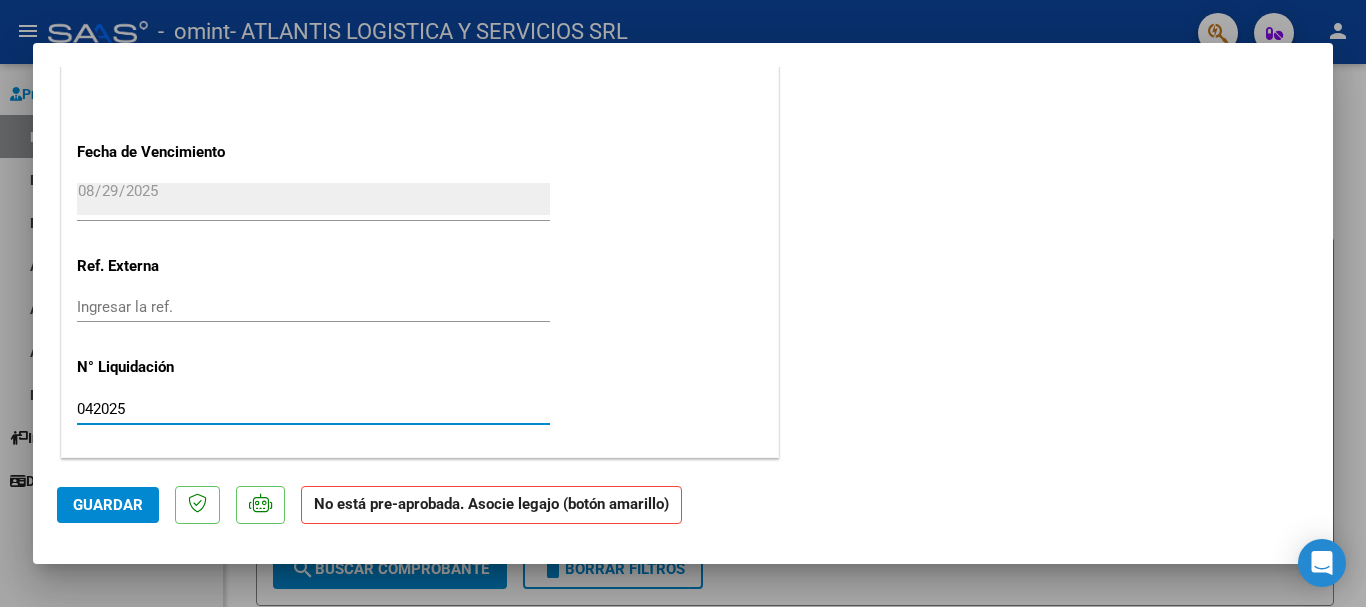 type on "042025" 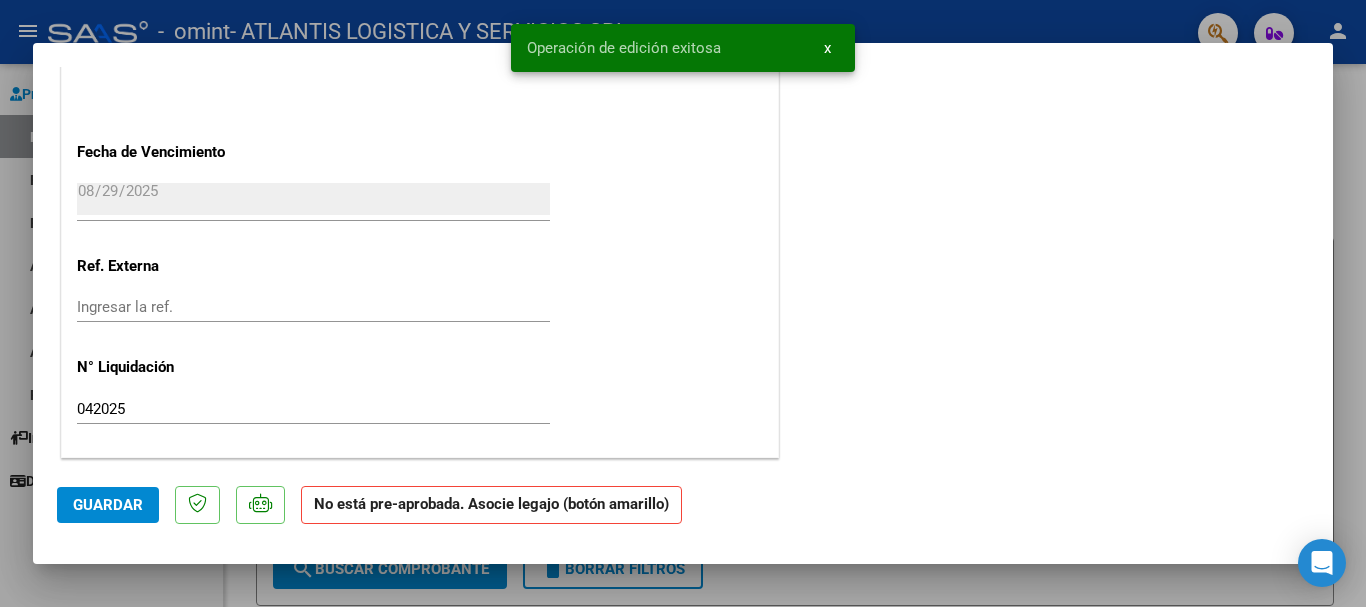 click on "No está pre-aprobada. Asocie legajo (botón amarillo)" 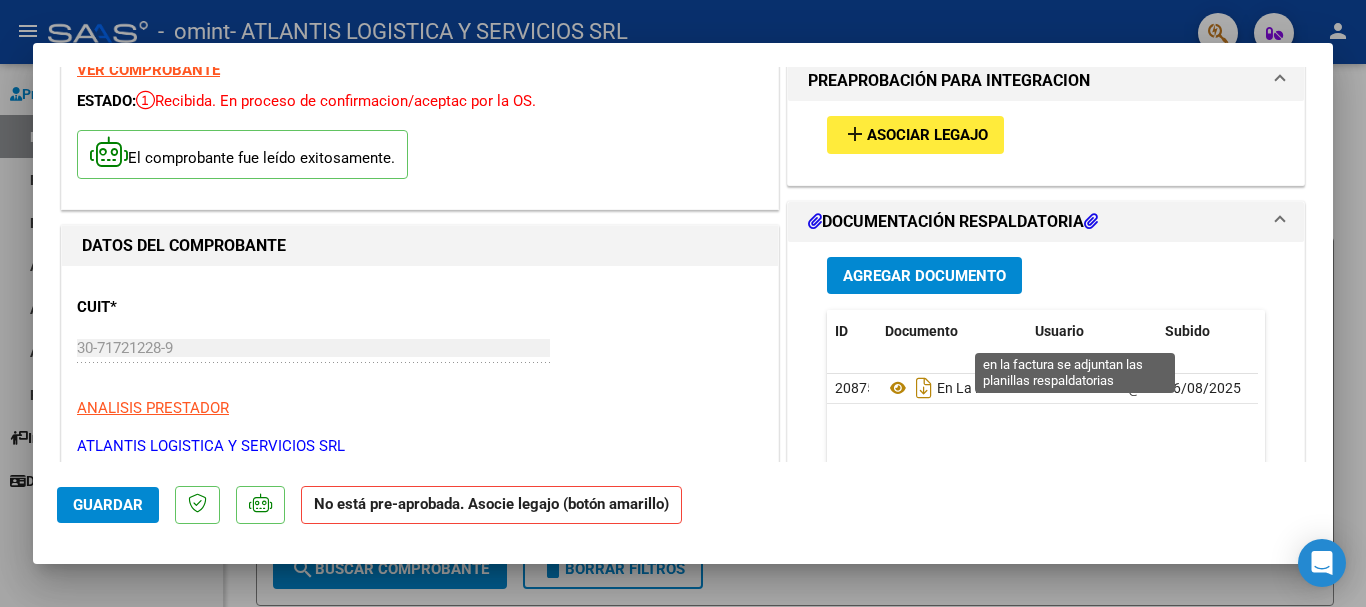scroll, scrollTop: 42, scrollLeft: 0, axis: vertical 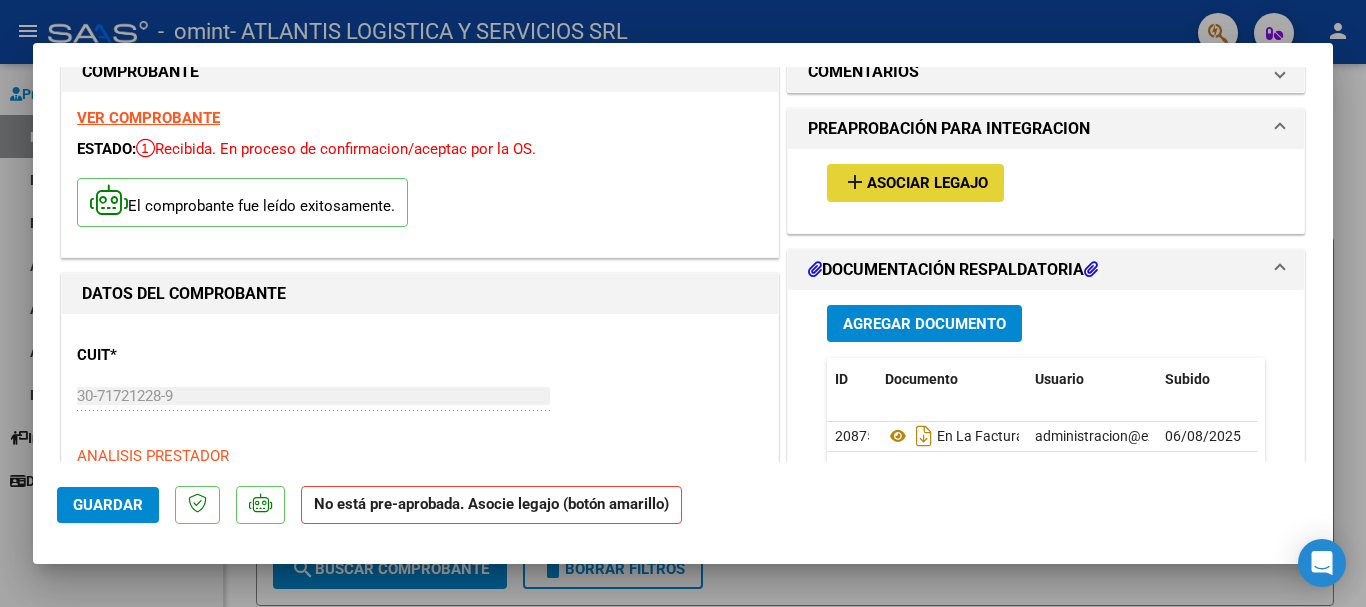 click on "Asociar Legajo" at bounding box center (927, 184) 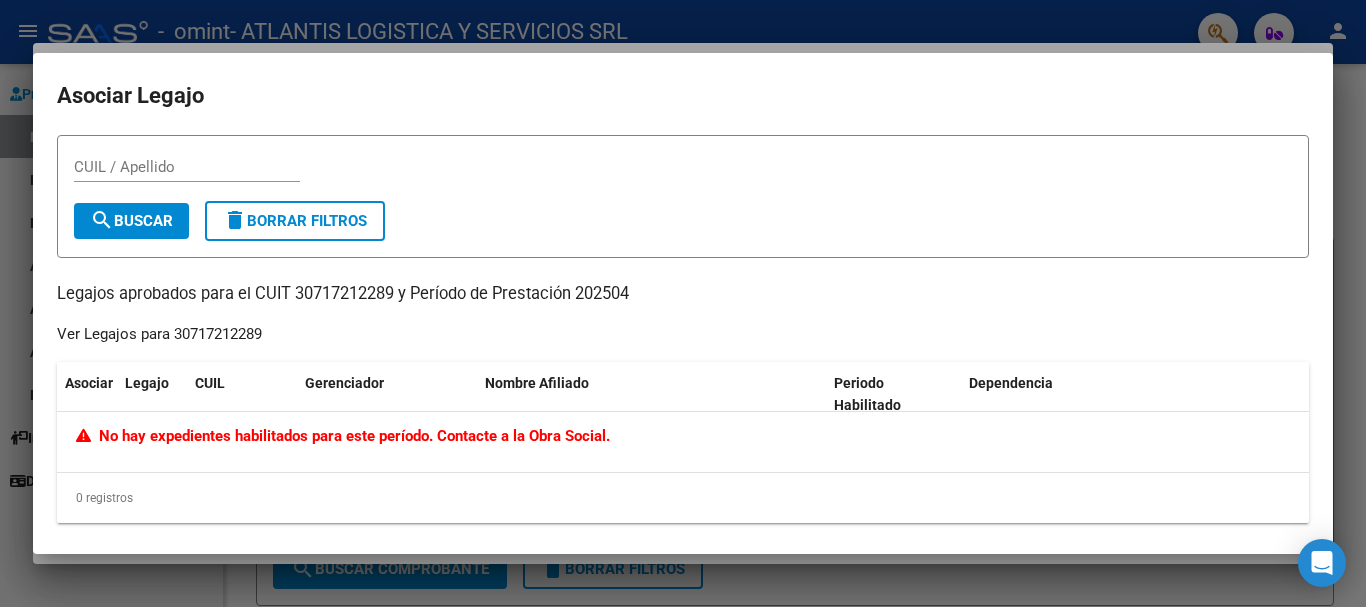 click on "No hay expedientes habilitados para este período. Contacte a la Obra Social." 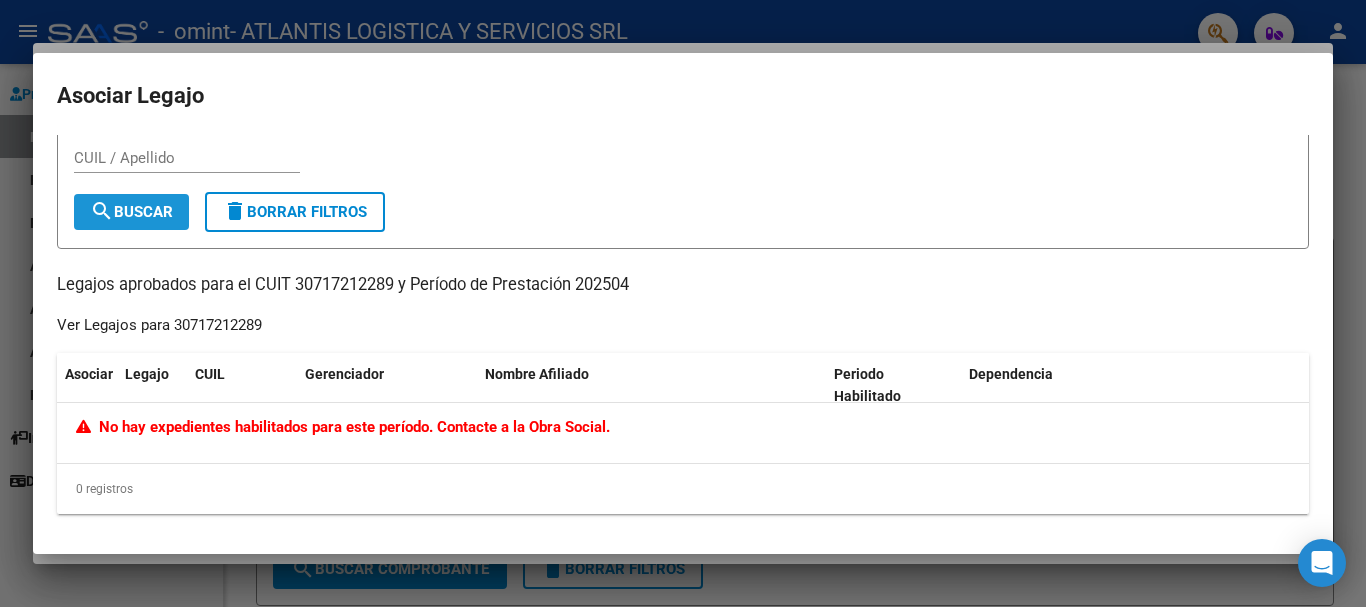 click on "search  Buscar" at bounding box center (131, 212) 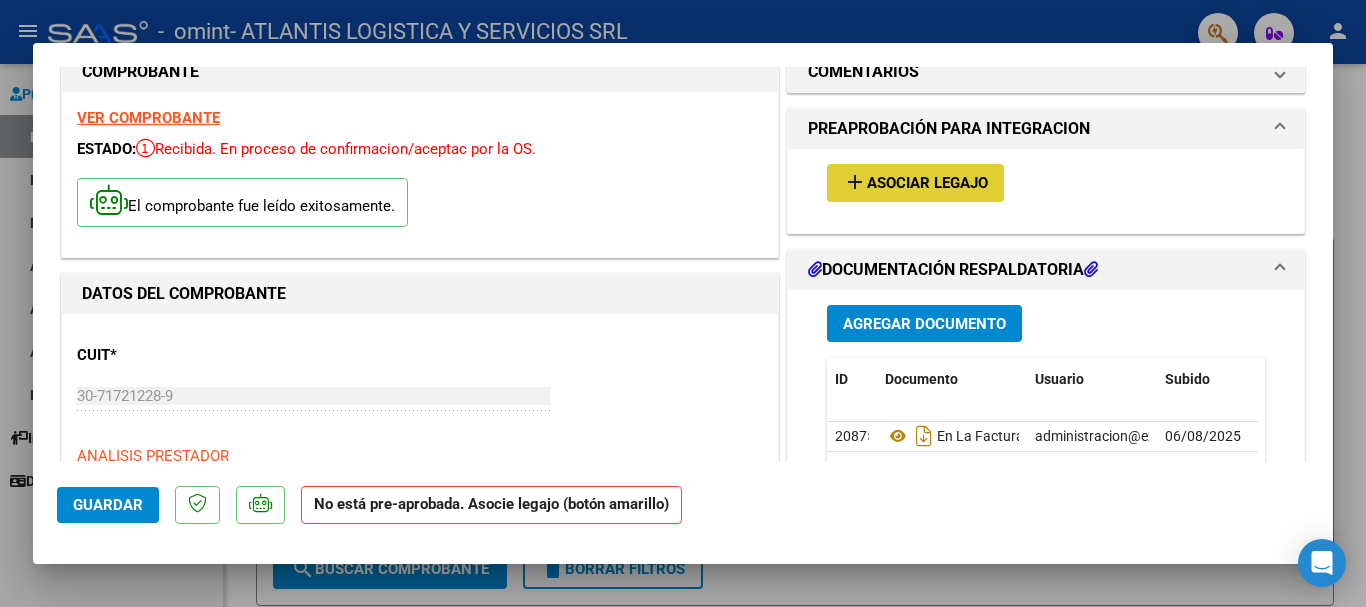 type 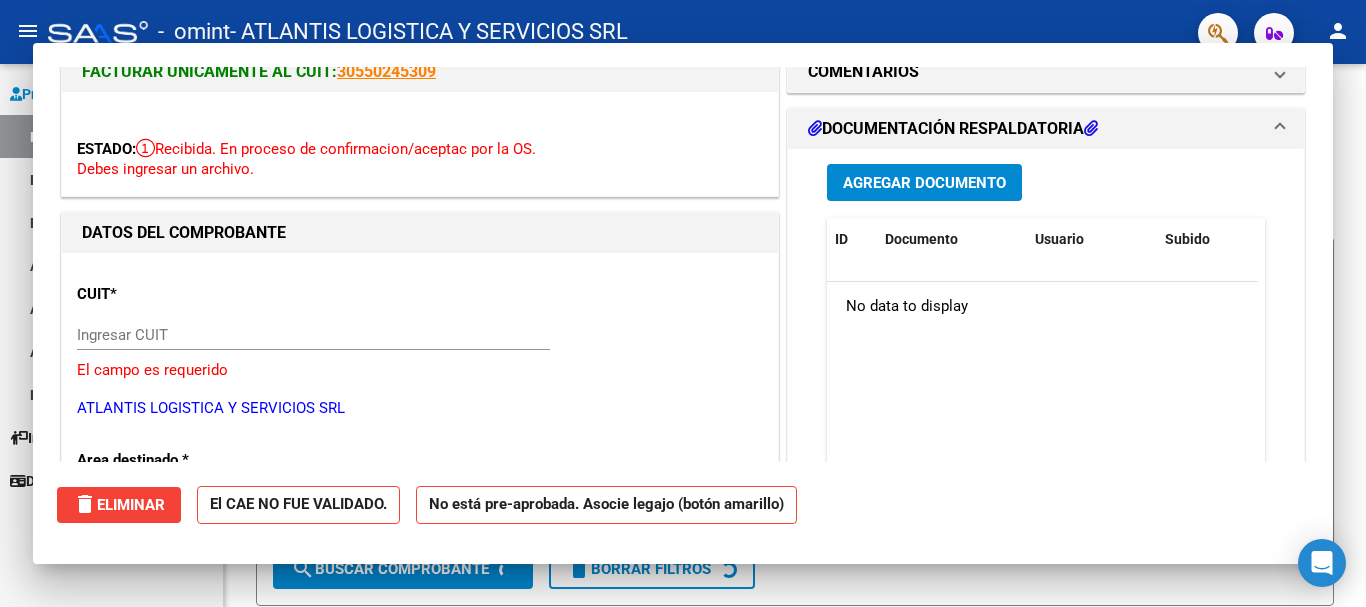 scroll, scrollTop: 18, scrollLeft: 0, axis: vertical 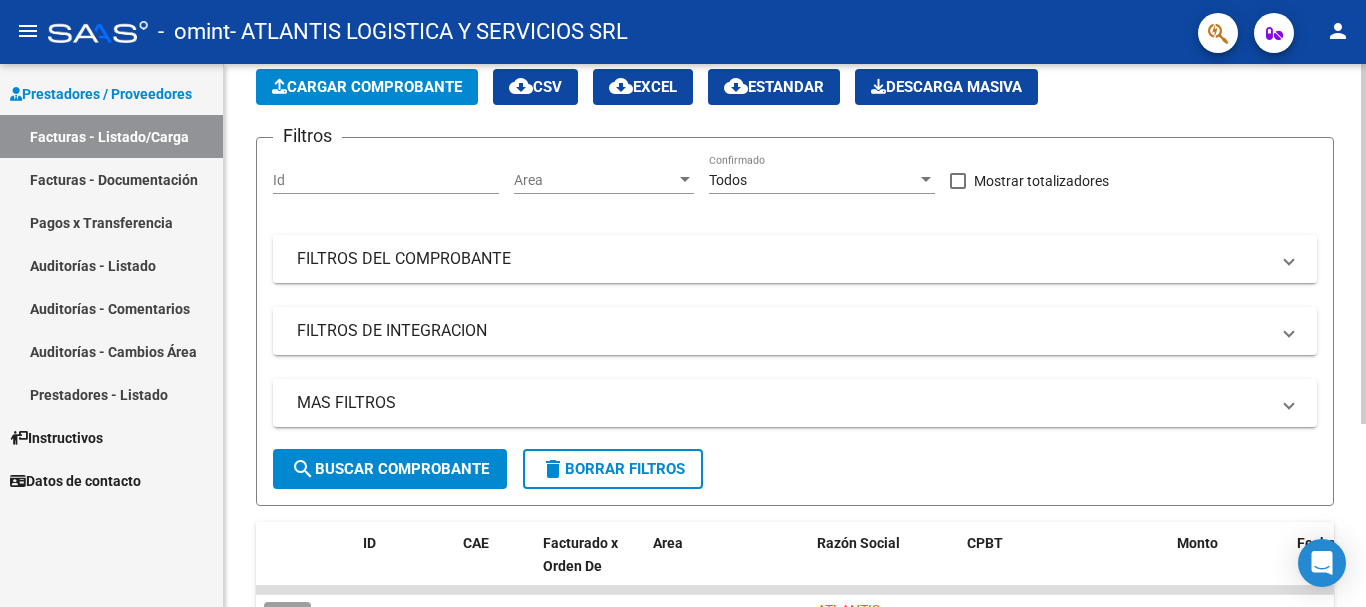 click on "FILTROS DEL COMPROBANTE" at bounding box center [783, 259] 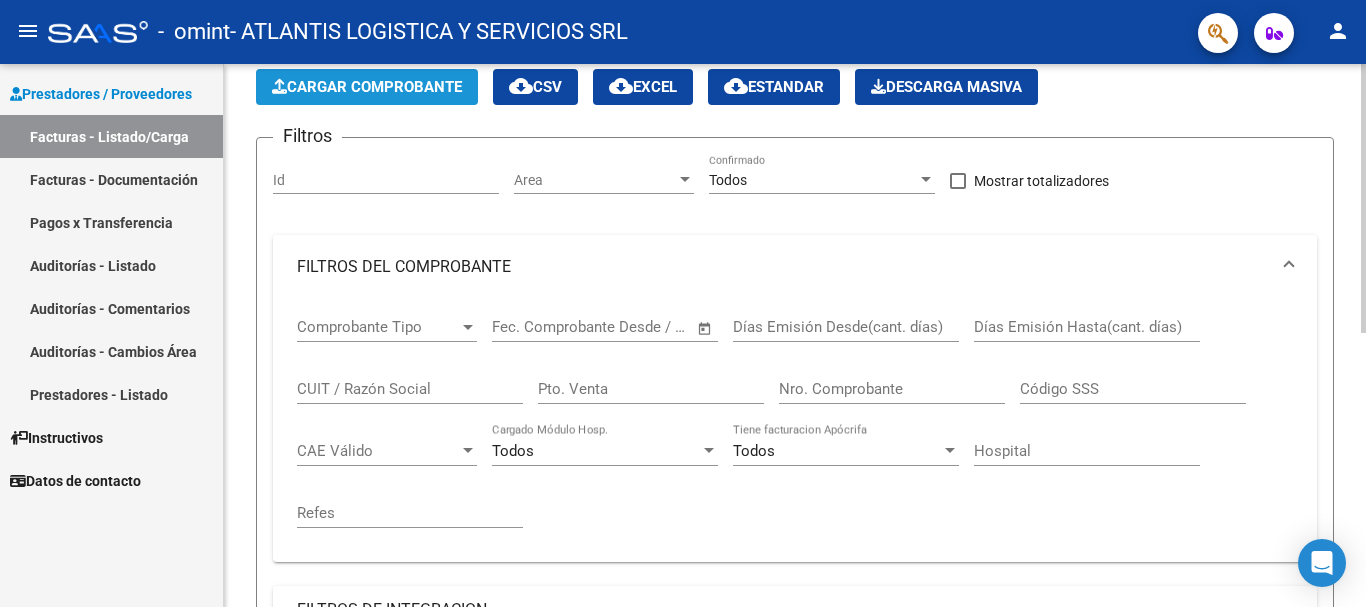 click on "Cargar Comprobante" 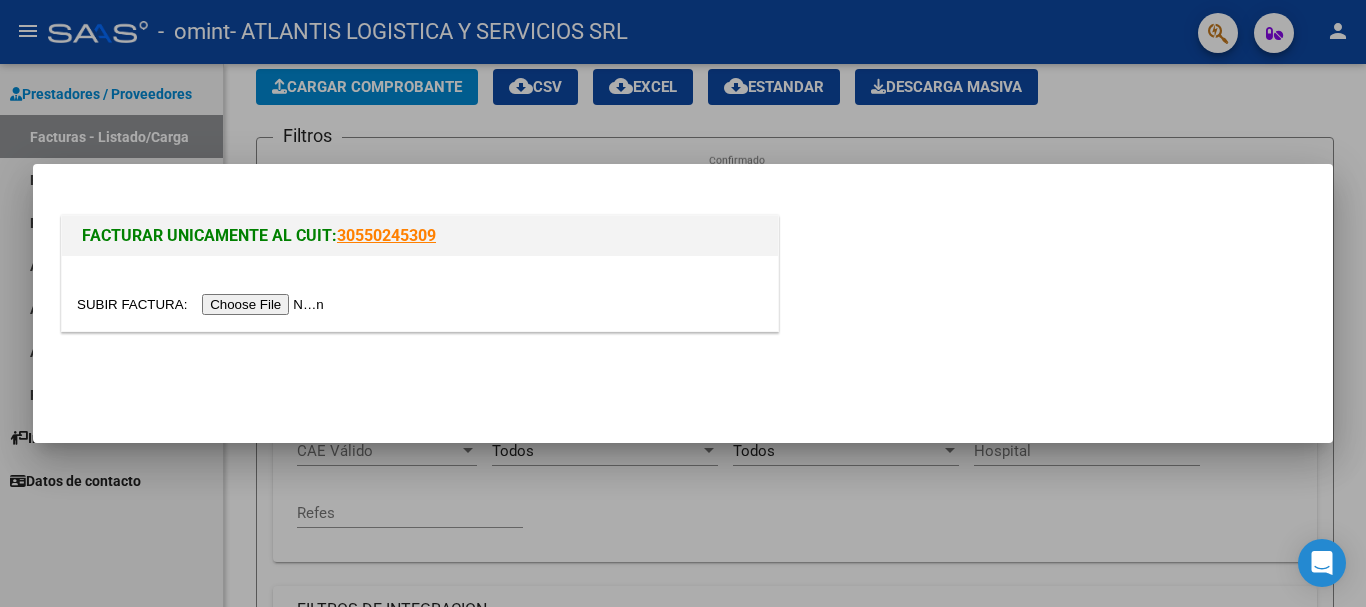click at bounding box center (203, 304) 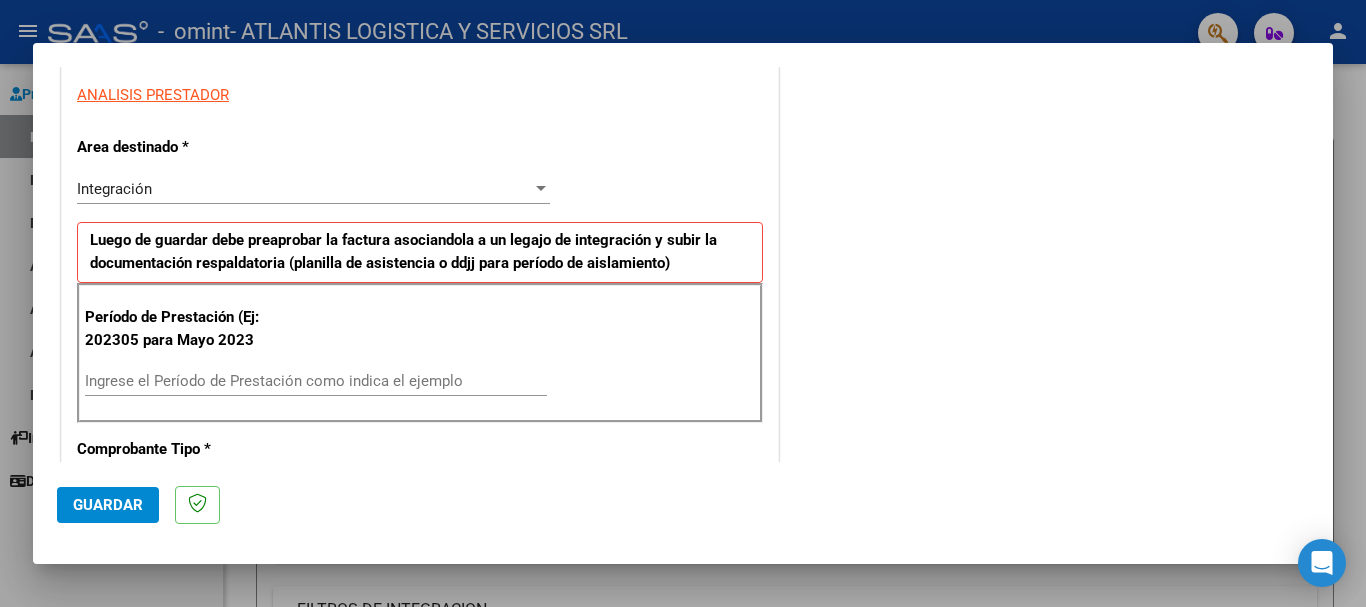 scroll, scrollTop: 400, scrollLeft: 0, axis: vertical 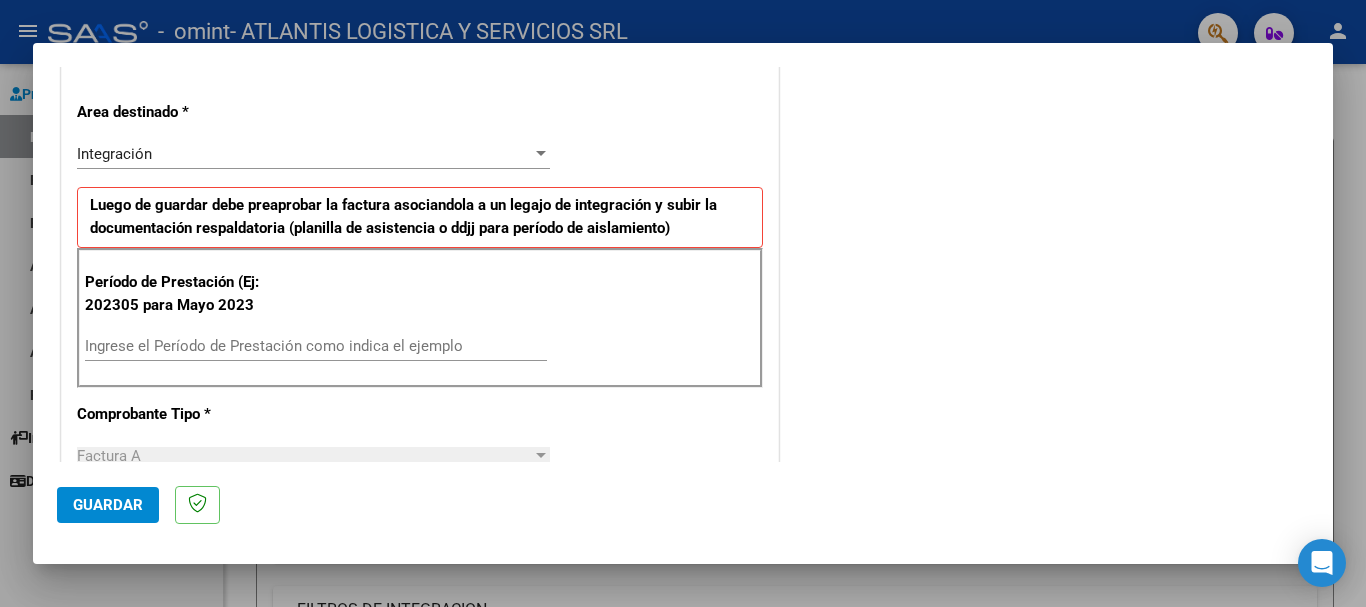 click on "Ingrese el Período de Prestación como indica el ejemplo" at bounding box center [316, 346] 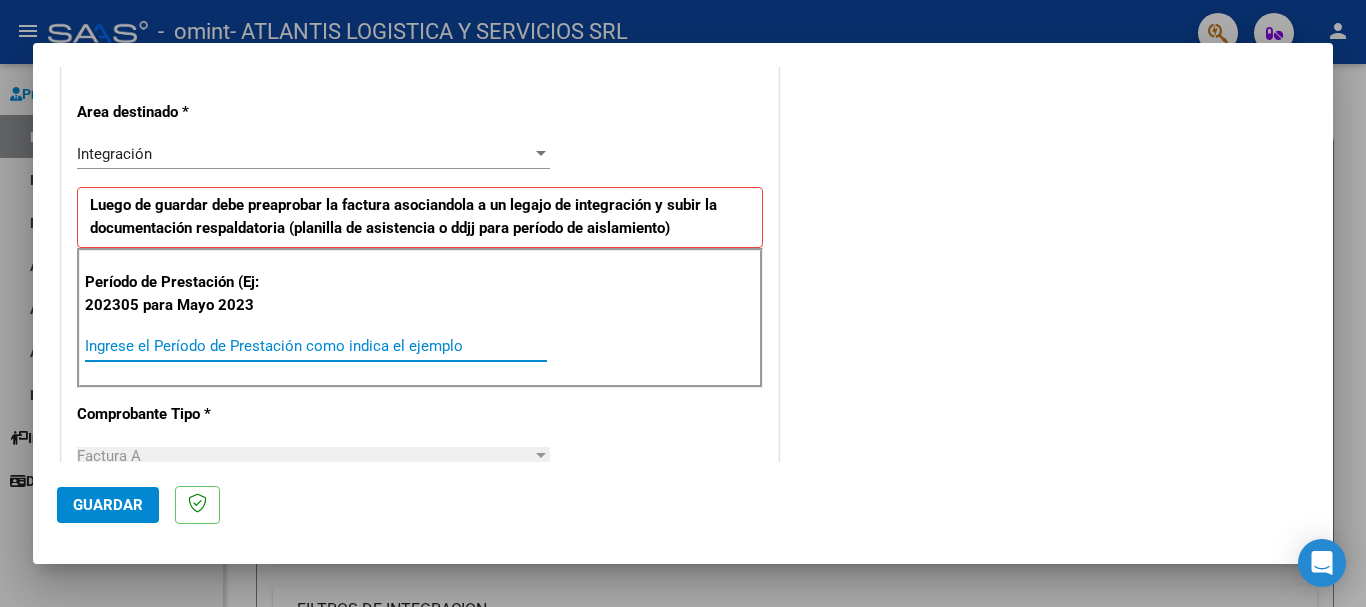 type on "0" 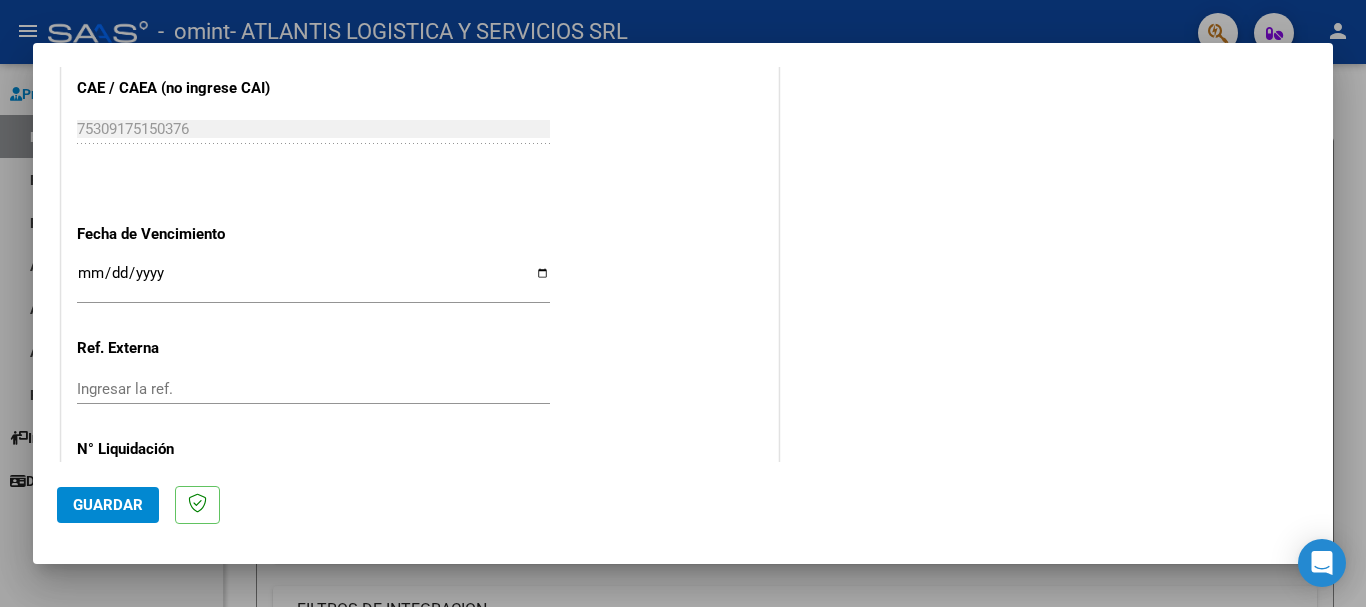 scroll, scrollTop: 1327, scrollLeft: 0, axis: vertical 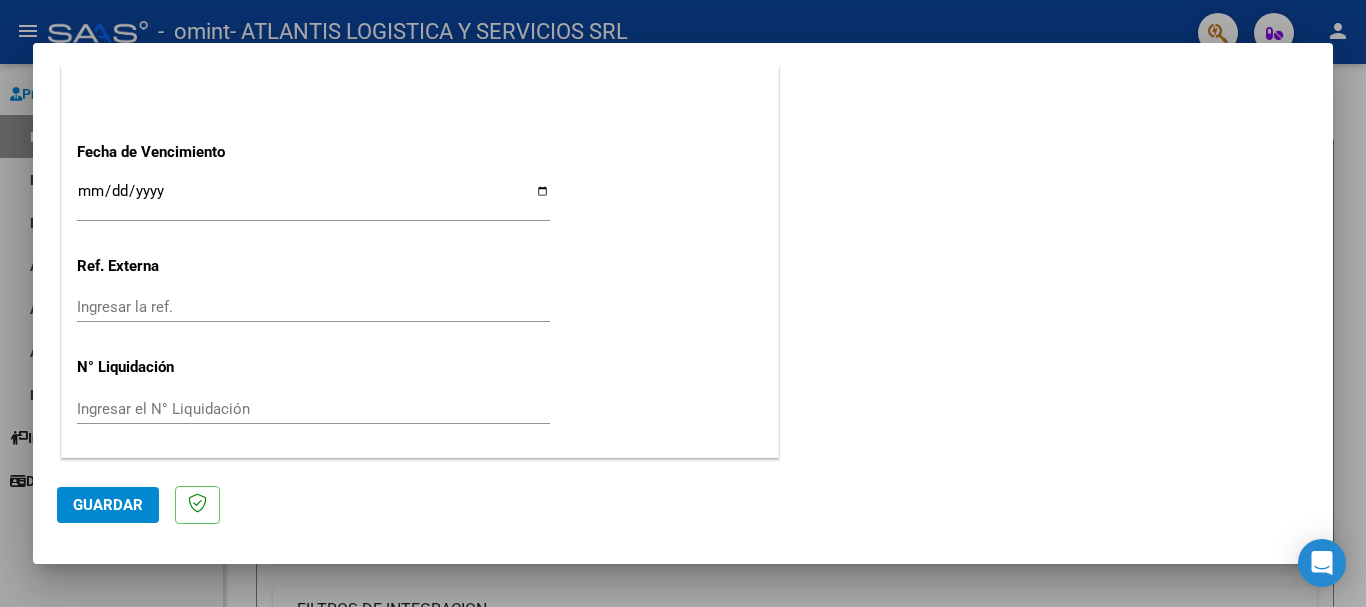 type on "202505" 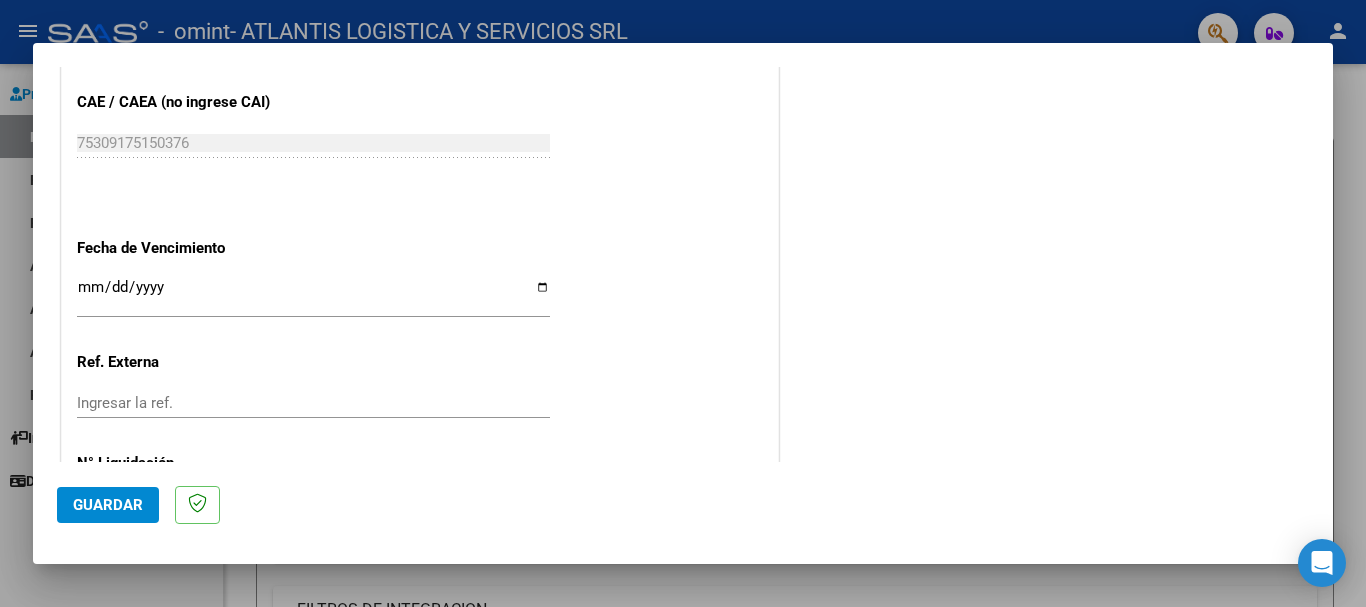 click on "CUIT  *   30-71721228-9 Ingresar CUIT  ANALISIS PRESTADOR  Area destinado * Integración Seleccionar Area Luego de guardar debe preaprobar la factura asociandola a un legajo de integración y subir la documentación respaldatoria (planilla de asistencia o ddjj para período de aislamiento)  Período de Prestación (Ej: 202305 para Mayo 2023    202505 Ingrese el Período de Prestación como indica el ejemplo   Comprobante Tipo * Factura A Seleccionar Tipo Punto de Venta  *   1 Ingresar el Nro.  Número  *   222 Ingresar el Nro.  Monto  *   $ 363.086,44 Ingresar el monto  Fecha del Cpbt.  *   2025-07-29 Ingresar la fecha  CAE / CAEA (no ingrese CAI)    75309175150376 Ingresar el CAE o CAEA (no ingrese CAI)  Fecha de Vencimiento    Ingresar la fecha  Ref. Externa    Ingresar la ref.  N° Liquidación    Ingresar el N° Liquidación" at bounding box center (420, -181) 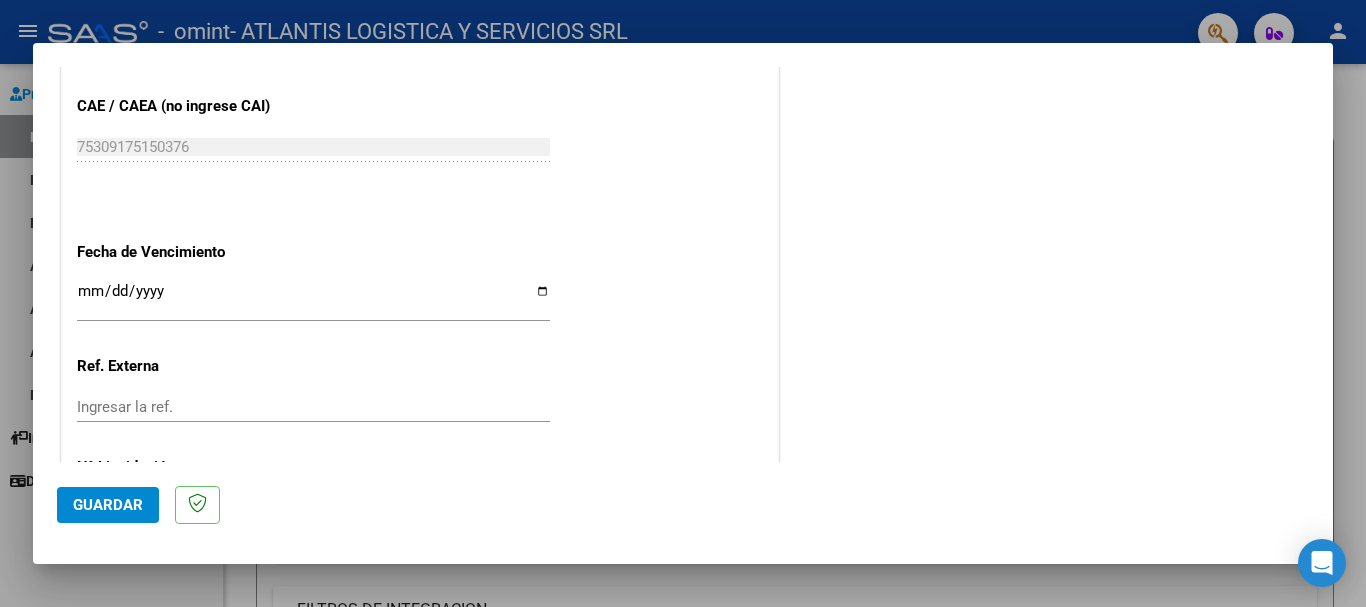 scroll, scrollTop: 1327, scrollLeft: 0, axis: vertical 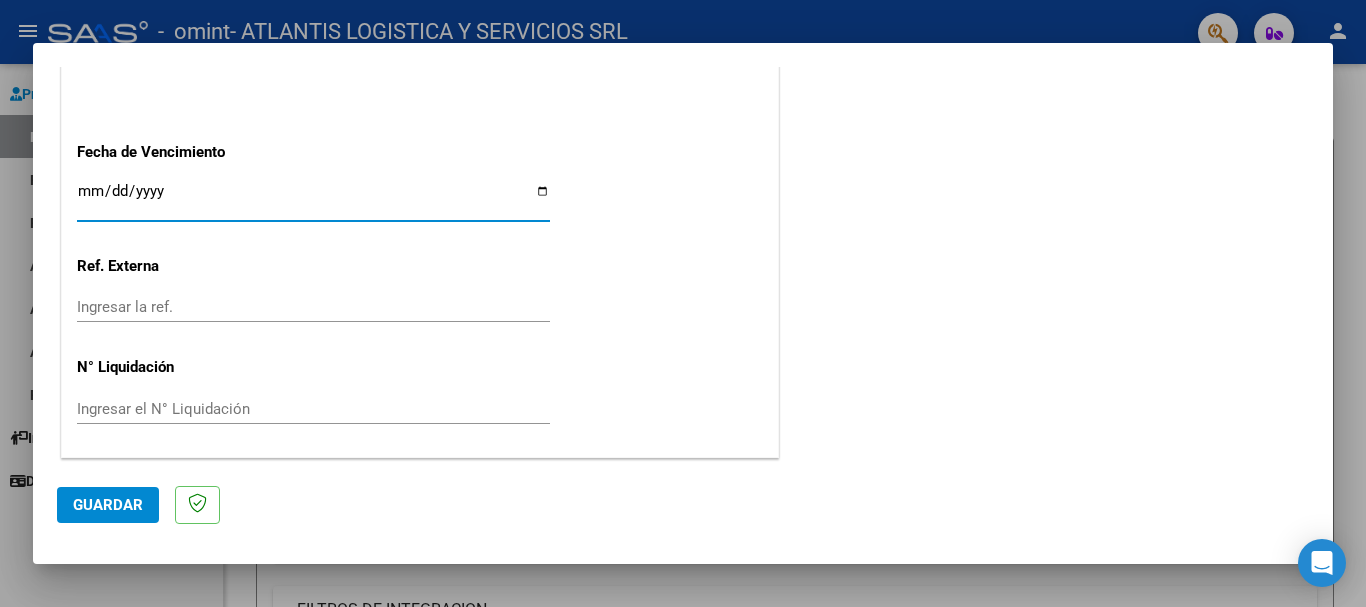 click on "Ingresar la fecha" at bounding box center [313, 199] 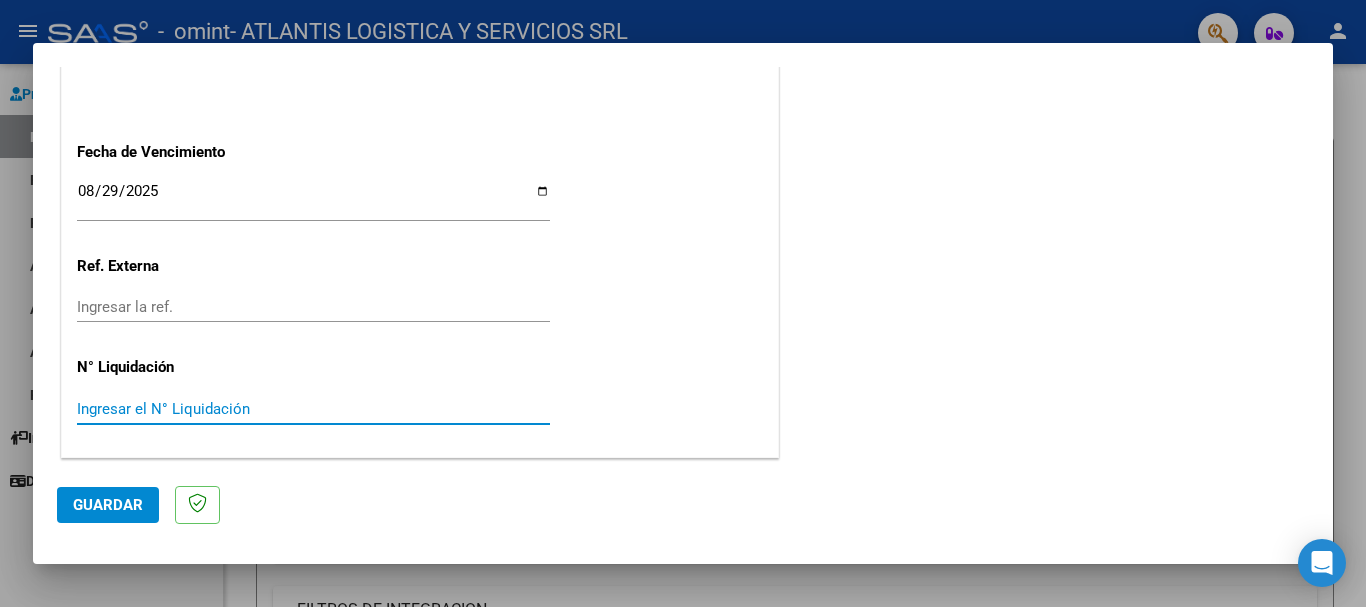 click on "Ingresar el N° Liquidación" at bounding box center (313, 409) 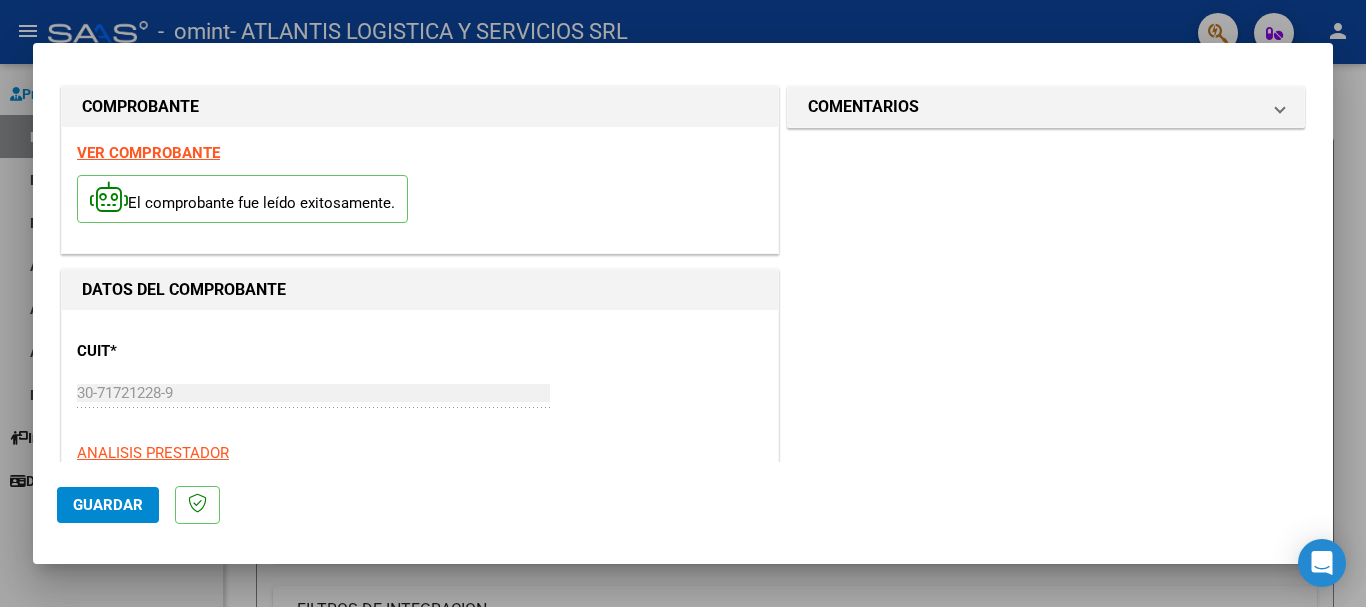 scroll, scrollTop: 0, scrollLeft: 0, axis: both 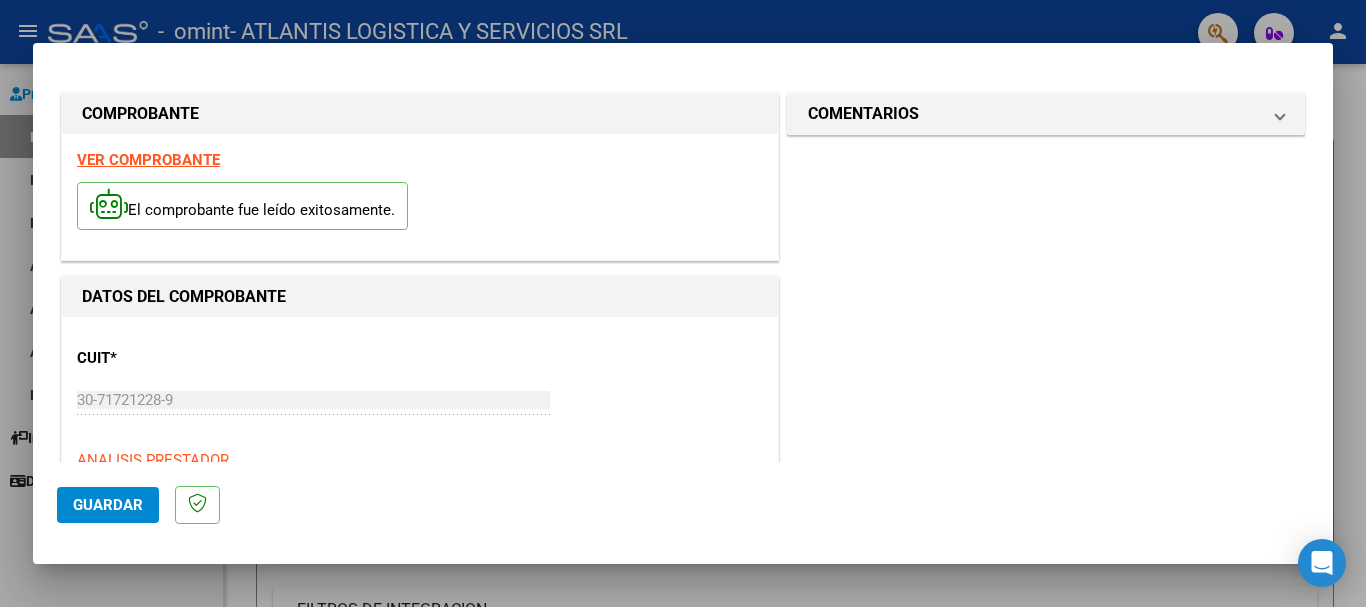 type on "052025" 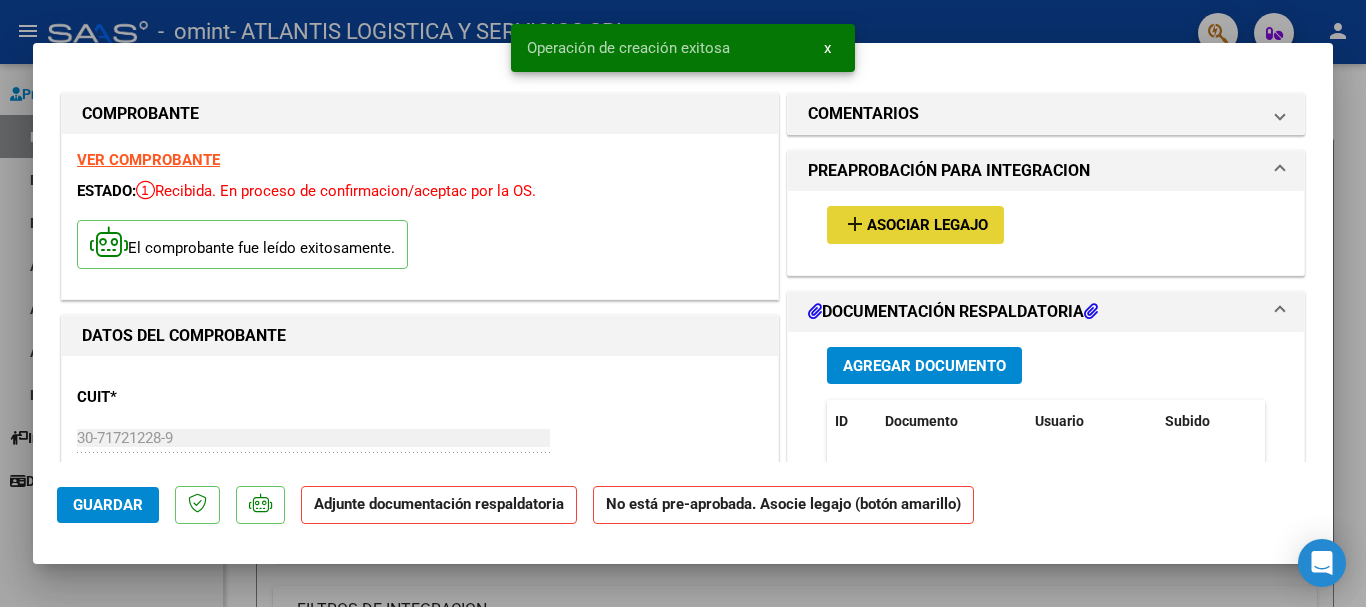 click on "add Asociar Legajo" at bounding box center (915, 224) 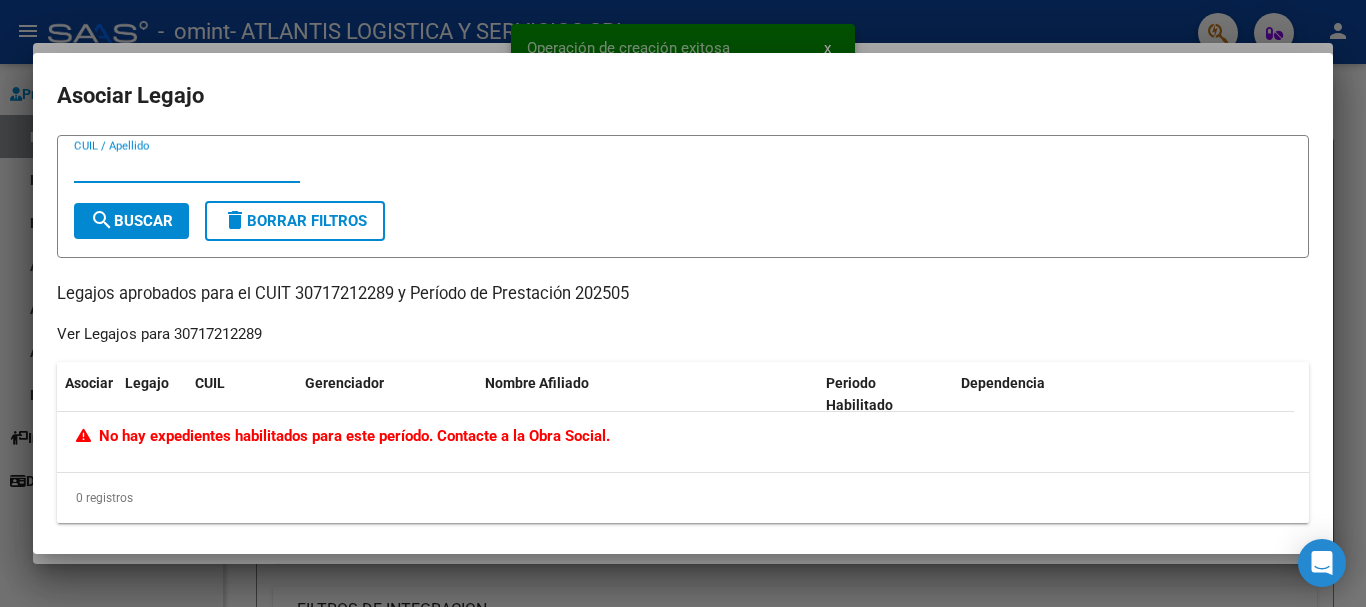 click on "CUIL / Apellido" at bounding box center [187, 167] 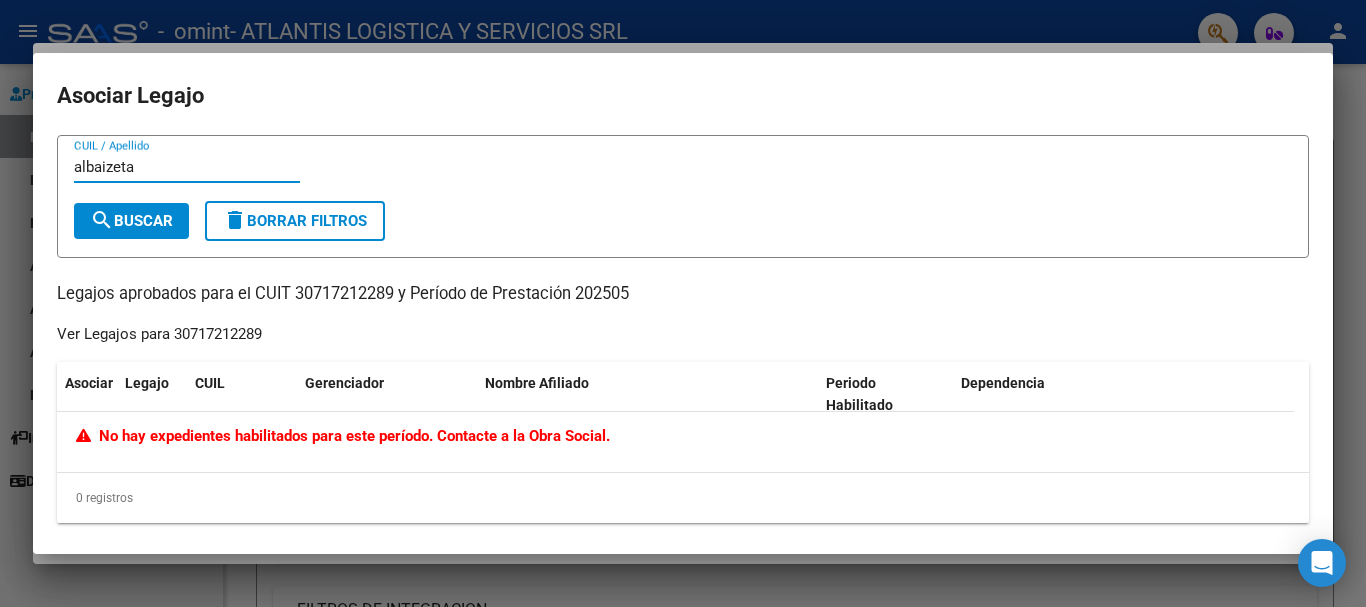 type on "albaizeta" 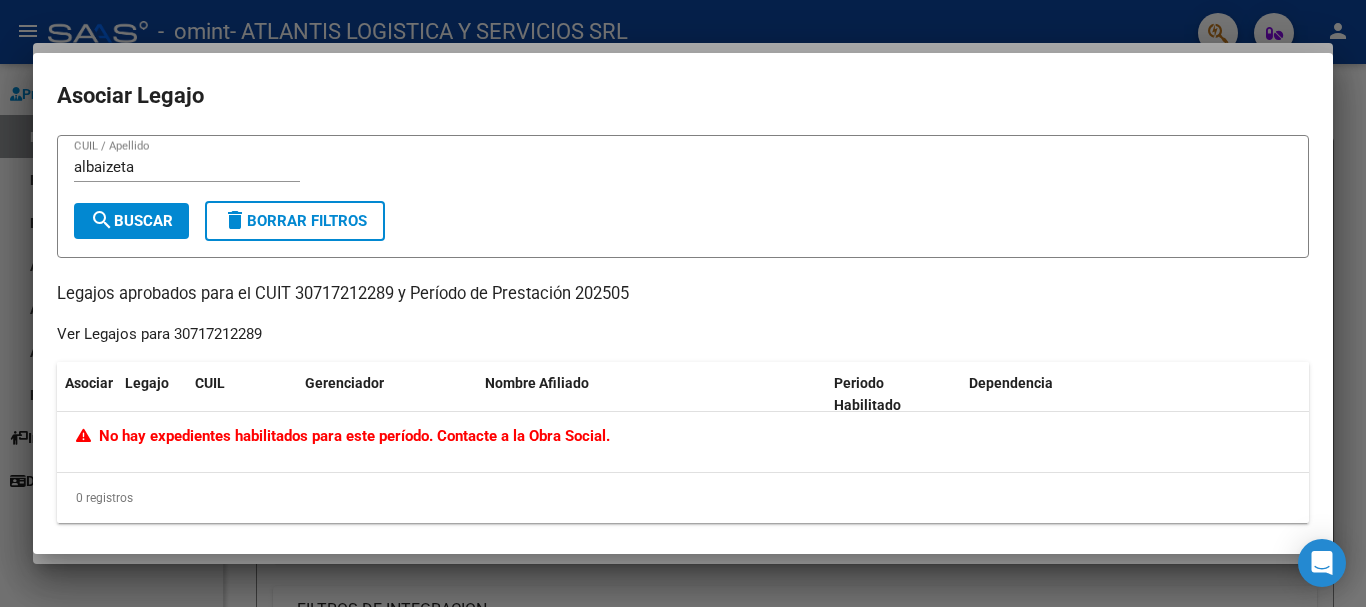 click on "search  Buscar" at bounding box center (131, 221) 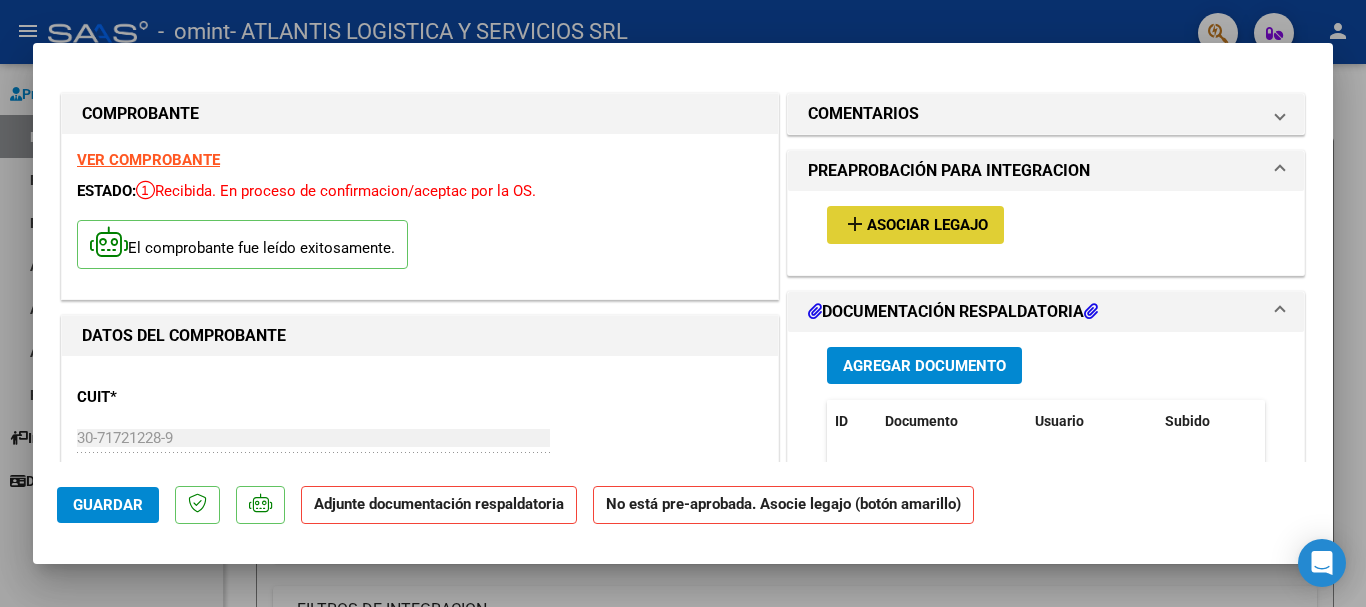 type 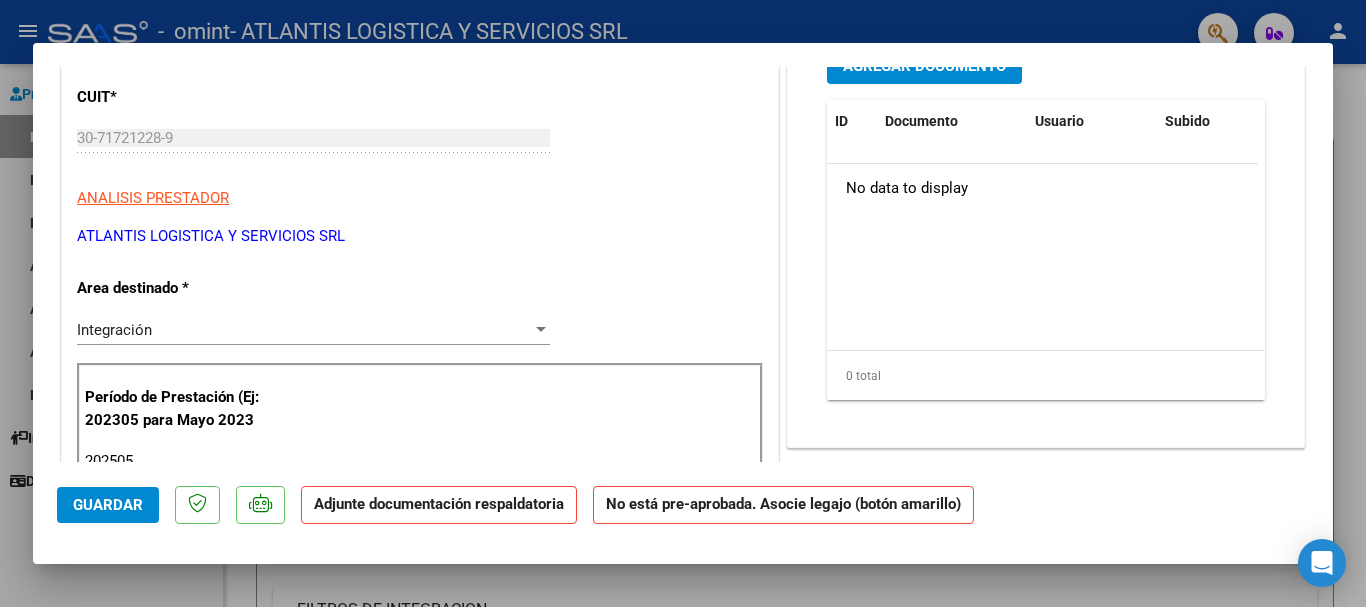 scroll, scrollTop: 0, scrollLeft: 0, axis: both 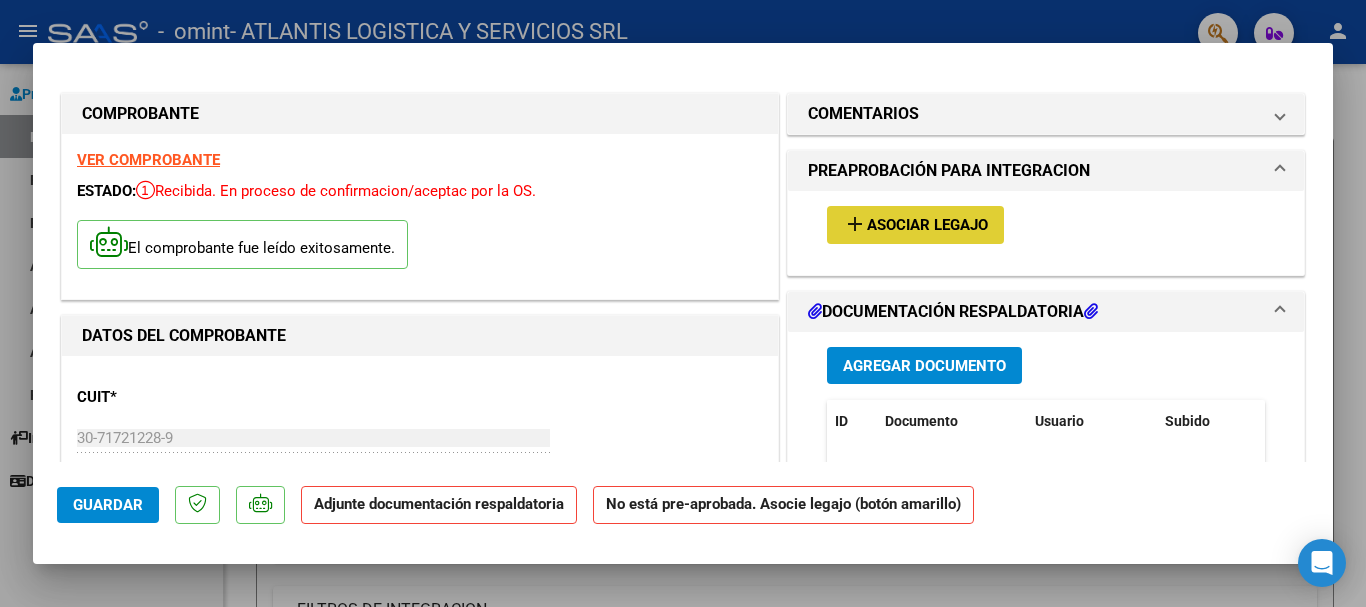 click on "Agregar Documento" at bounding box center (924, 366) 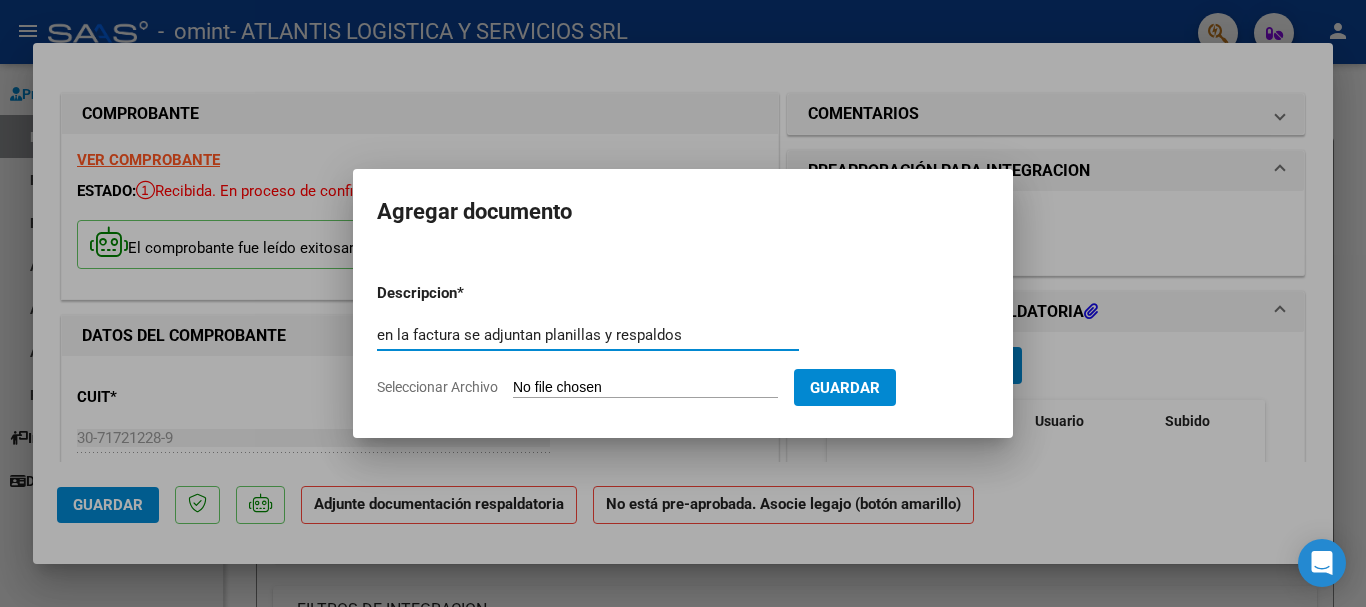 type on "en la factura se adjuntan planillas y respaldos" 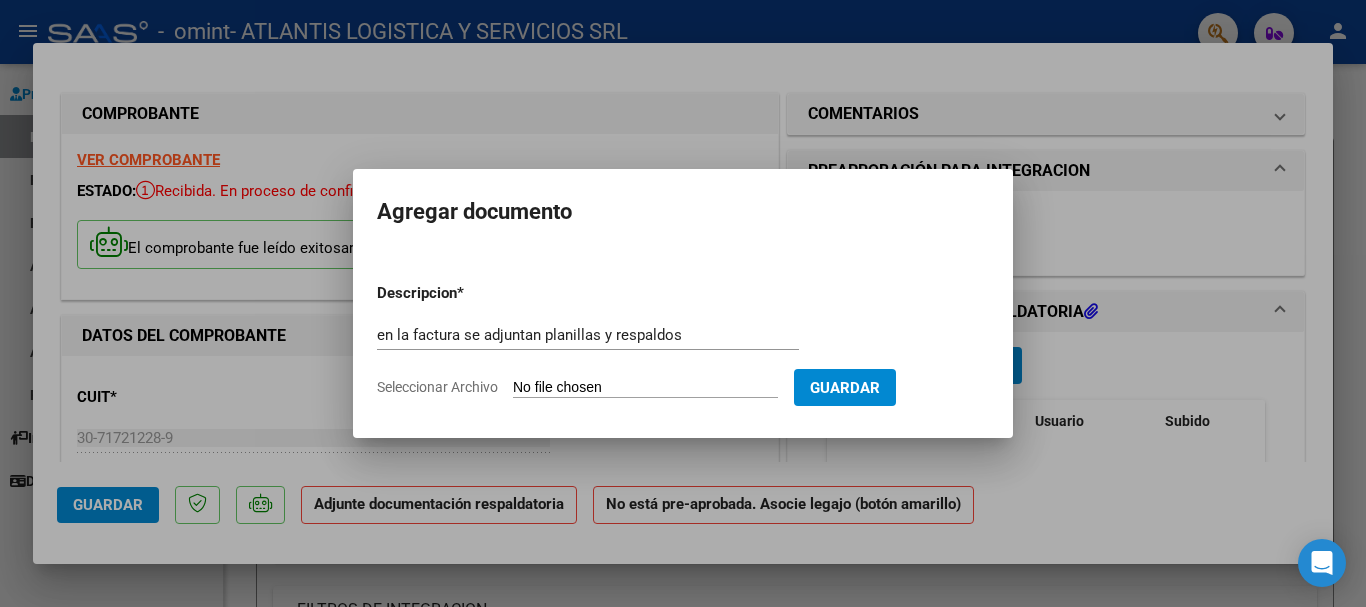 click on "Seleccionar Archivo" at bounding box center [645, 388] 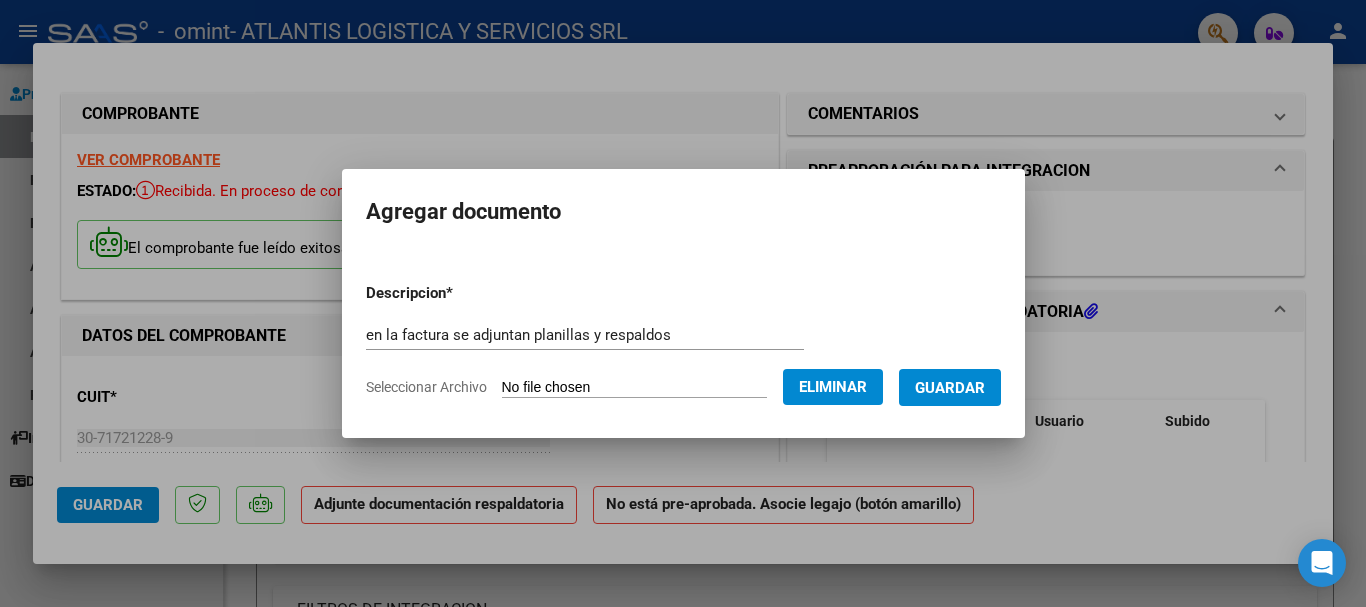 click on "Guardar" at bounding box center (950, 388) 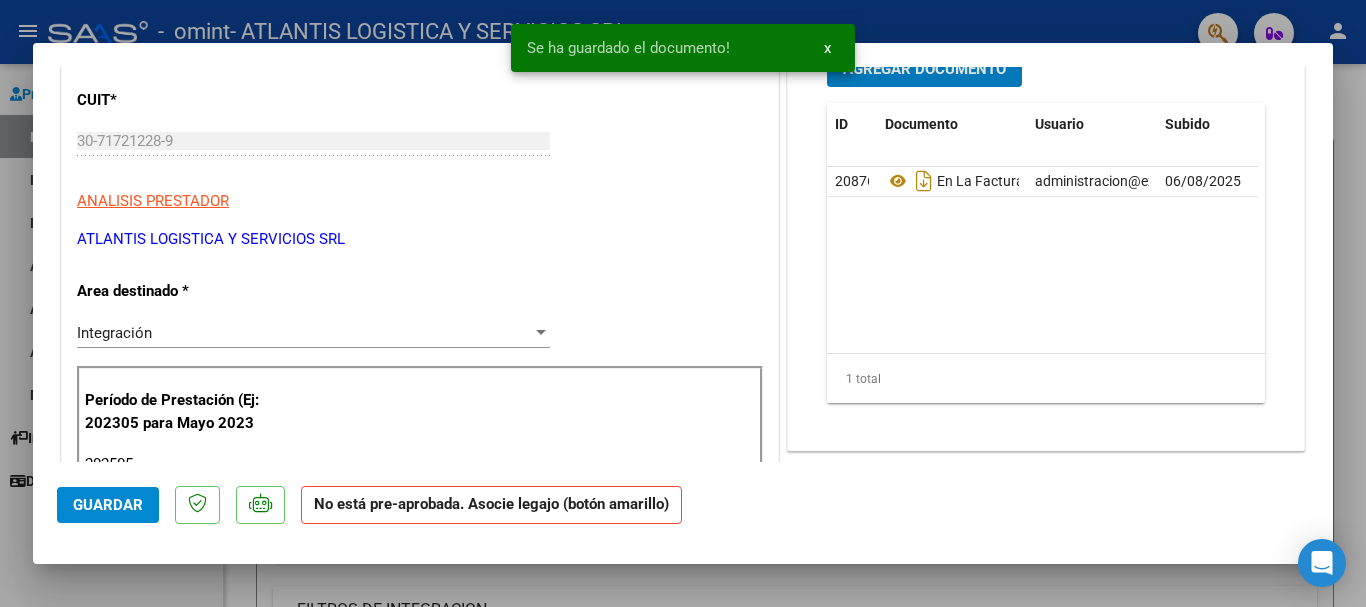 scroll, scrollTop: 300, scrollLeft: 0, axis: vertical 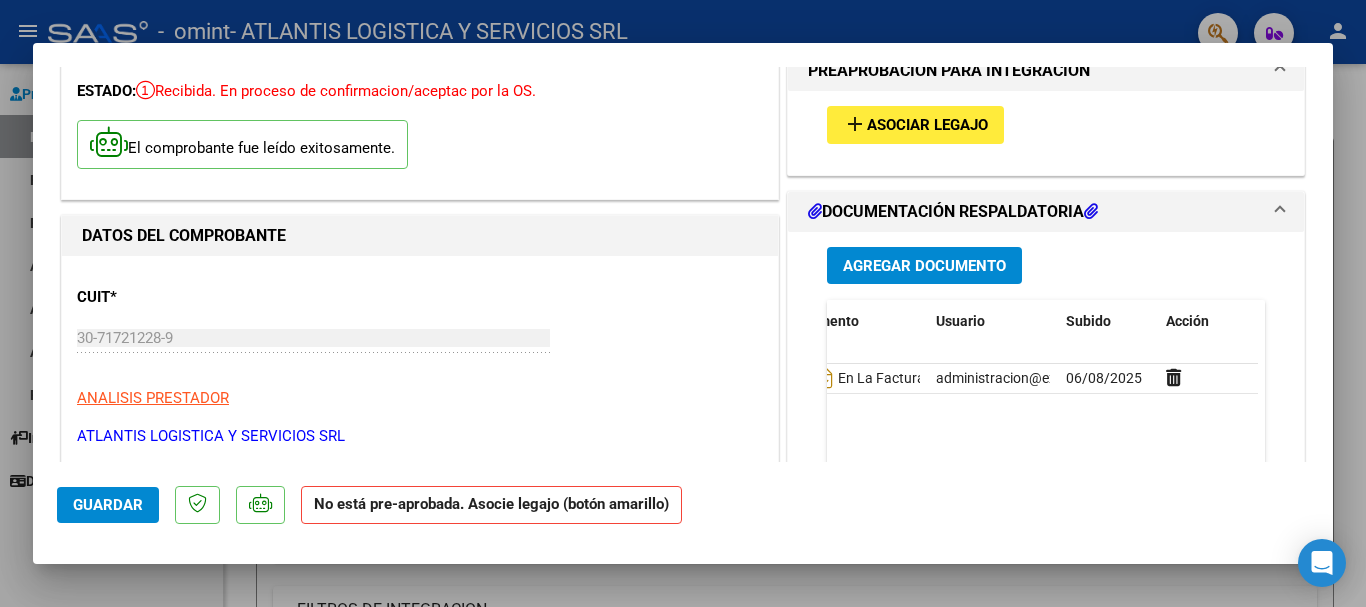 click on "Guardar" 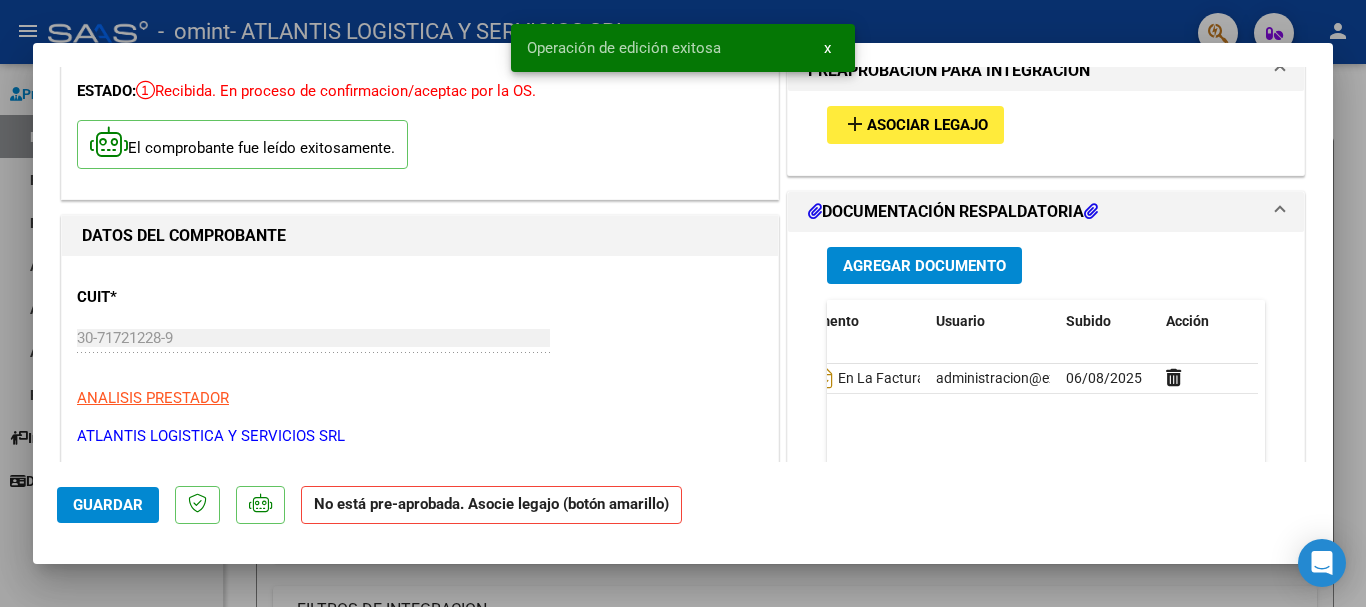 click on "x" at bounding box center (827, 48) 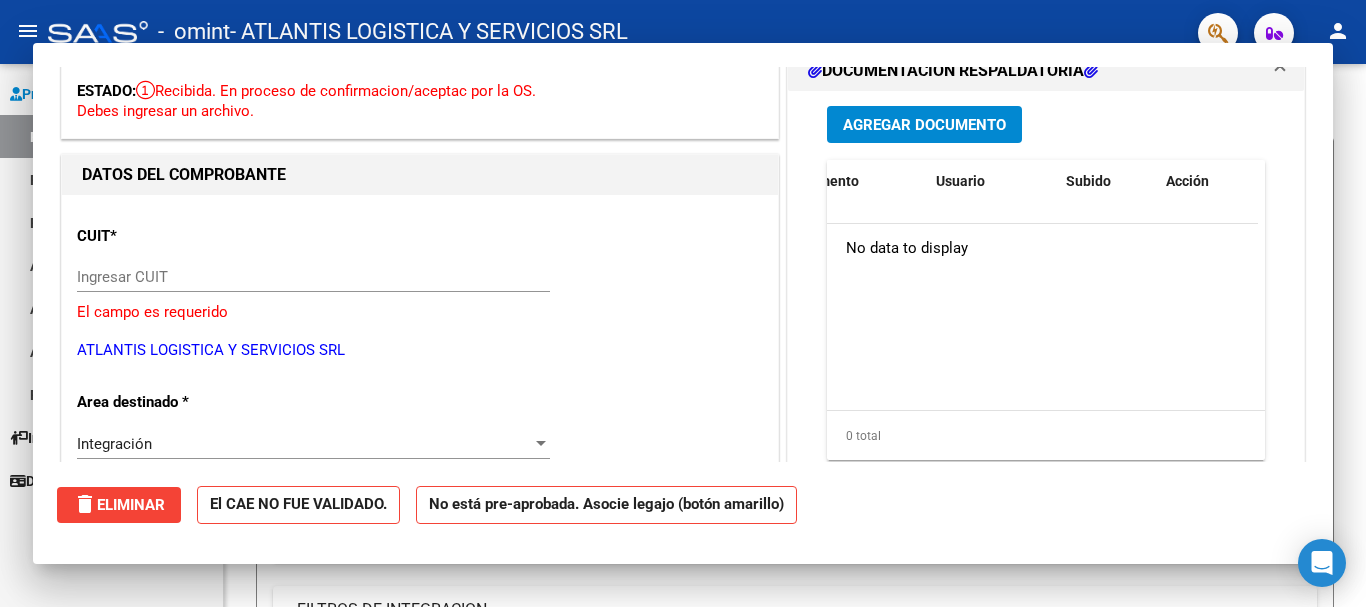 scroll, scrollTop: 0, scrollLeft: 0, axis: both 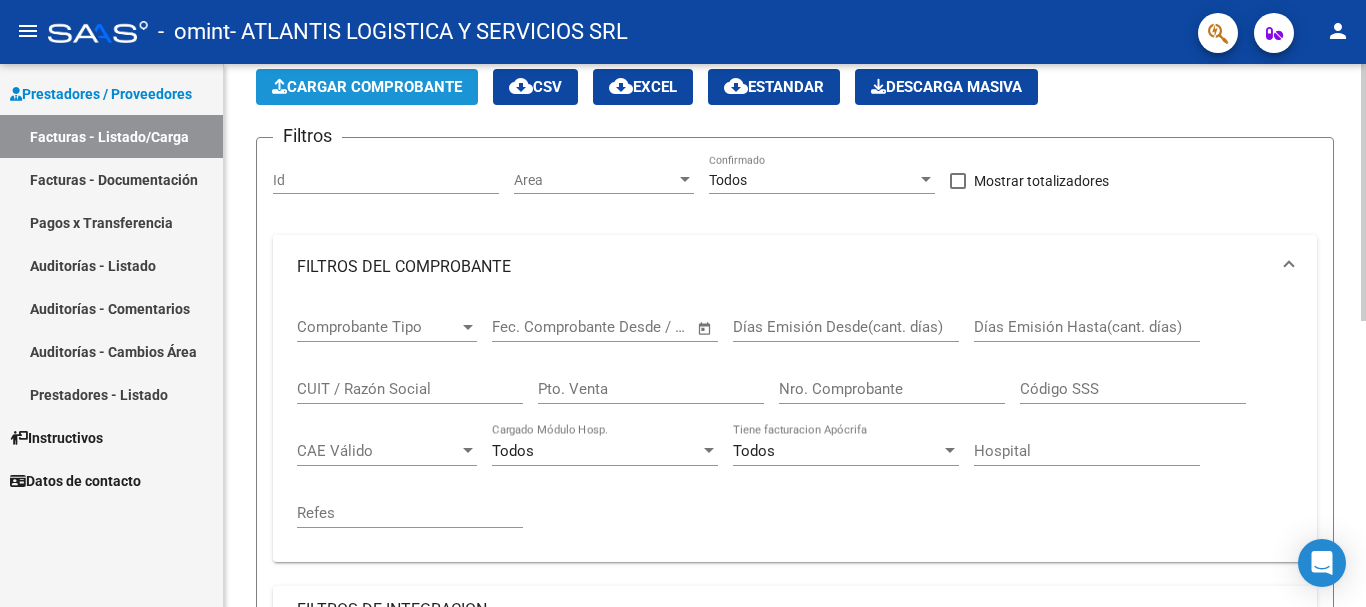 click on "Cargar Comprobante" 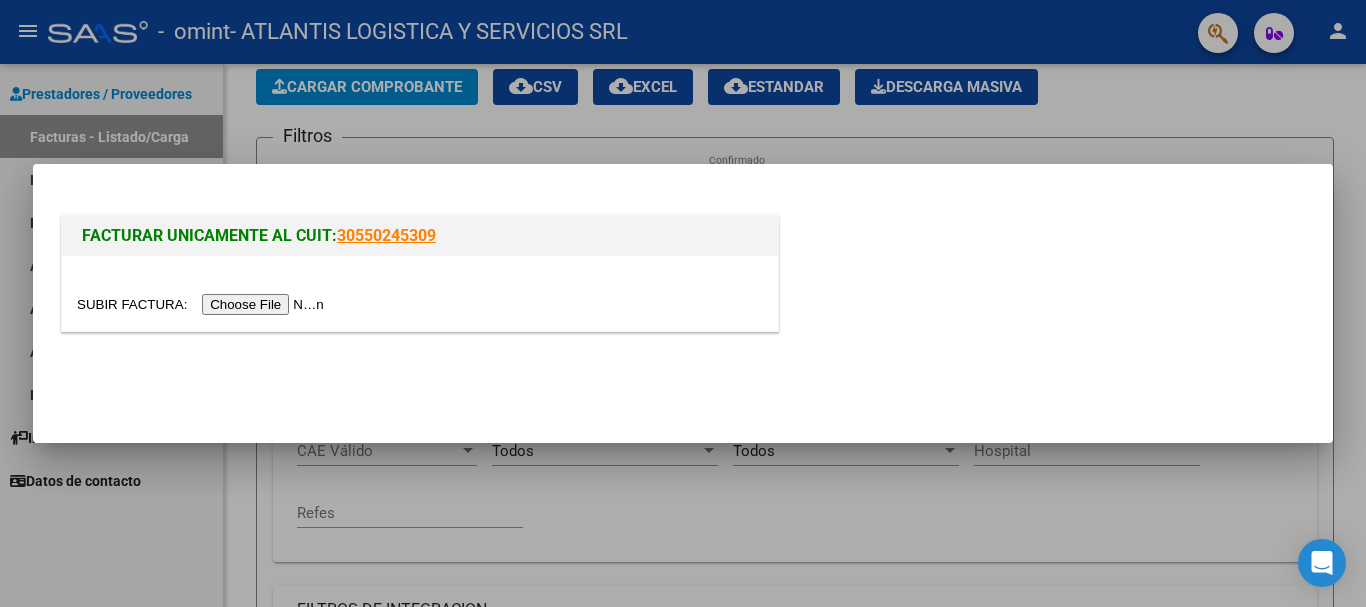 click at bounding box center [203, 304] 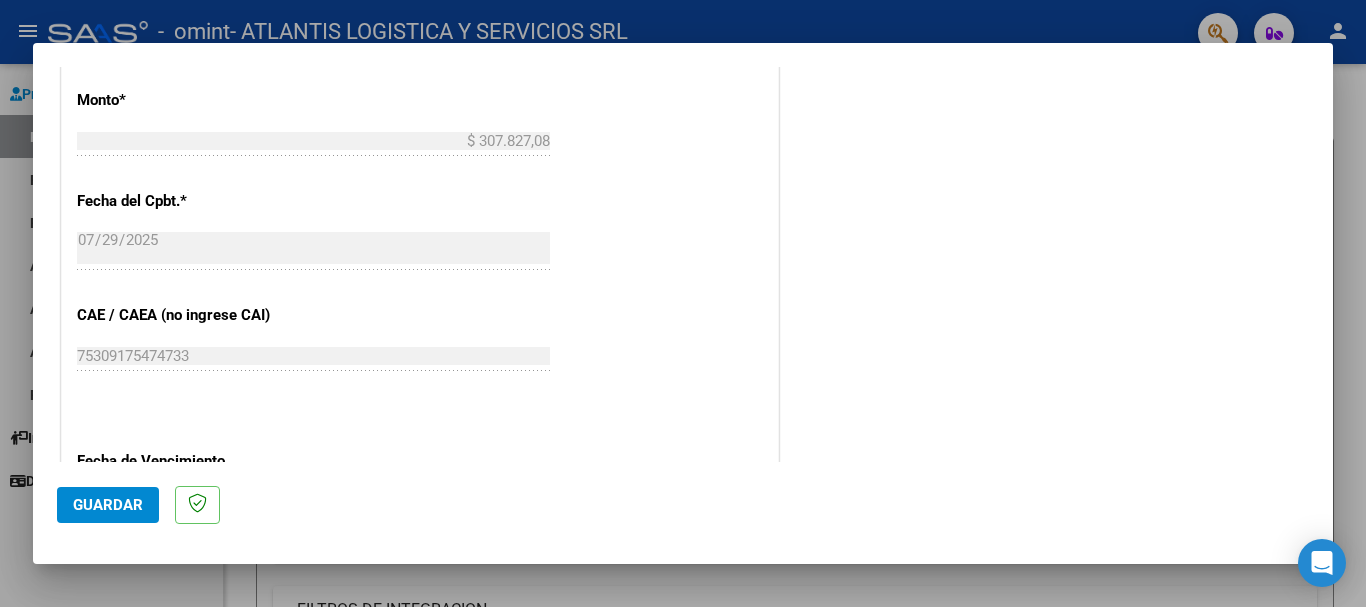 scroll, scrollTop: 1100, scrollLeft: 0, axis: vertical 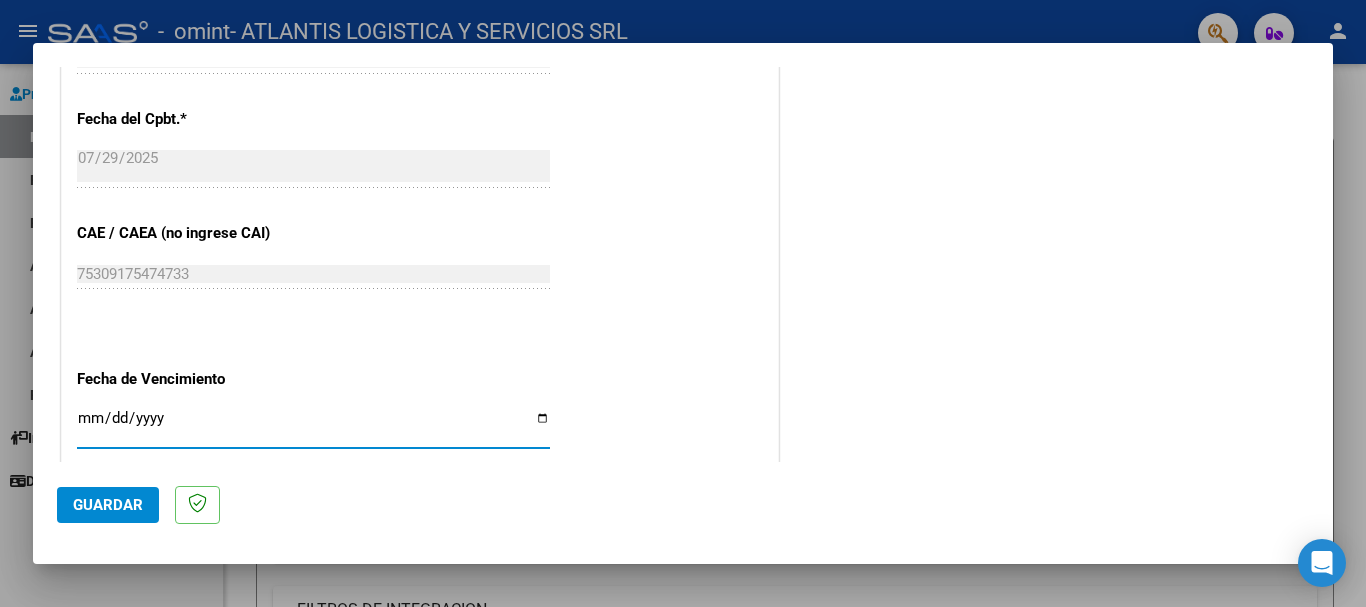 click on "Ingresar la fecha" at bounding box center [313, 426] 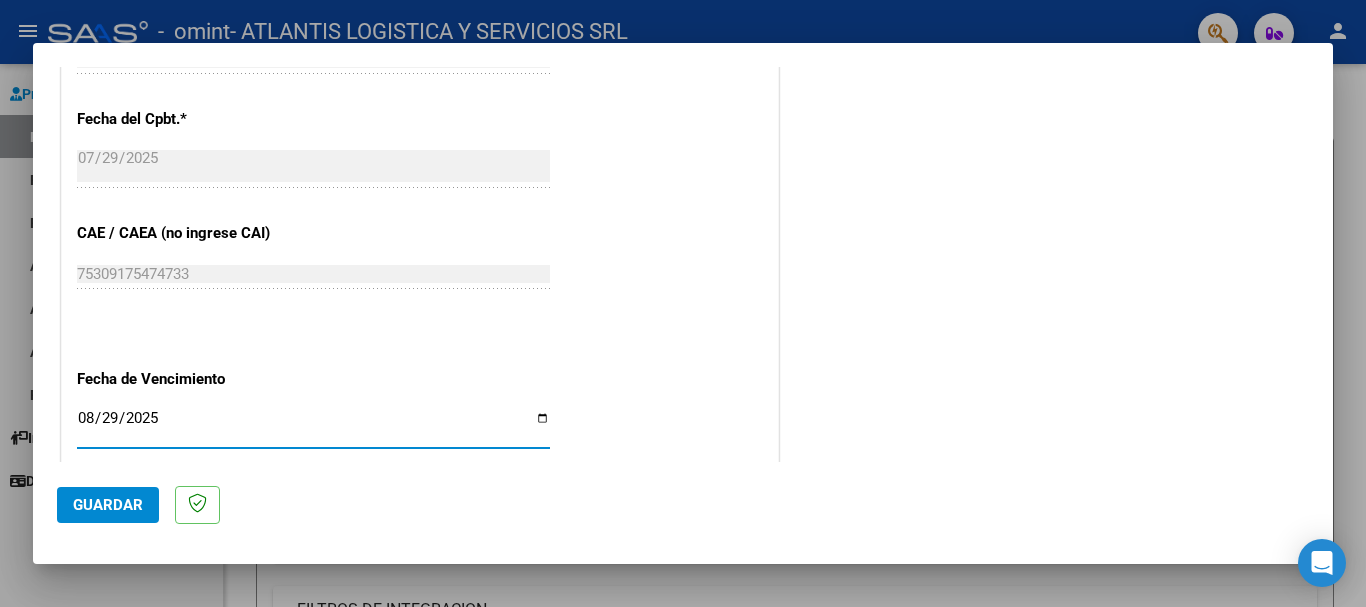 type on "2025-08-29" 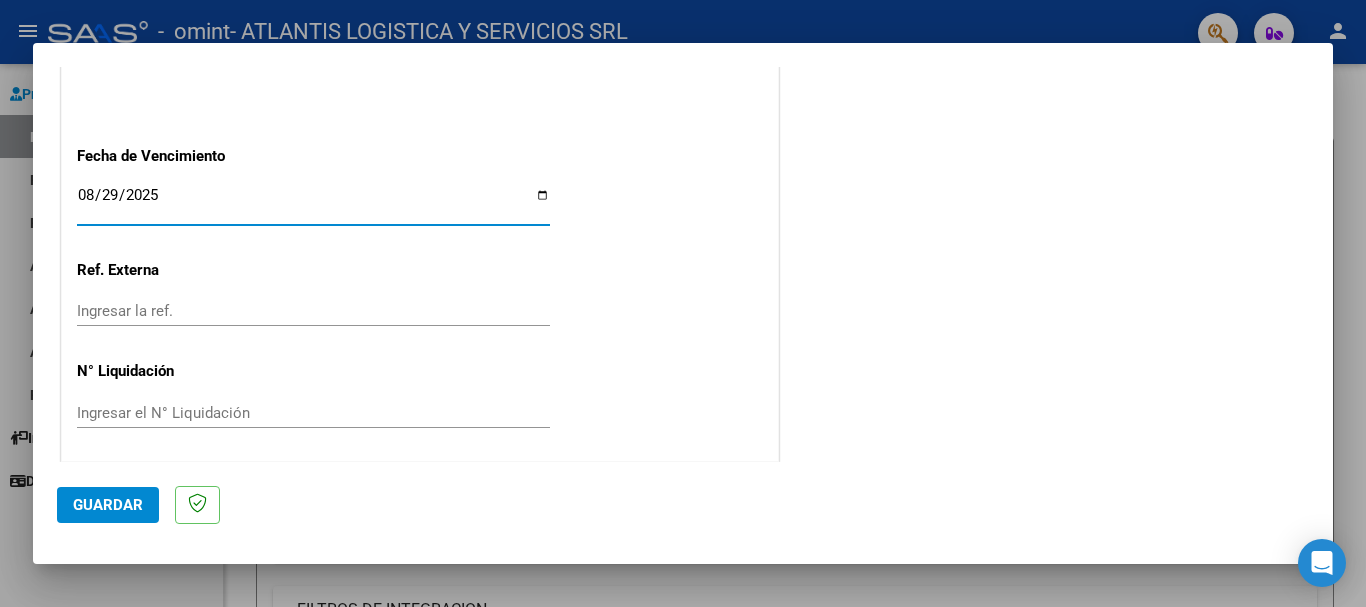 scroll, scrollTop: 1327, scrollLeft: 0, axis: vertical 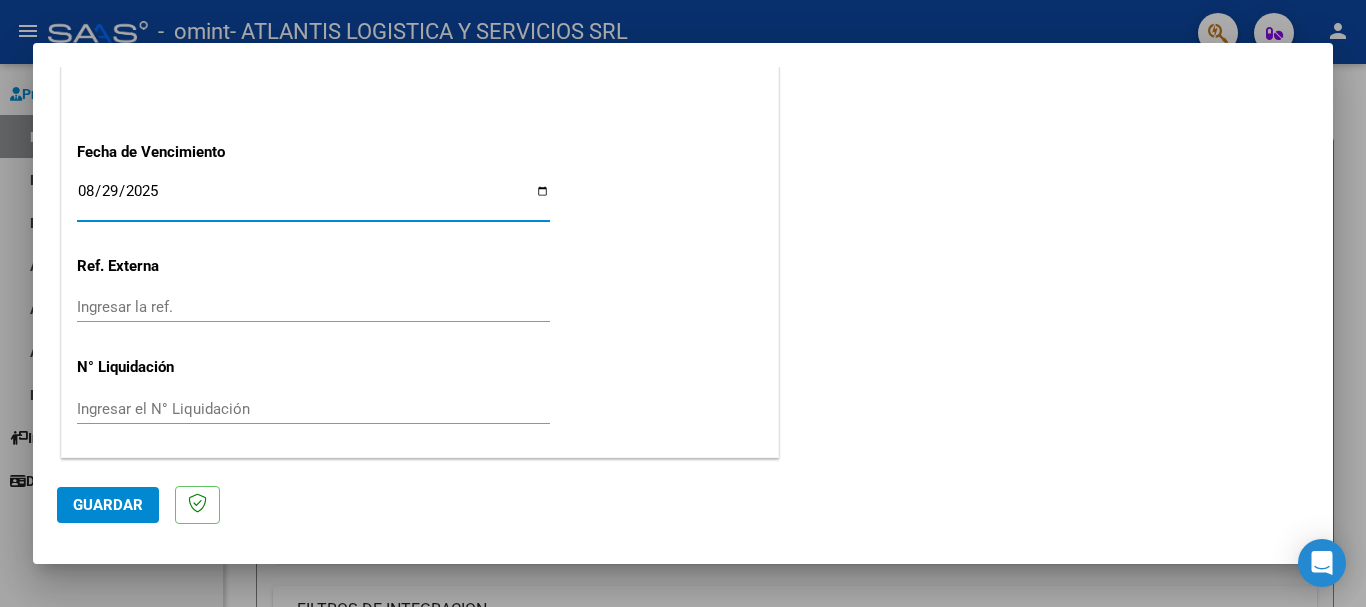 click on "Ingresar el N° Liquidación" at bounding box center [313, 409] 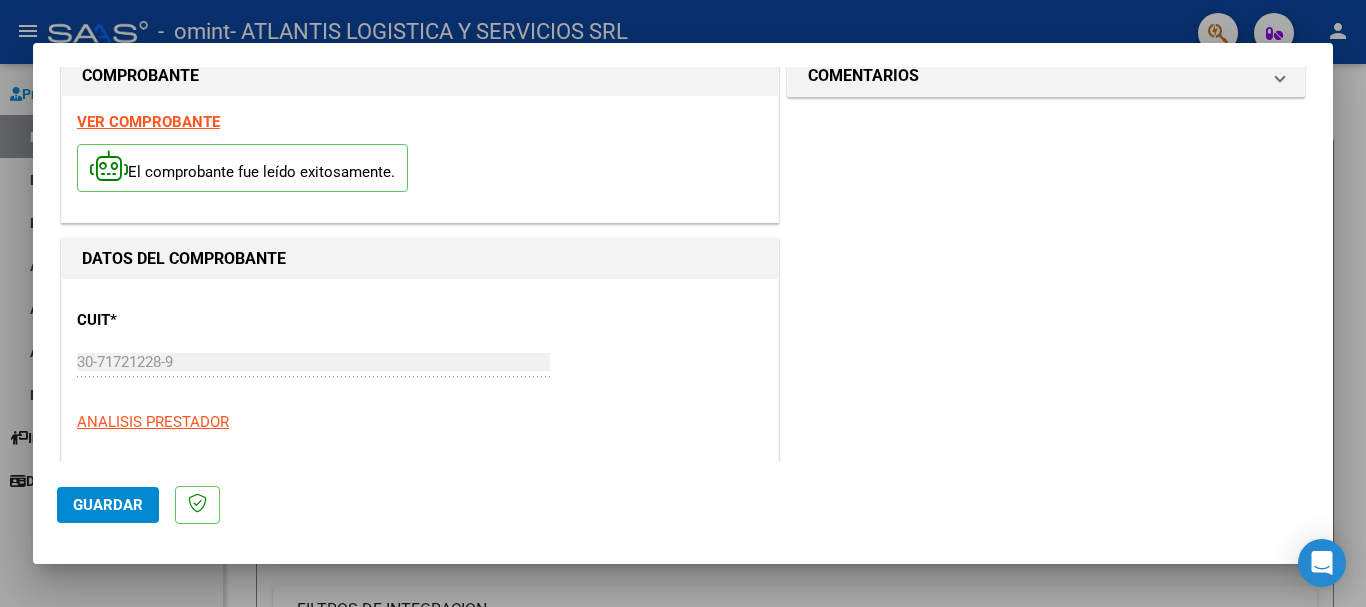 scroll, scrollTop: 100, scrollLeft: 0, axis: vertical 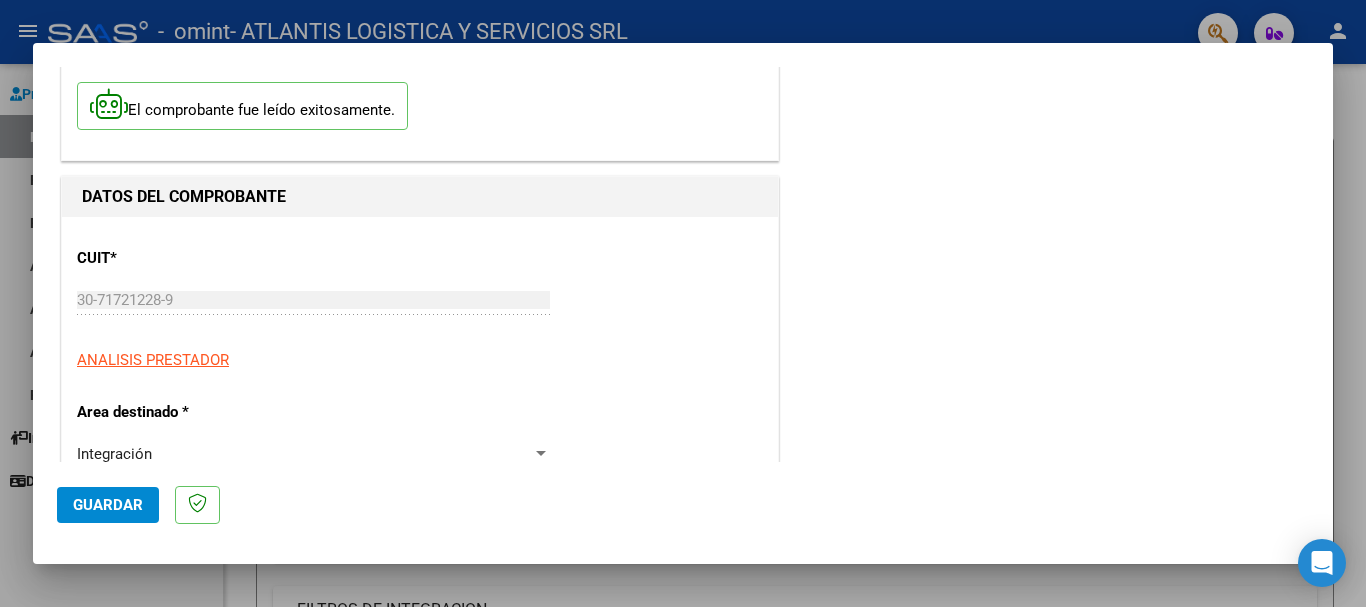 type on "062025" 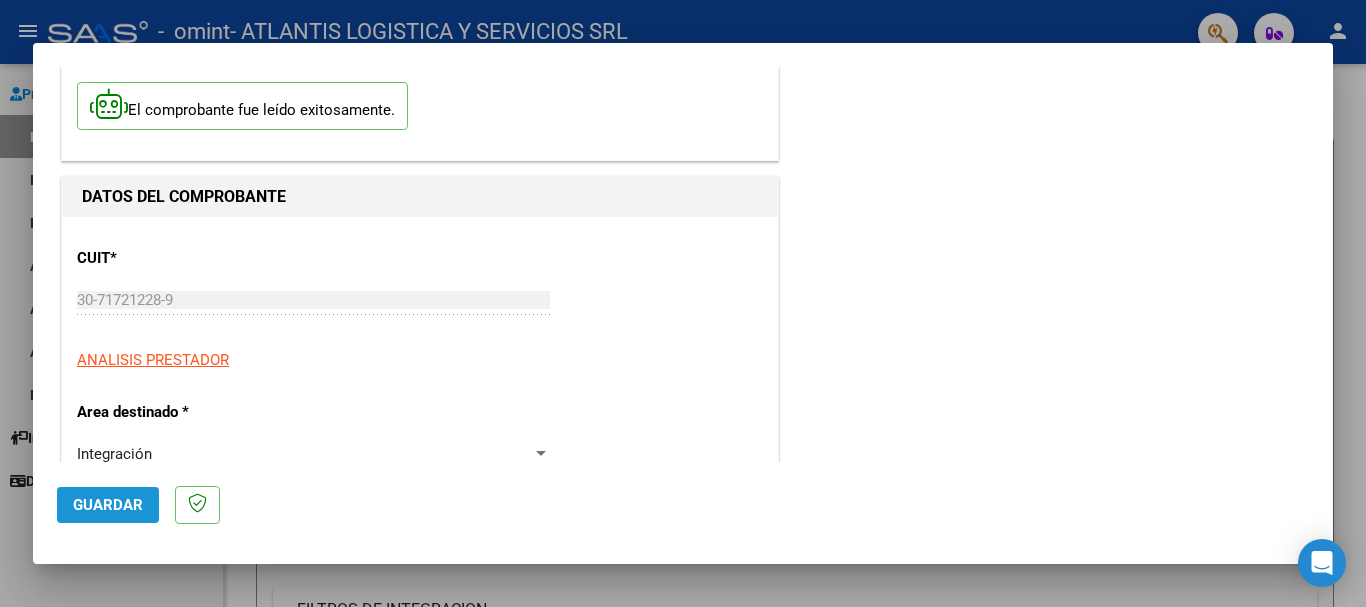 click on "Guardar" 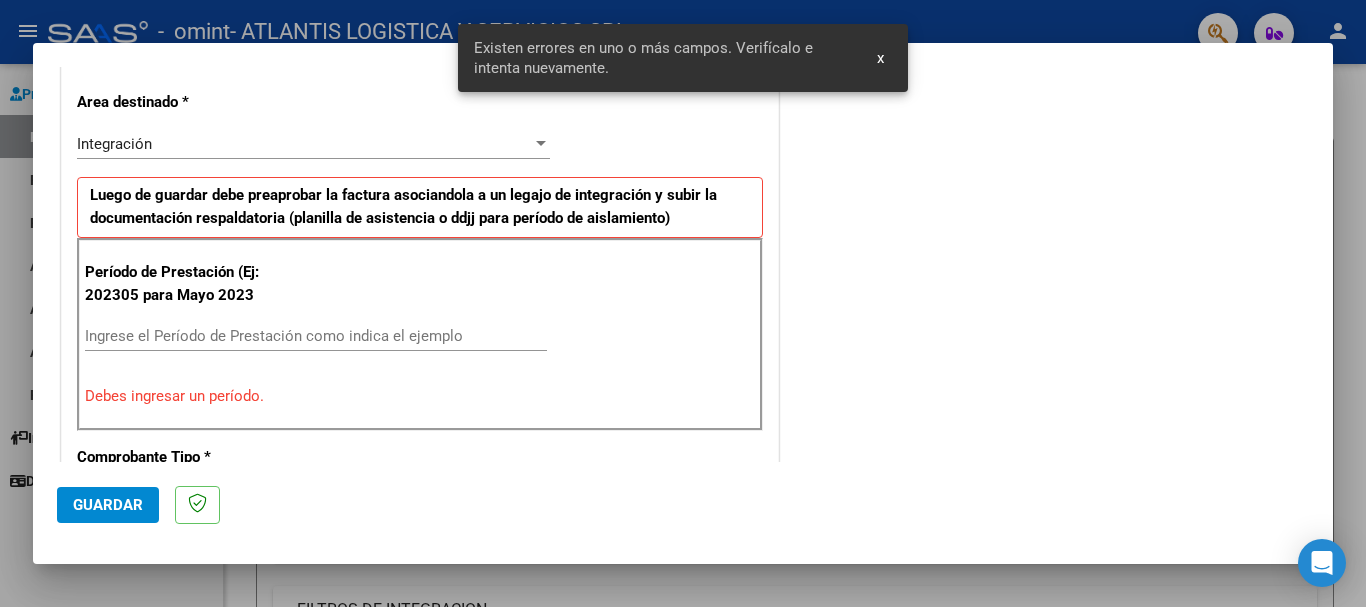 scroll, scrollTop: 462, scrollLeft: 0, axis: vertical 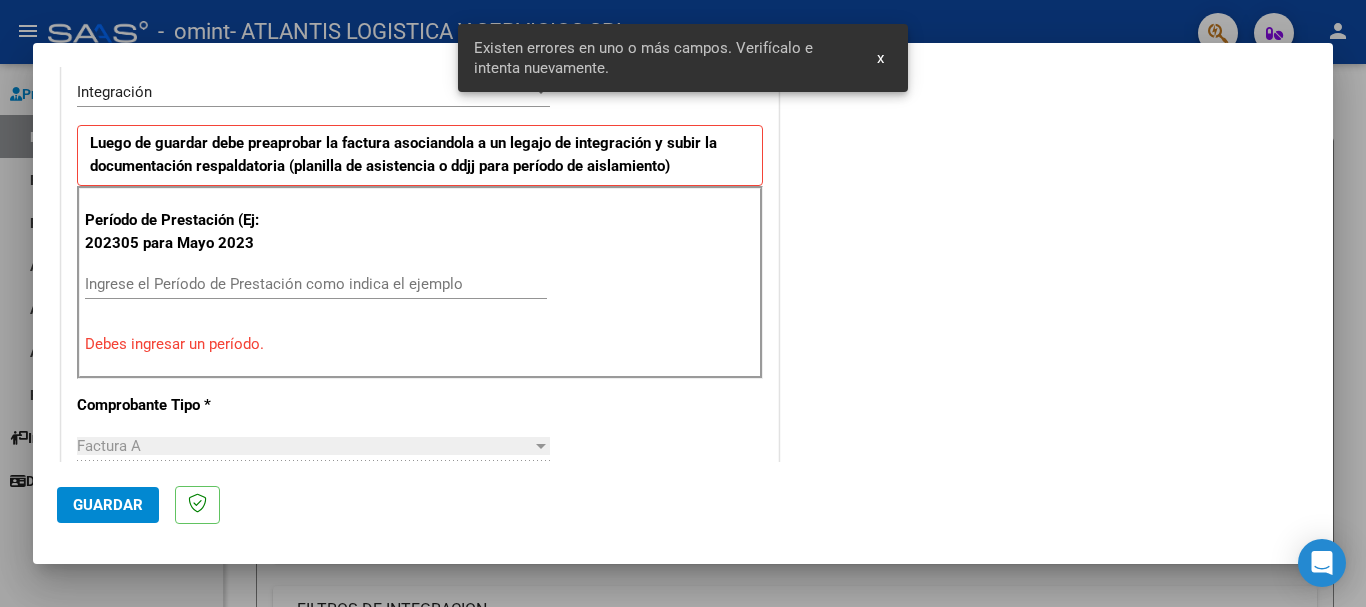 click on "Ingrese el Período de Prestación como indica el ejemplo" at bounding box center (316, 284) 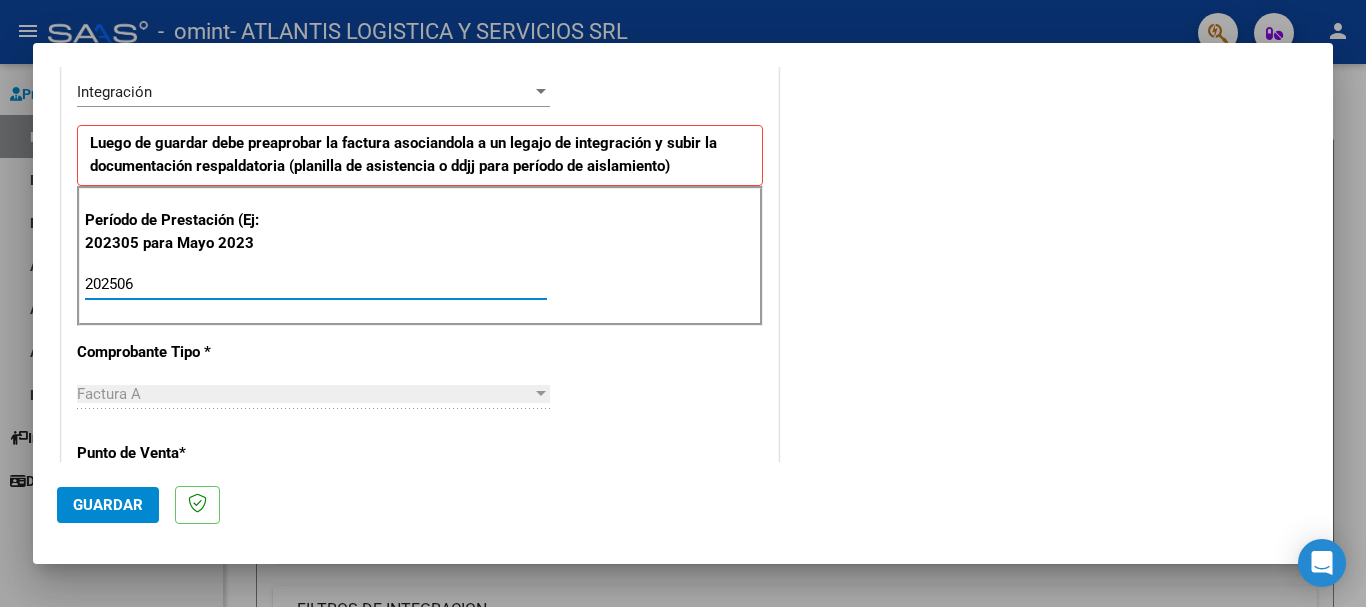type on "202506" 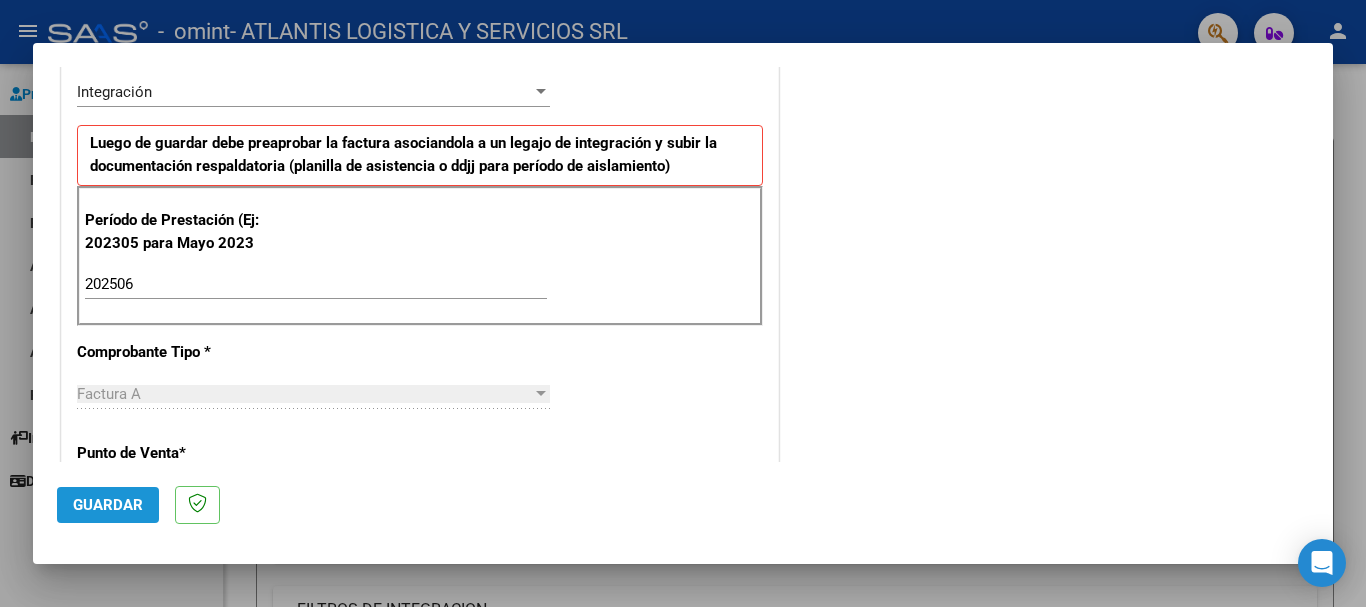 click on "Guardar" 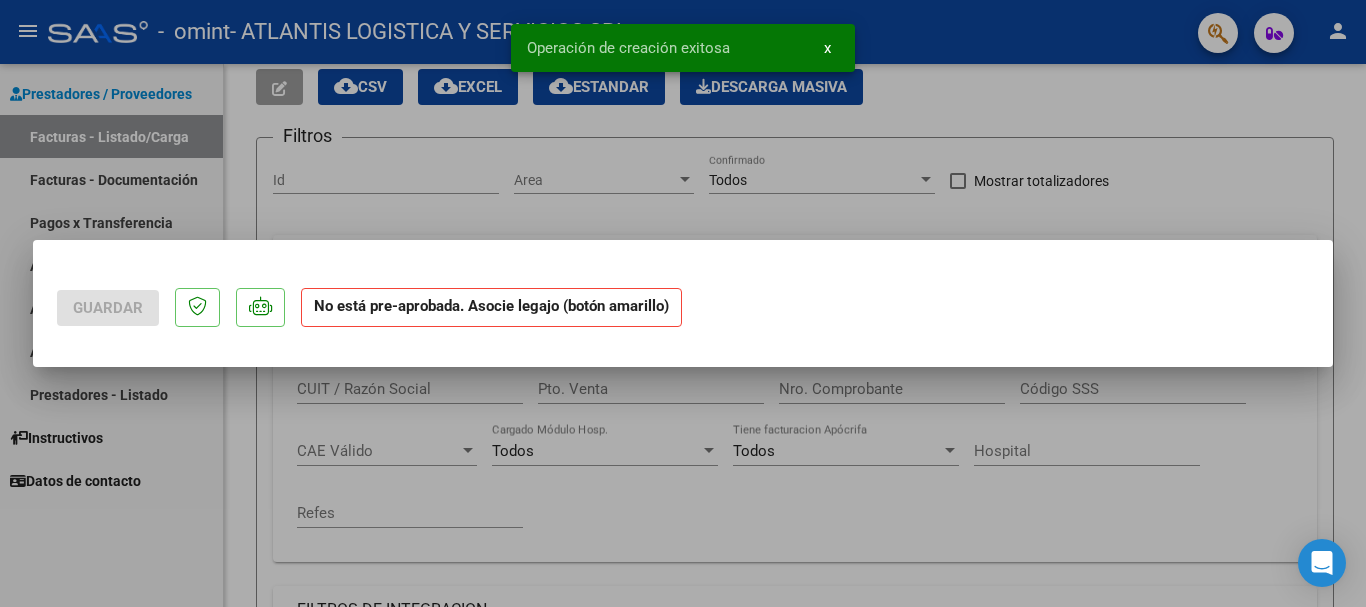 scroll, scrollTop: 0, scrollLeft: 0, axis: both 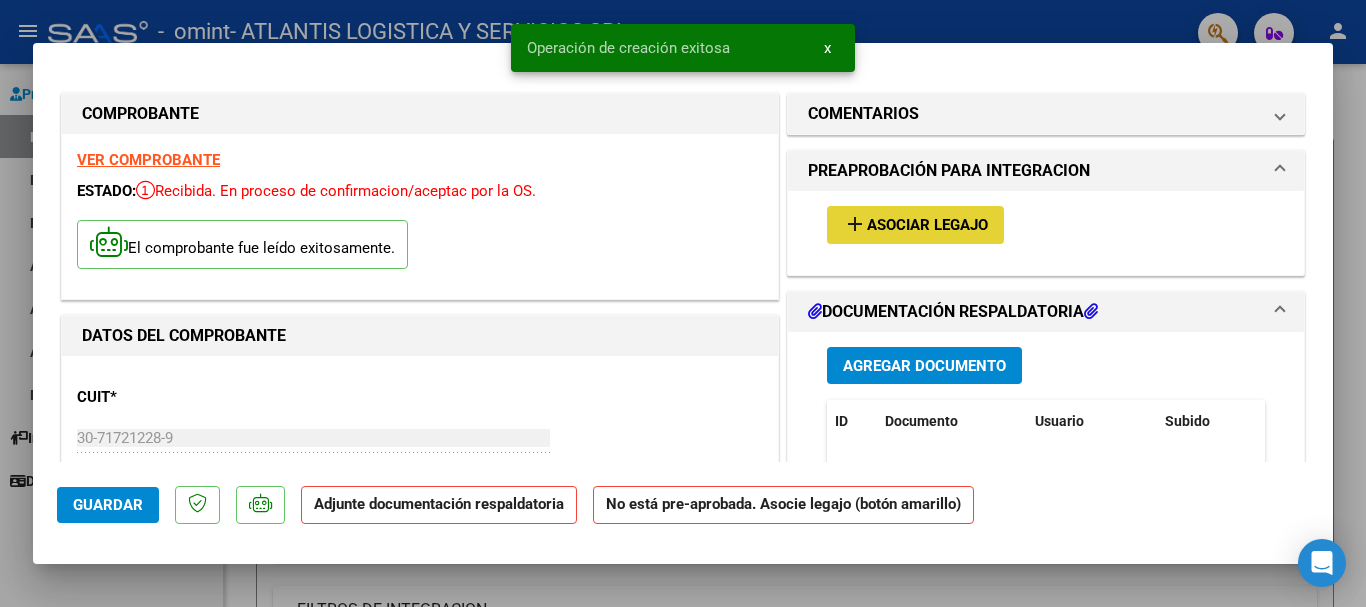 click on "add Asociar Legajo" at bounding box center (915, 224) 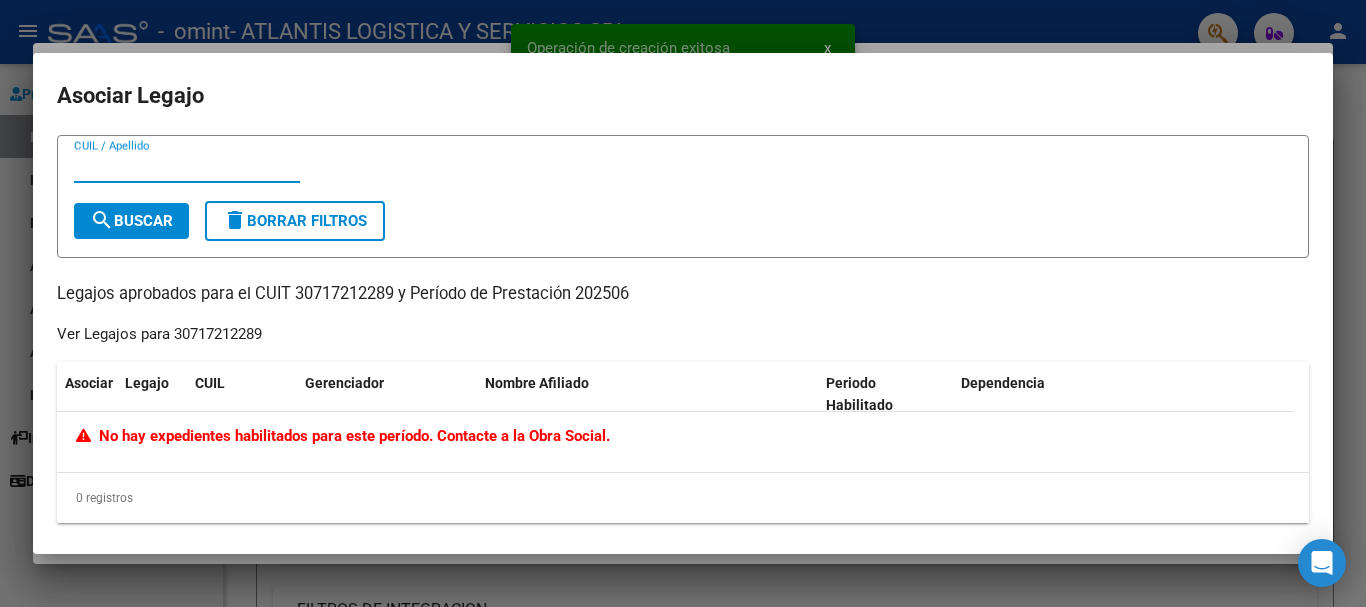 click on "No hay expedientes habilitados para este período. Contacte a la Obra Social." 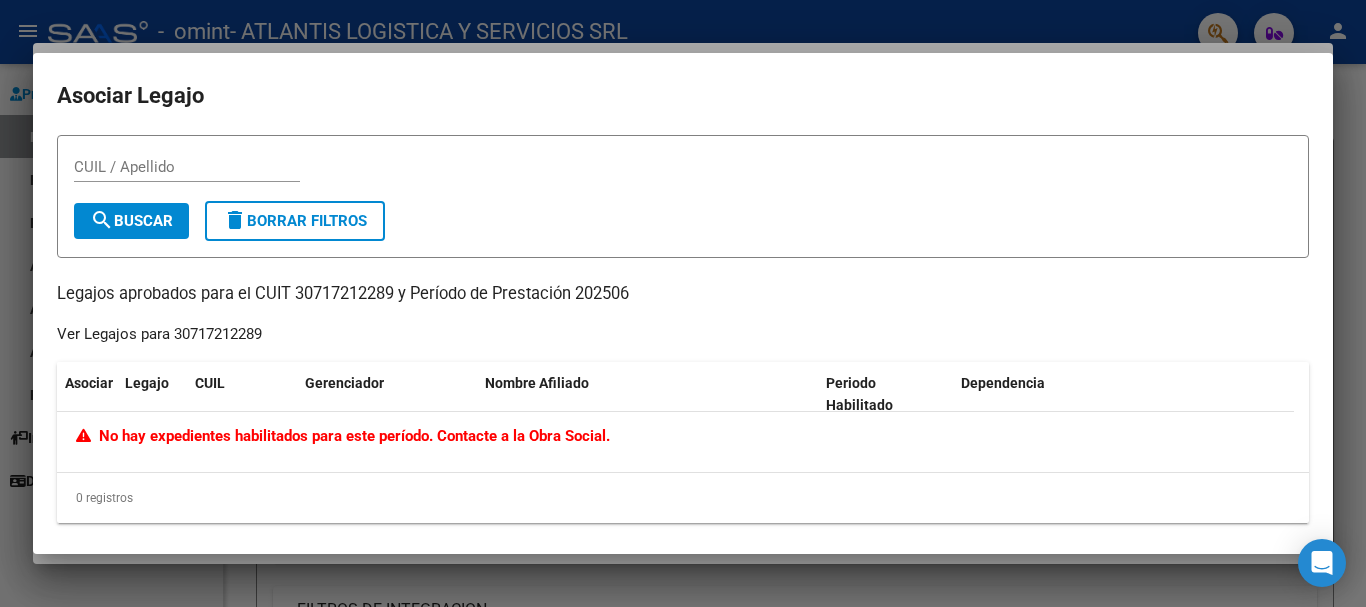 type 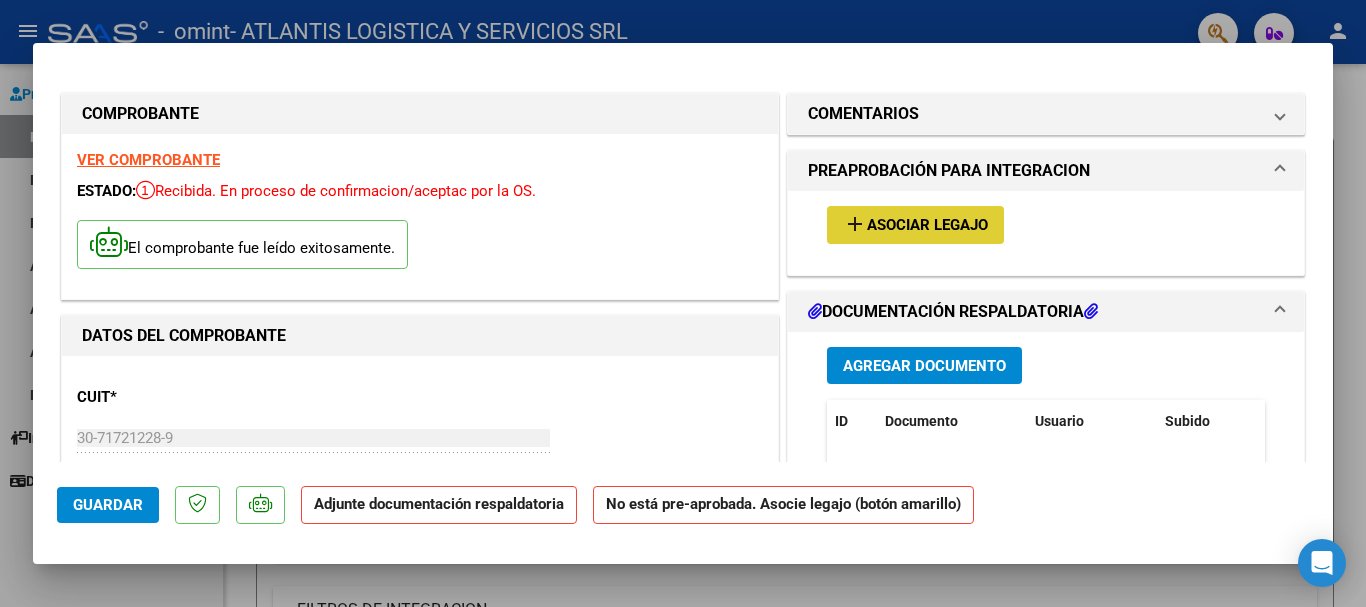 click on "Agregar Documento" at bounding box center (924, 366) 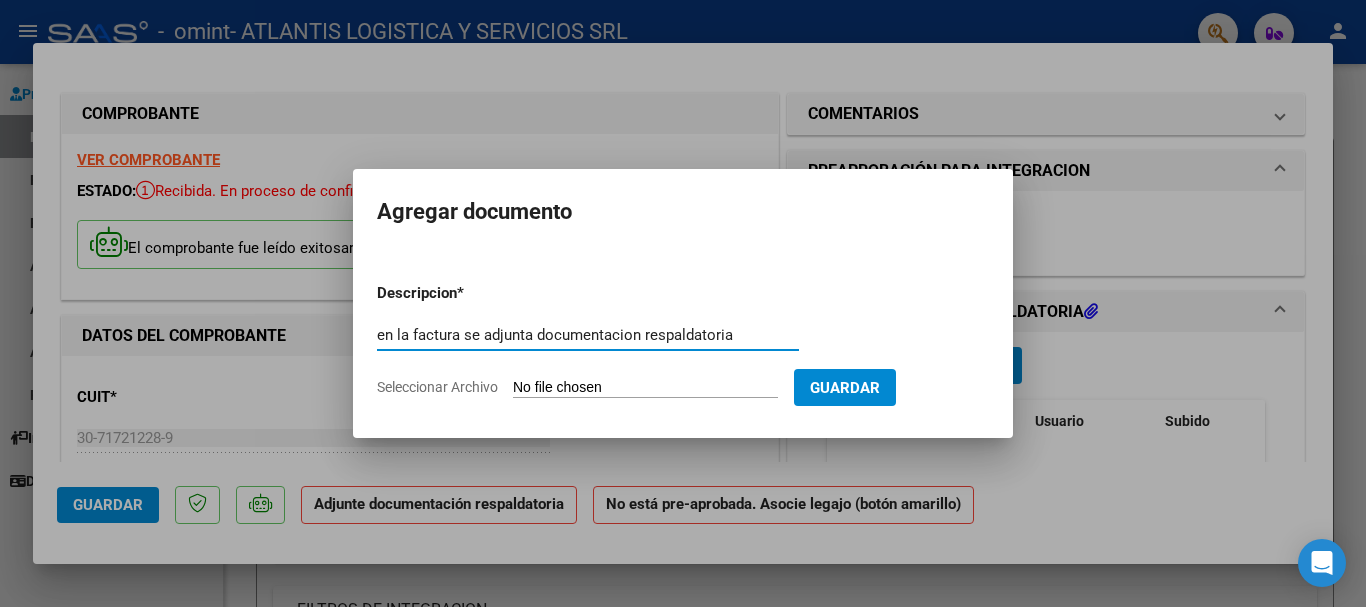 type on "en la factura se adjunta documentacion respaldatoria" 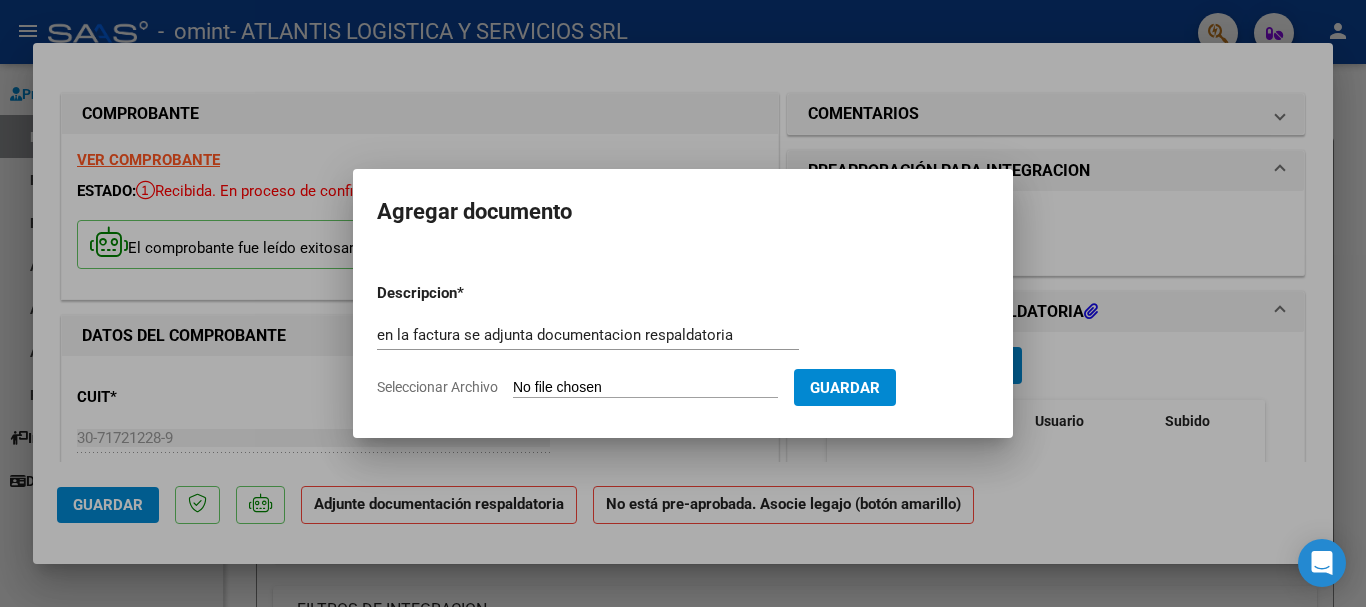 click on "Seleccionar Archivo" at bounding box center [645, 388] 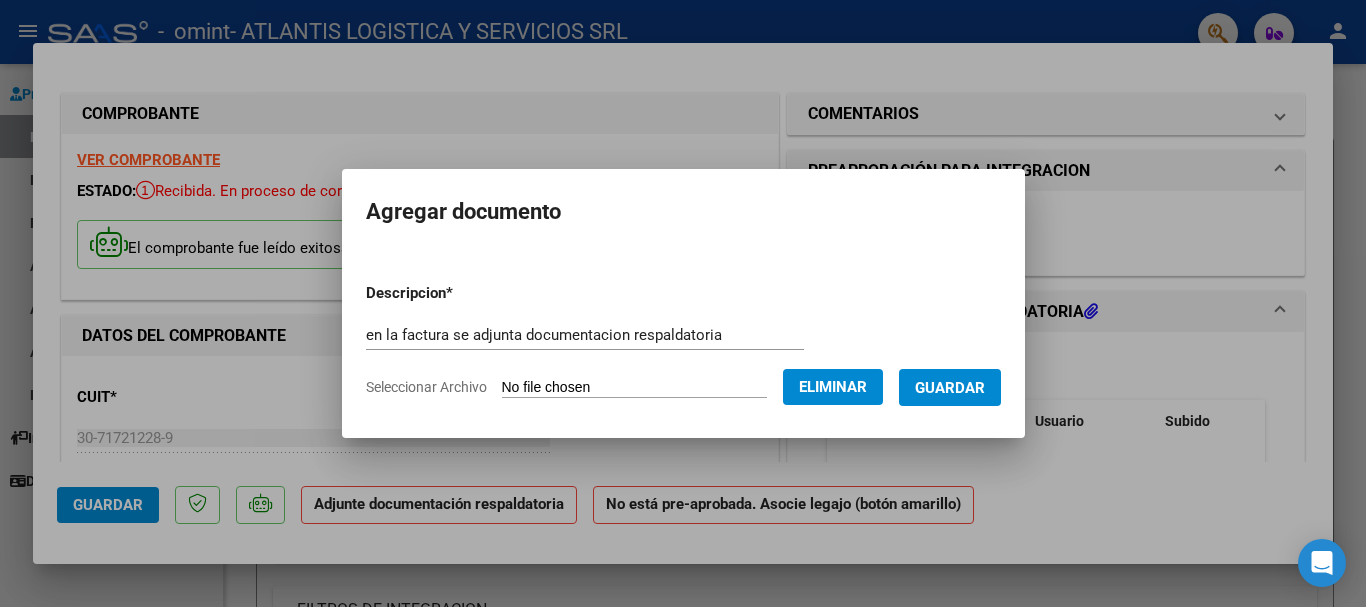 click on "Guardar" at bounding box center (950, 388) 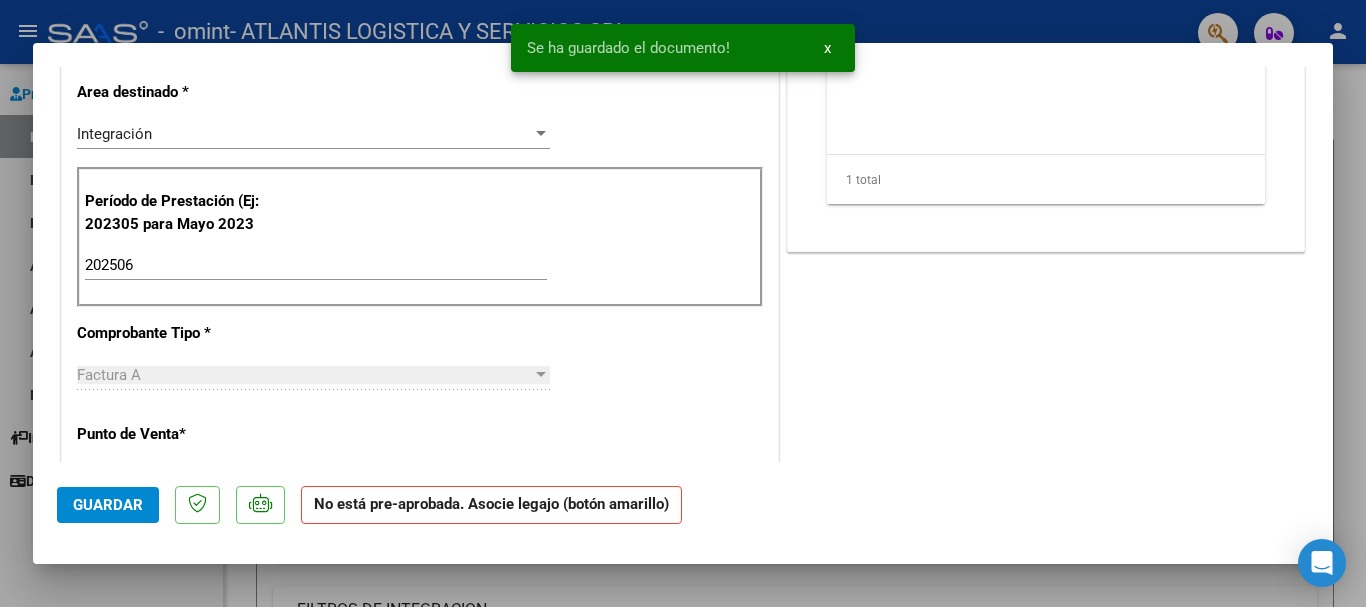 scroll, scrollTop: 500, scrollLeft: 0, axis: vertical 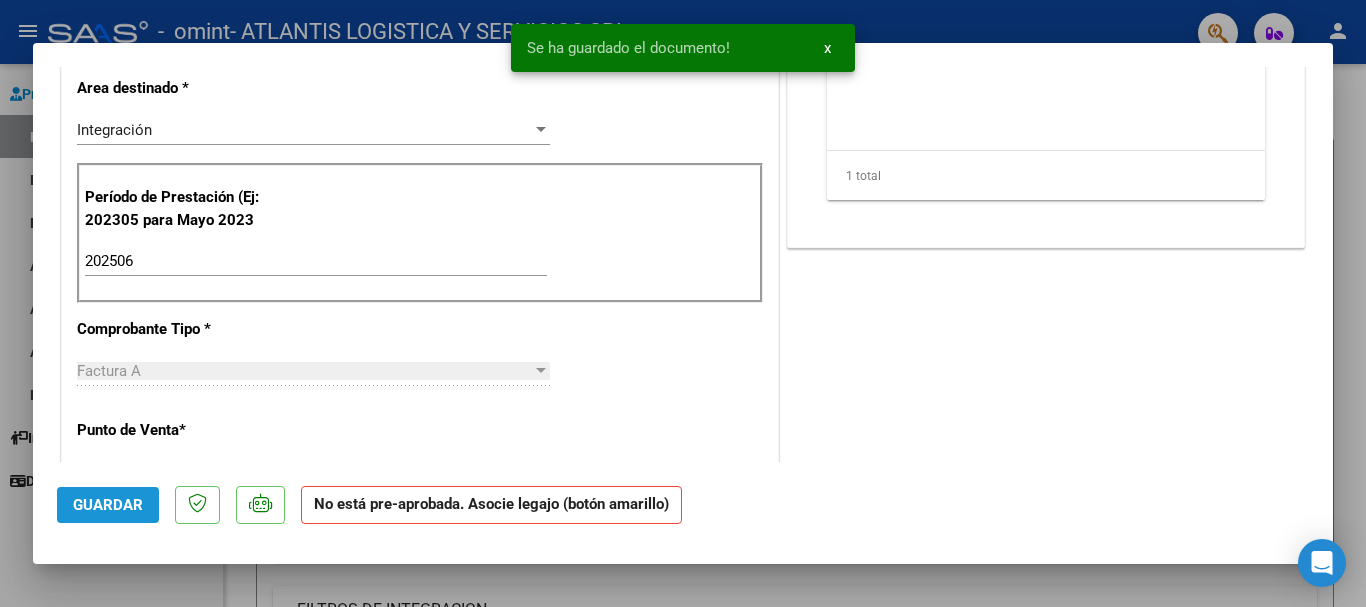 click on "Guardar" 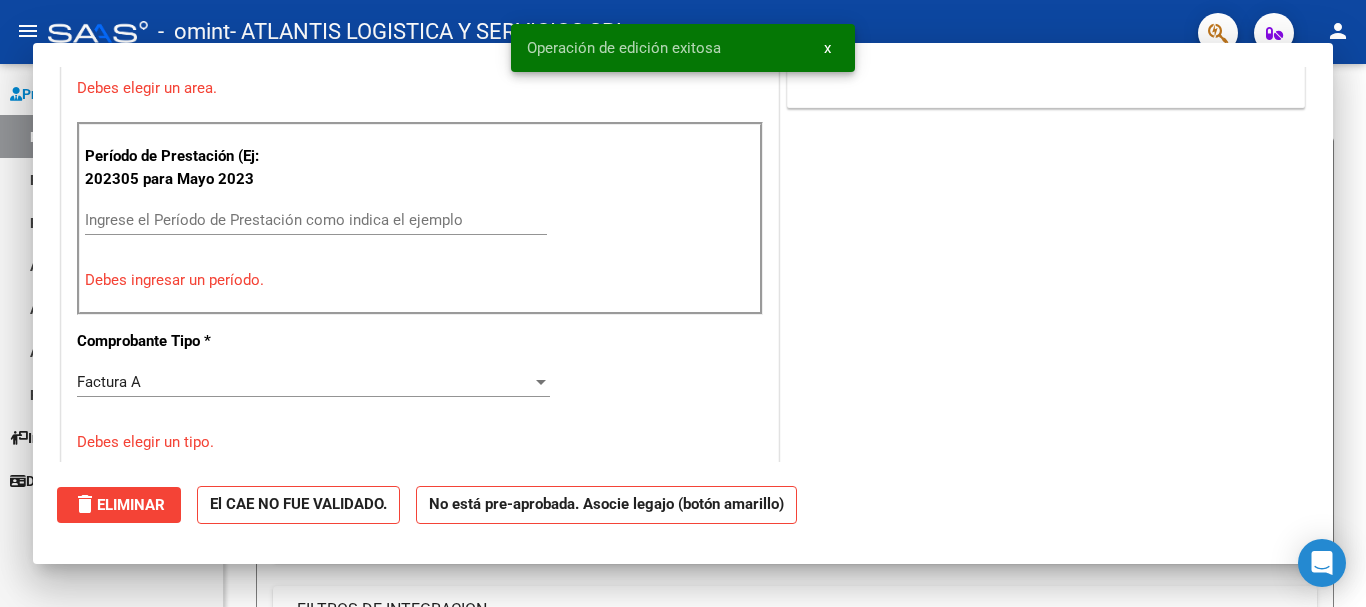 scroll, scrollTop: 0, scrollLeft: 0, axis: both 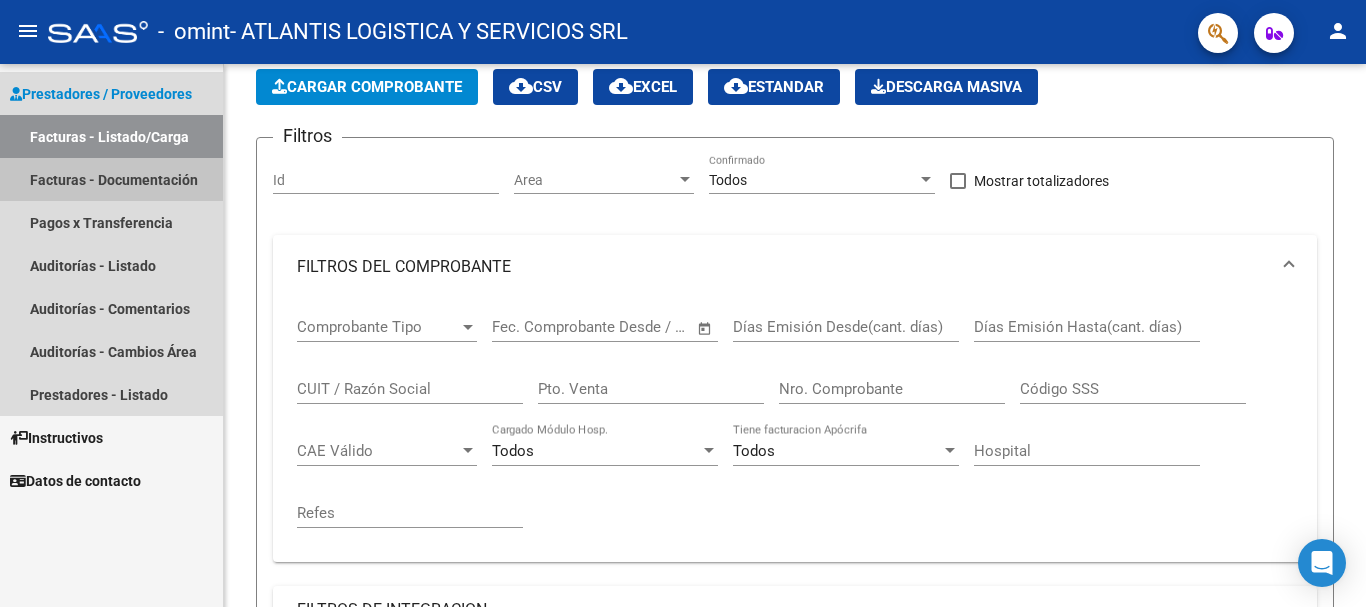 click on "Facturas - Documentación" at bounding box center (111, 179) 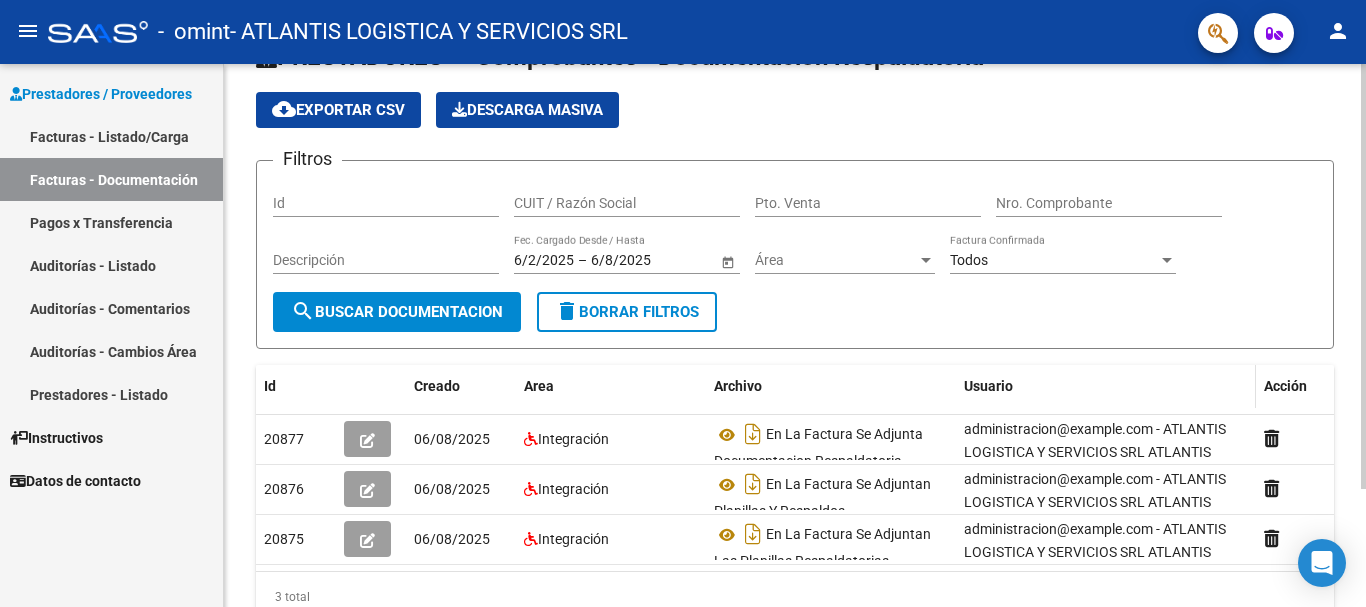 scroll, scrollTop: 50, scrollLeft: 0, axis: vertical 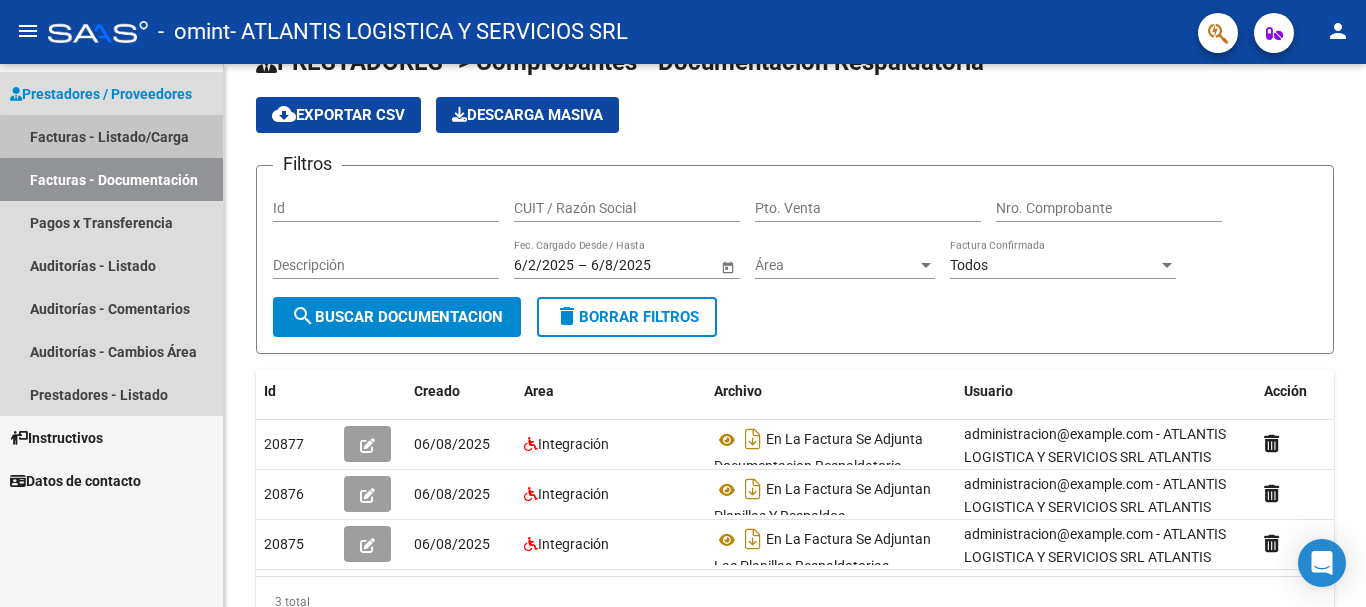 click on "Facturas - Listado/Carga" at bounding box center [111, 136] 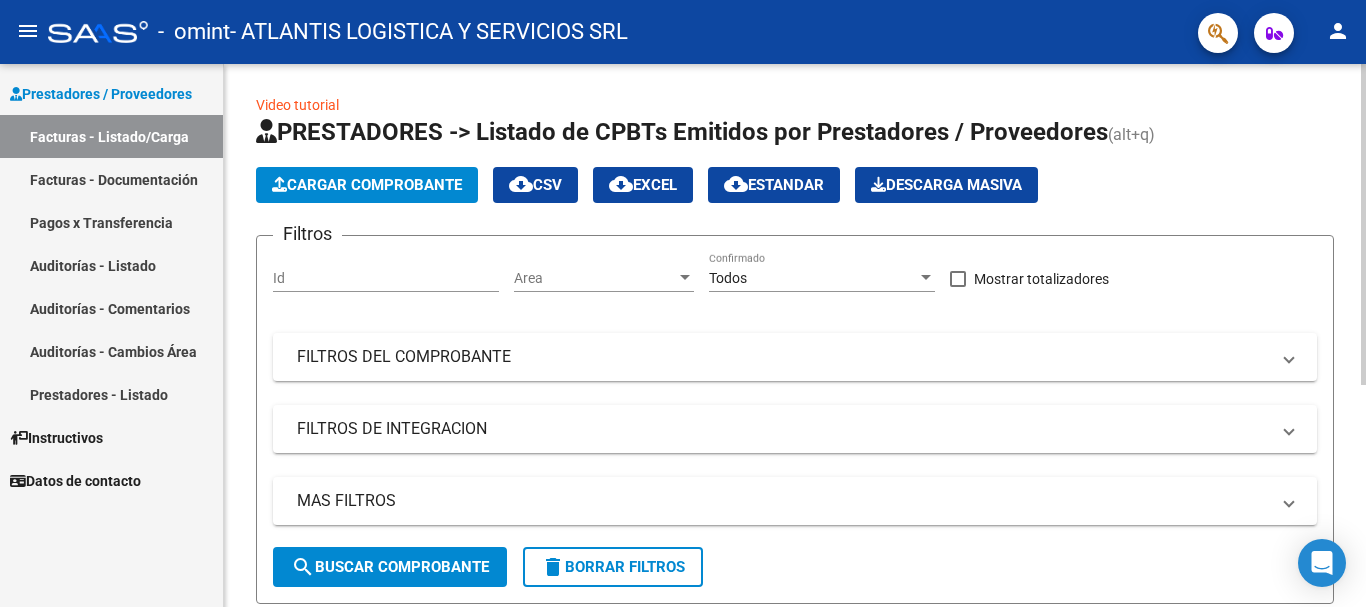 scroll, scrollTop: 0, scrollLeft: 0, axis: both 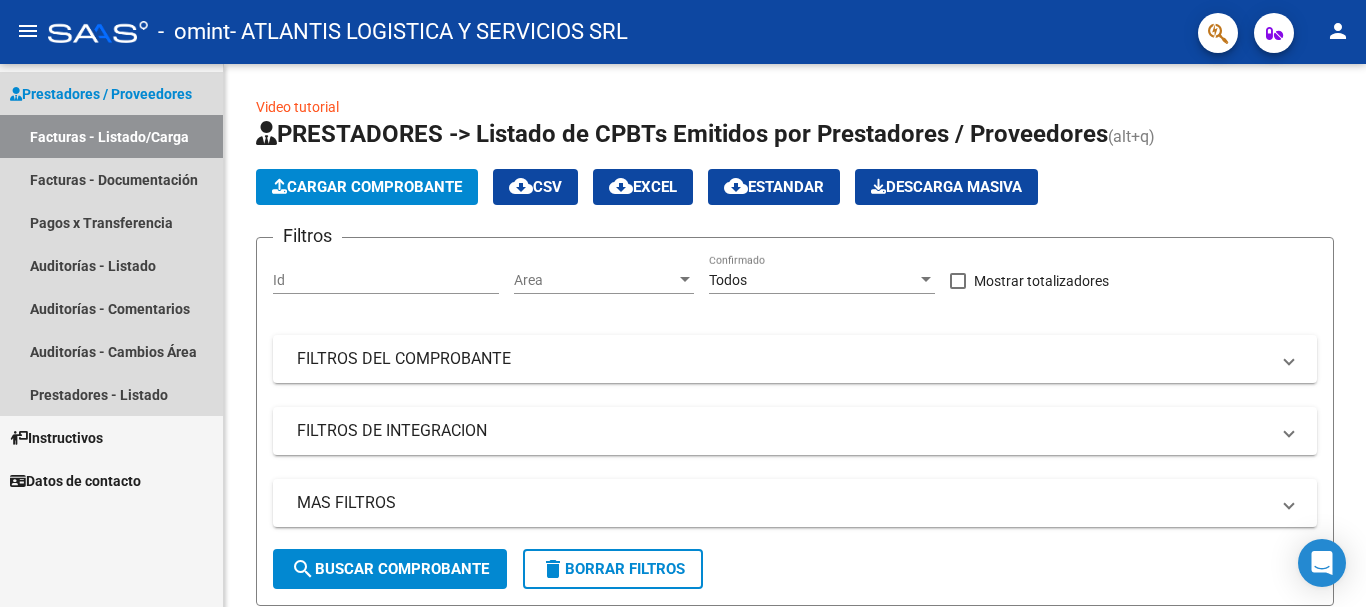 click on "Prestadores / Proveedores" at bounding box center [101, 94] 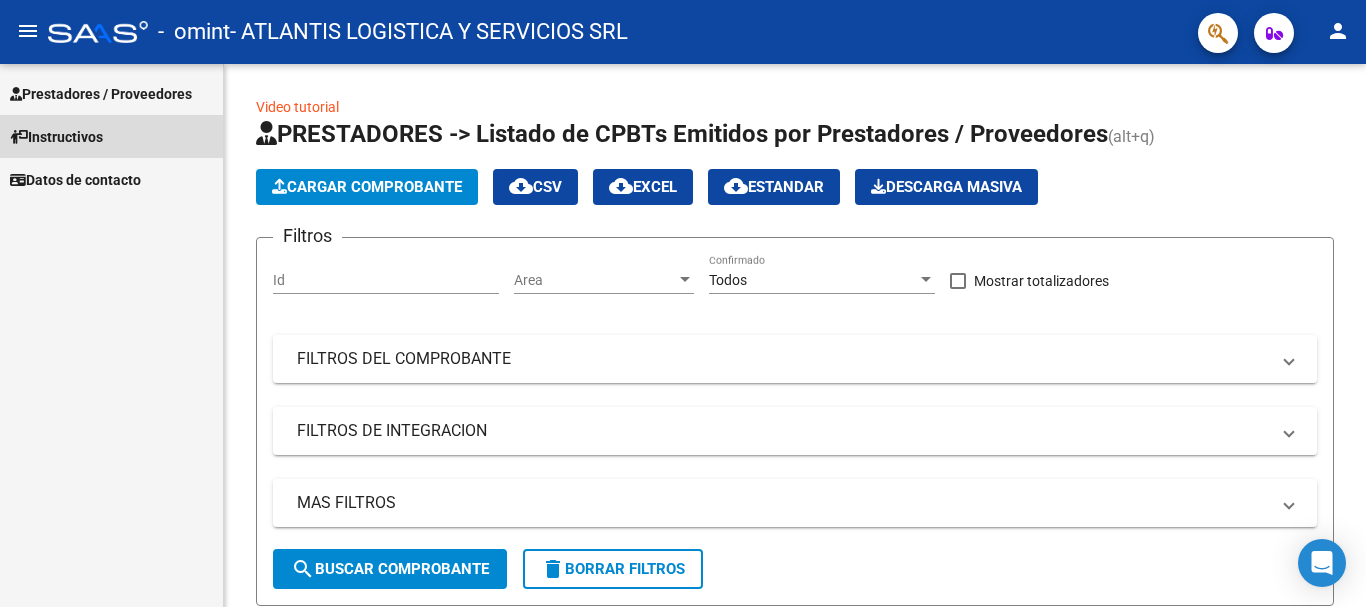 click on "Instructivos" at bounding box center (56, 137) 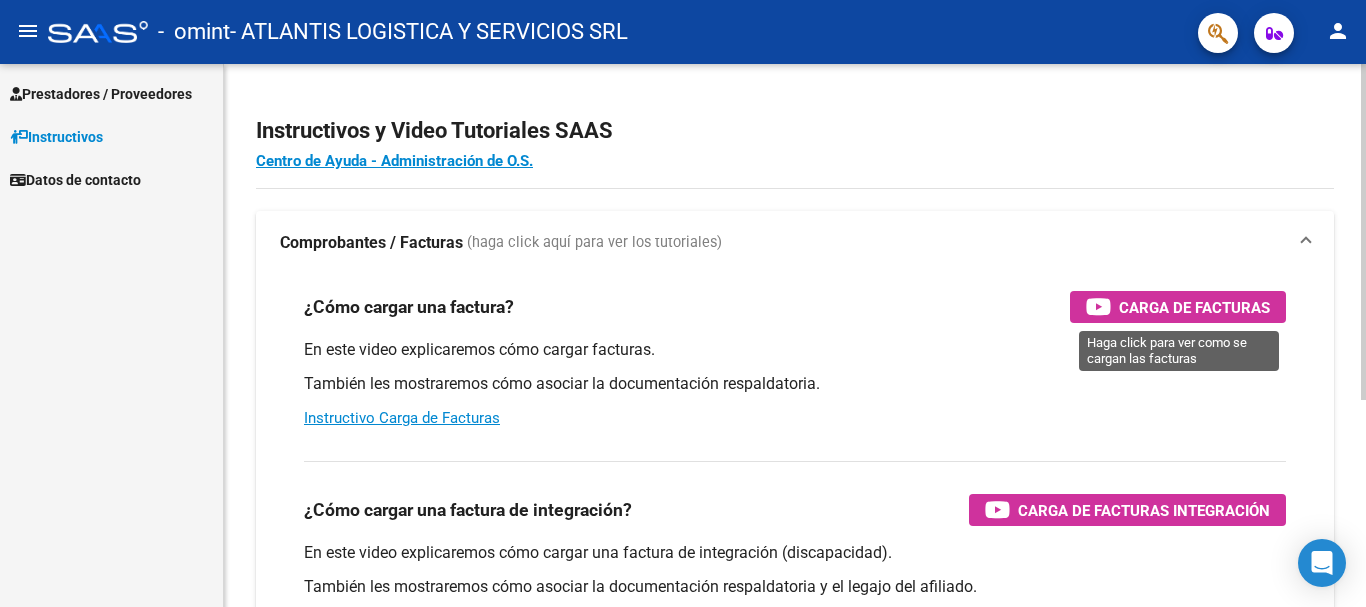 click on "Carga de Facturas" at bounding box center (1178, 307) 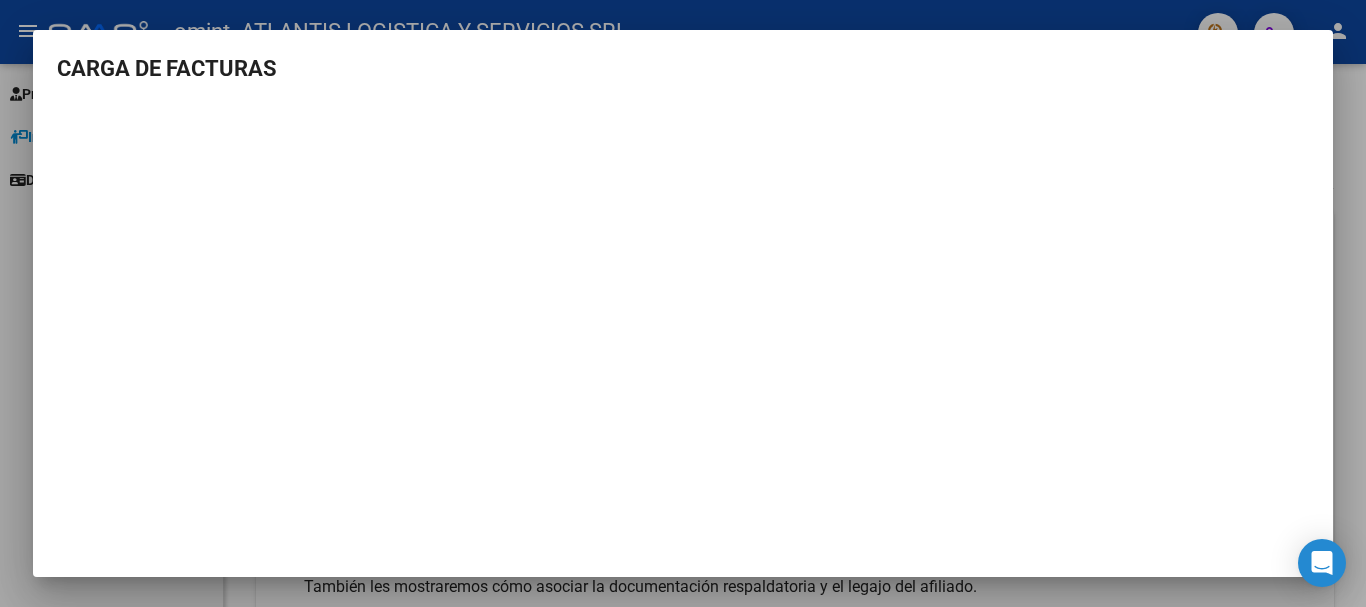 scroll, scrollTop: 0, scrollLeft: 0, axis: both 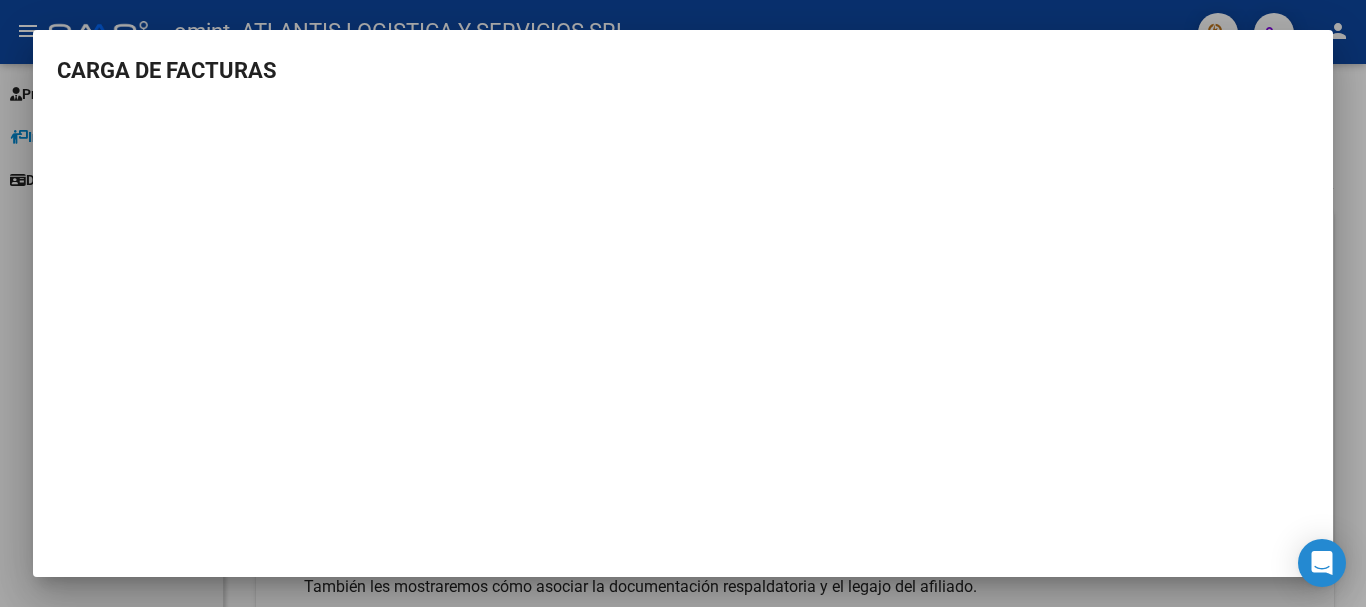 click at bounding box center (683, 303) 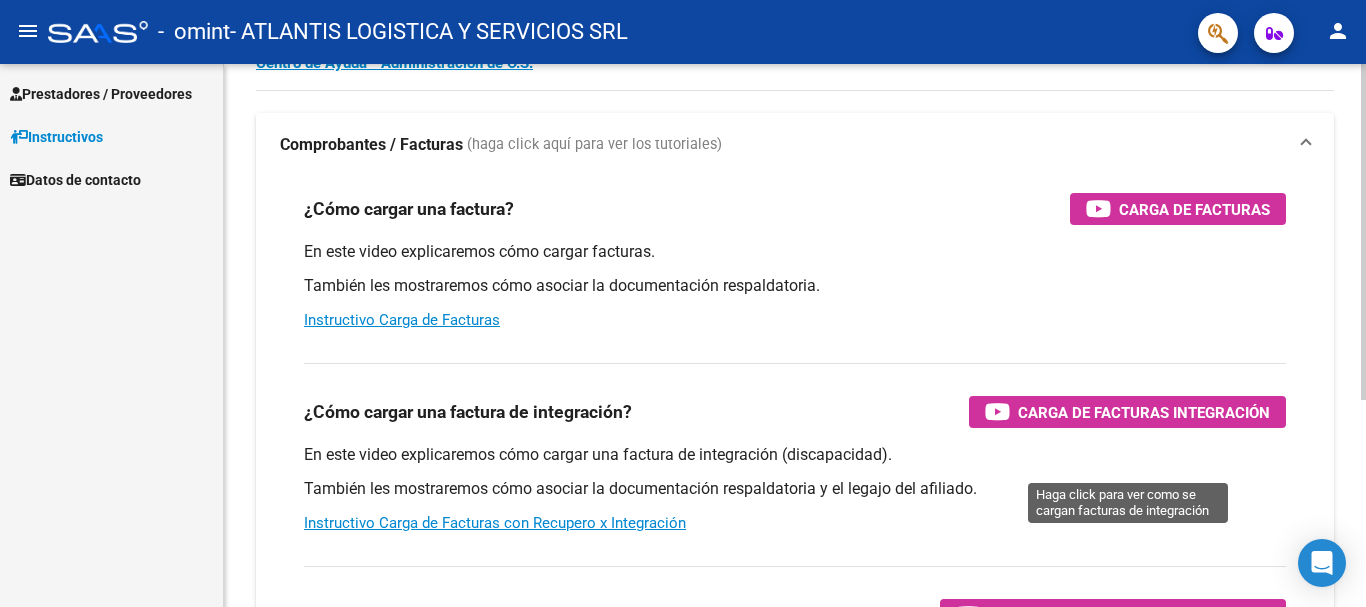 scroll, scrollTop: 100, scrollLeft: 0, axis: vertical 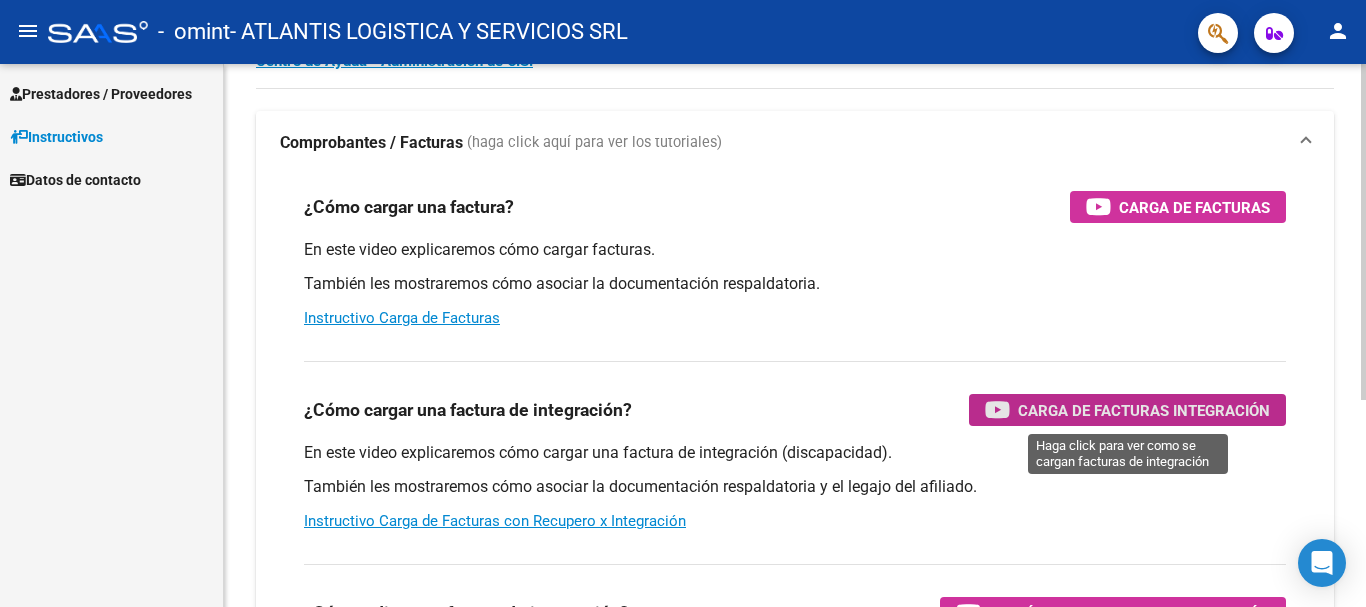 click on "Carga de Facturas Integración" at bounding box center (1144, 410) 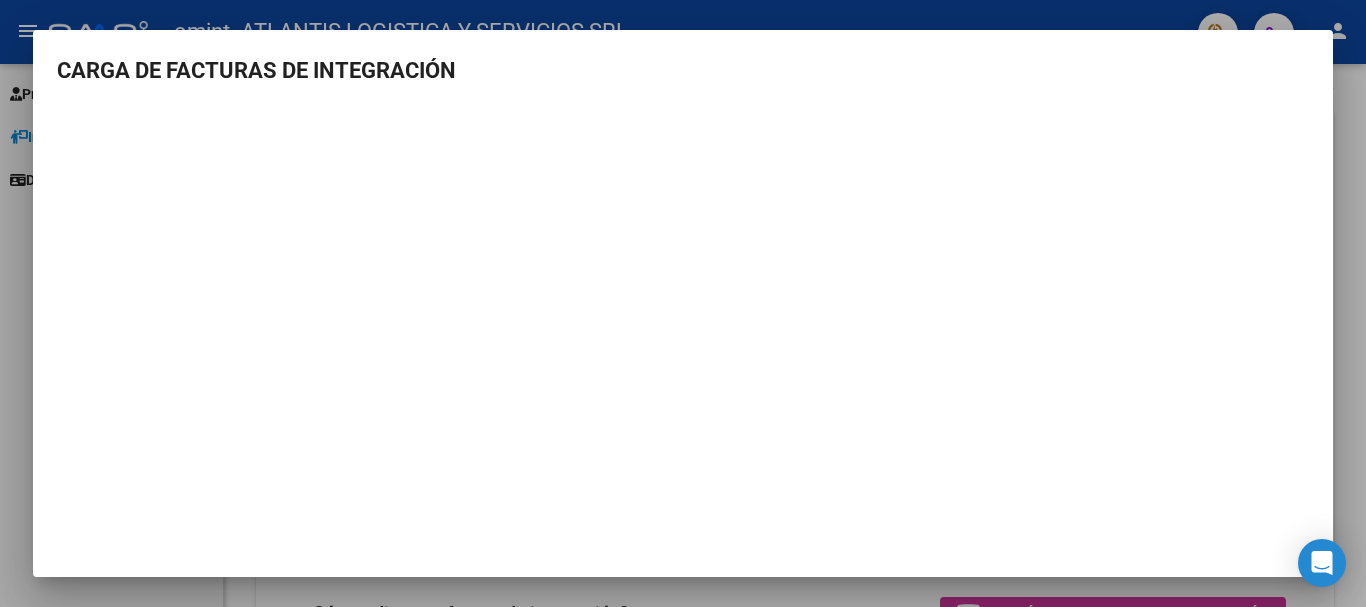 scroll, scrollTop: 2, scrollLeft: 0, axis: vertical 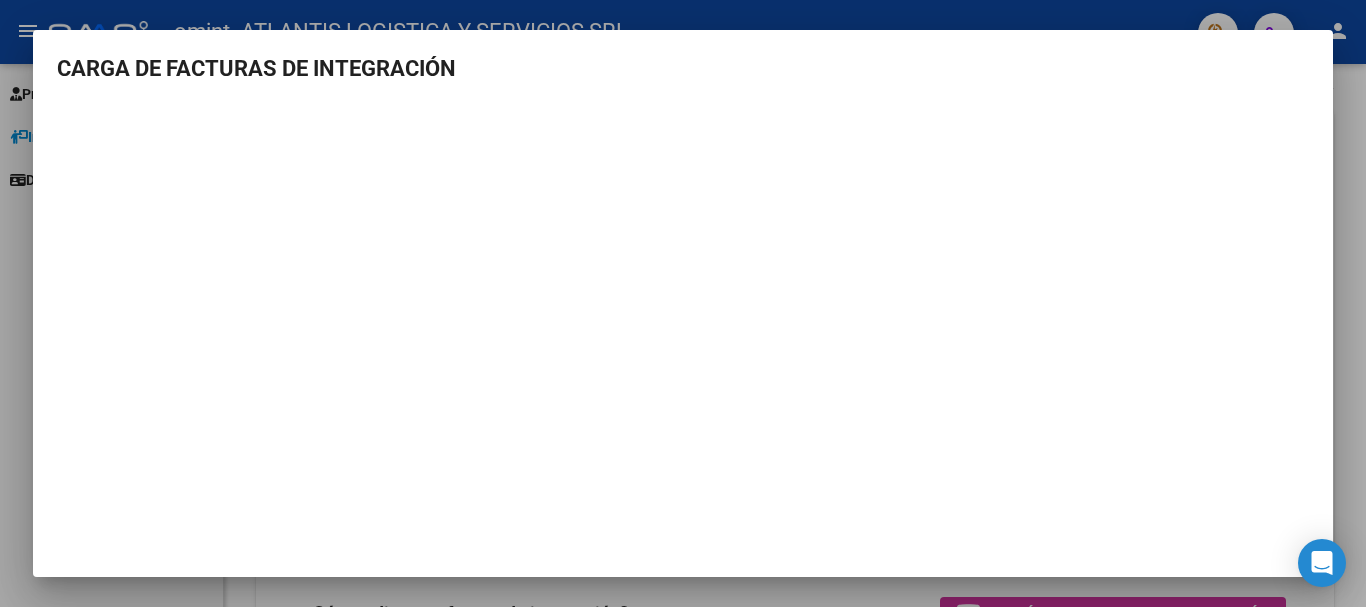 click at bounding box center (683, 303) 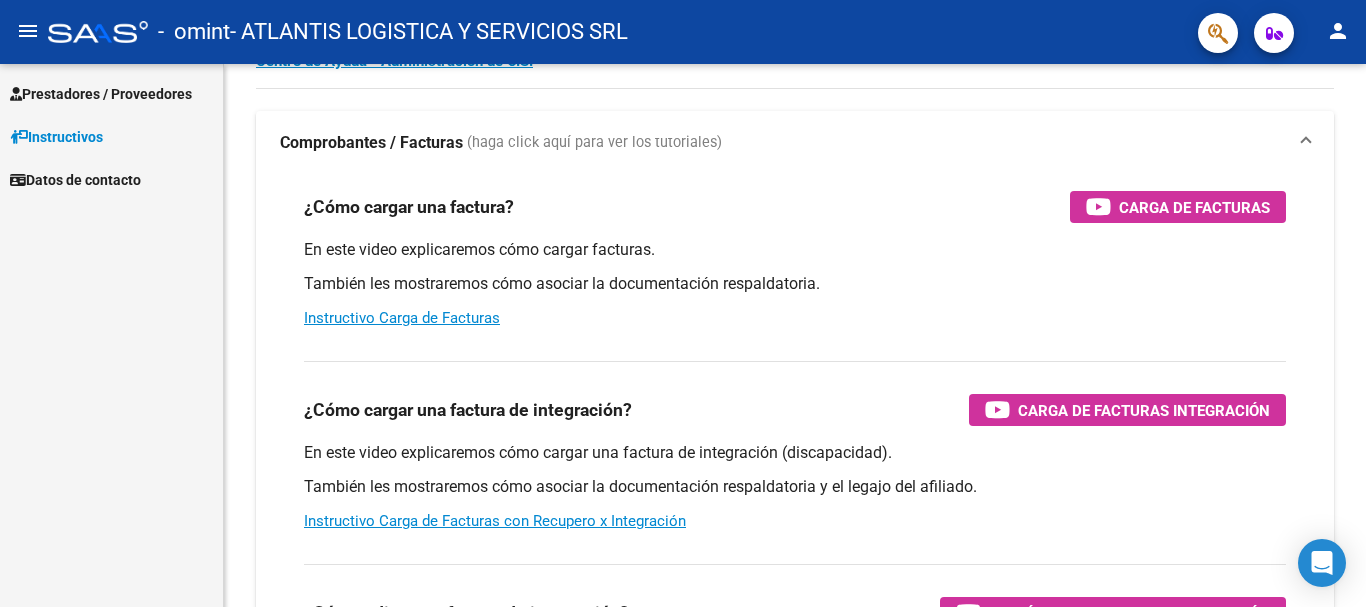 click on "Prestadores / Proveedores" at bounding box center (101, 94) 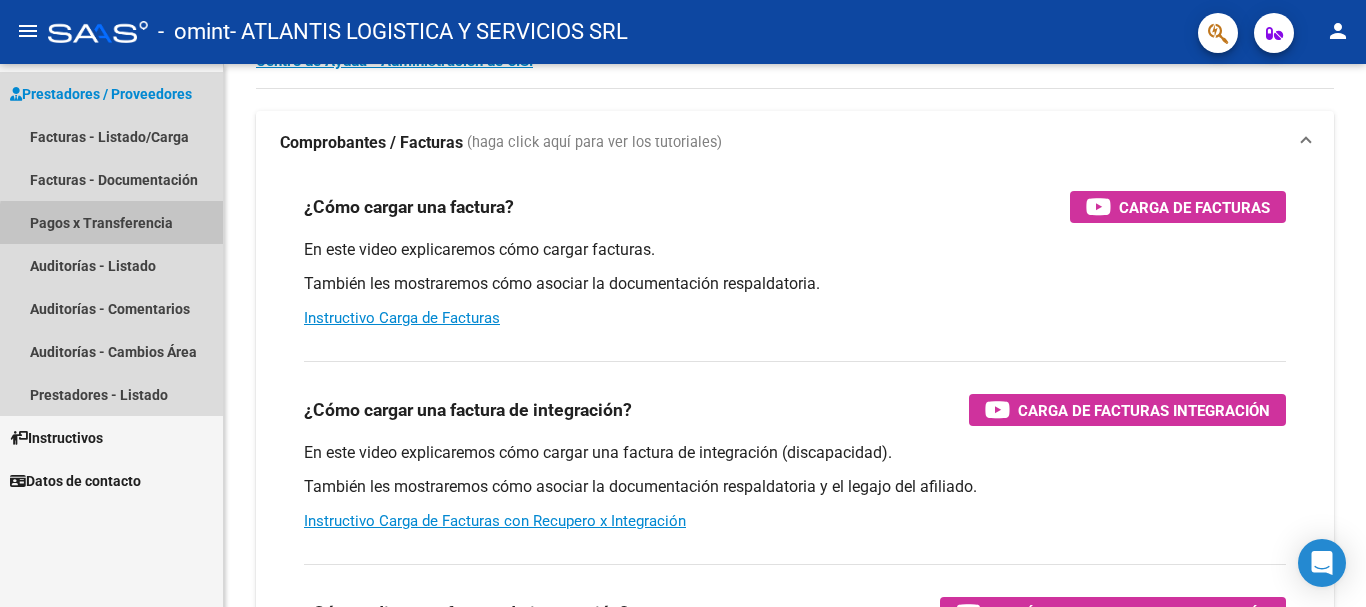 click on "Pagos x Transferencia" at bounding box center (111, 222) 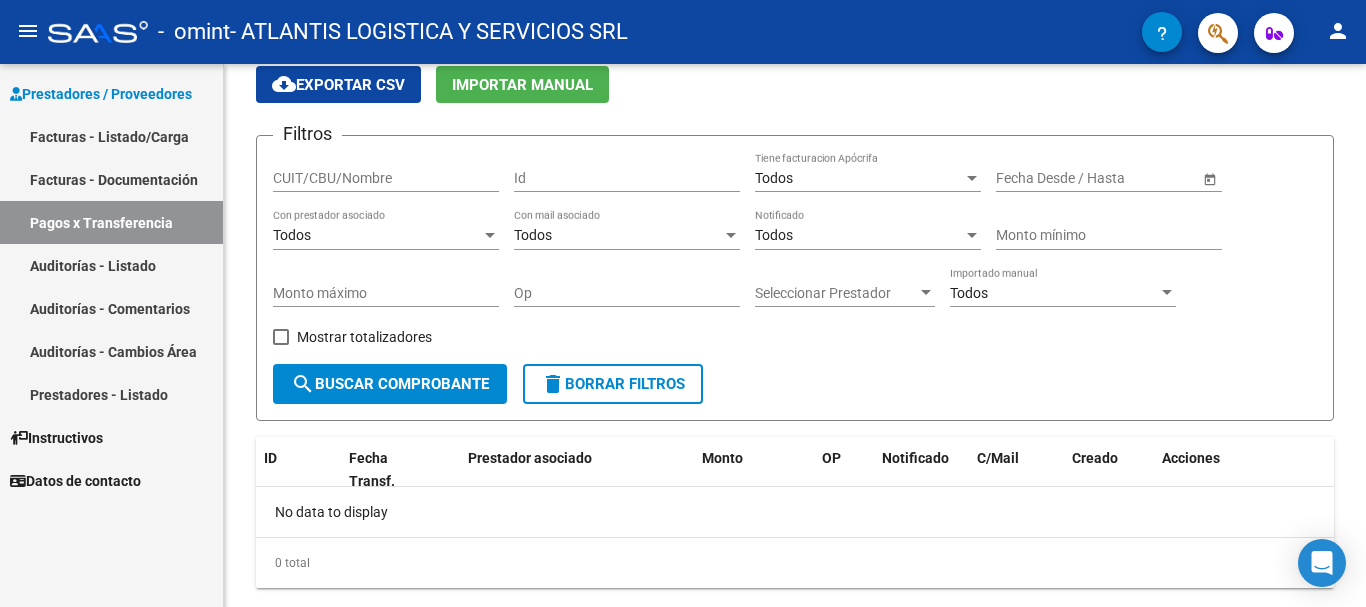 scroll, scrollTop: 100, scrollLeft: 0, axis: vertical 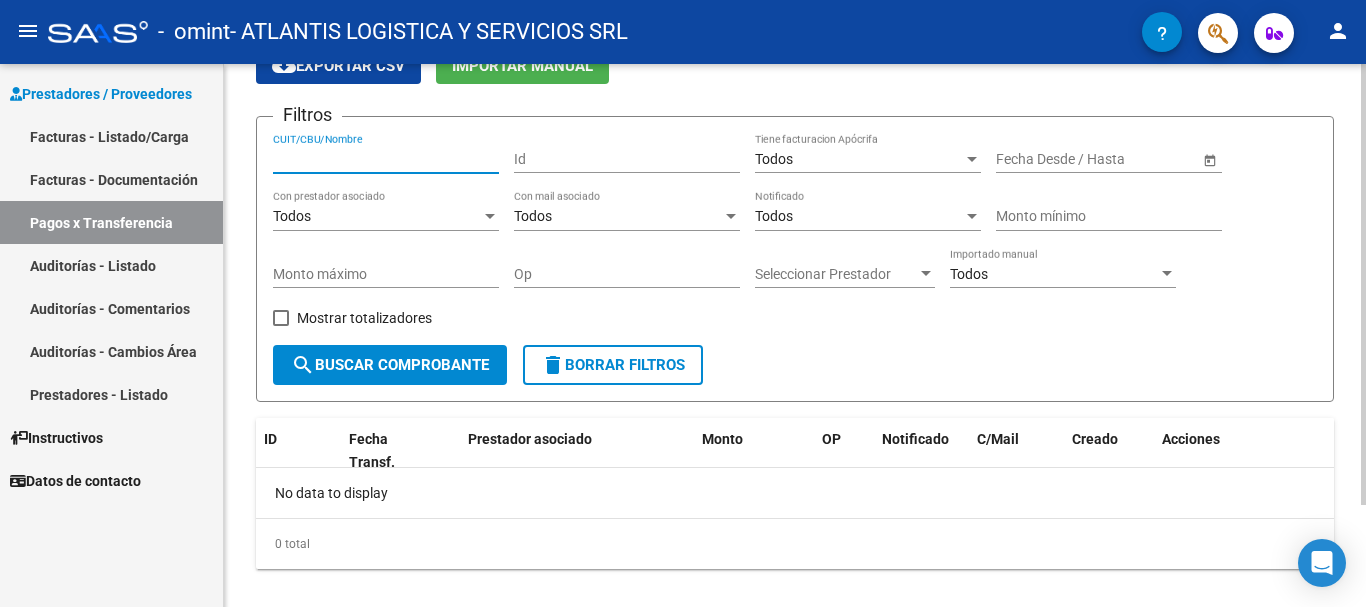 click on "CUIT/CBU/Nombre" at bounding box center (386, 159) 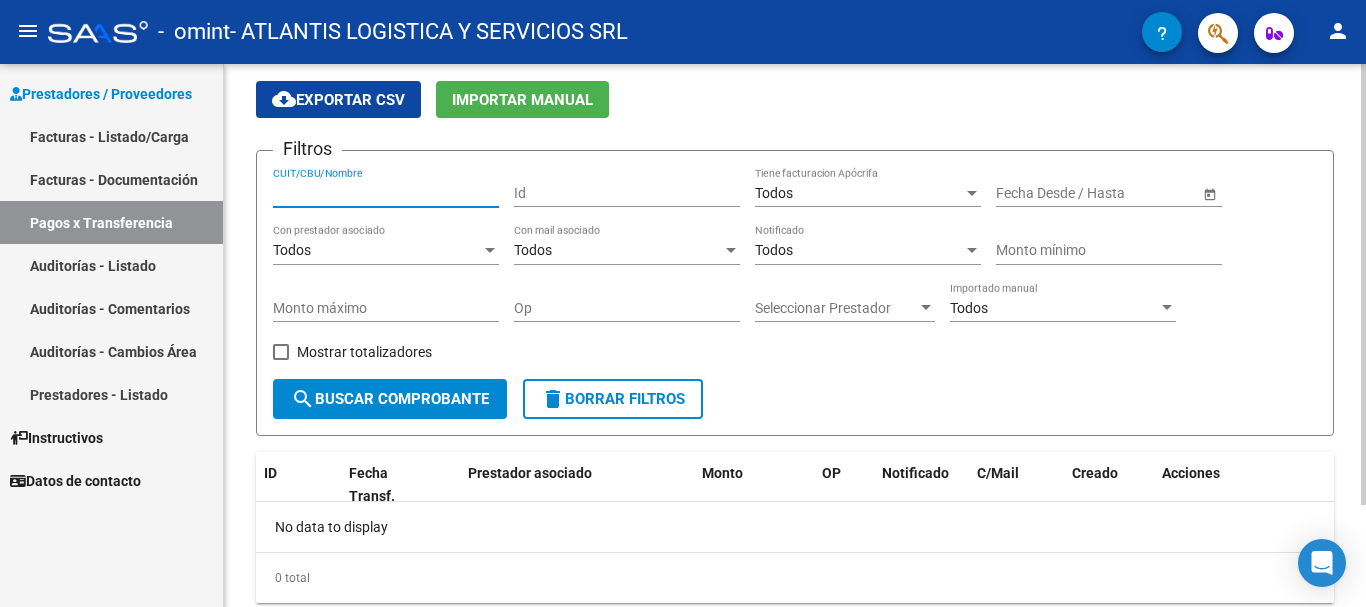 scroll, scrollTop: 126, scrollLeft: 0, axis: vertical 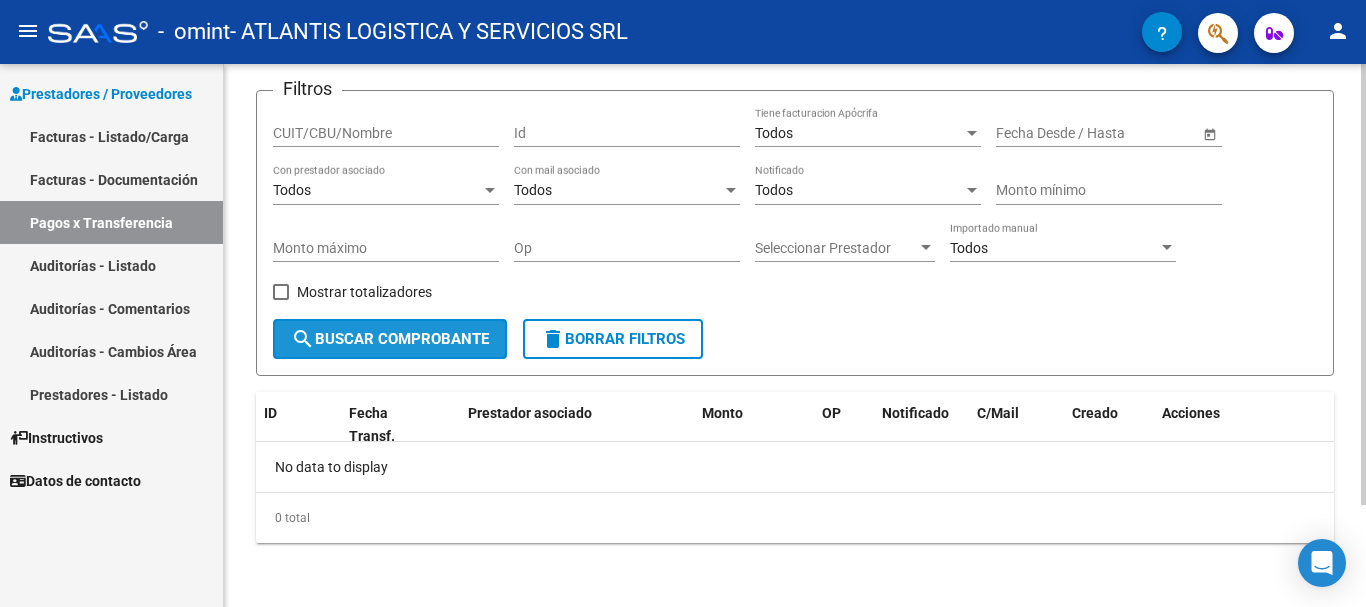 click on "search  Buscar Comprobante" 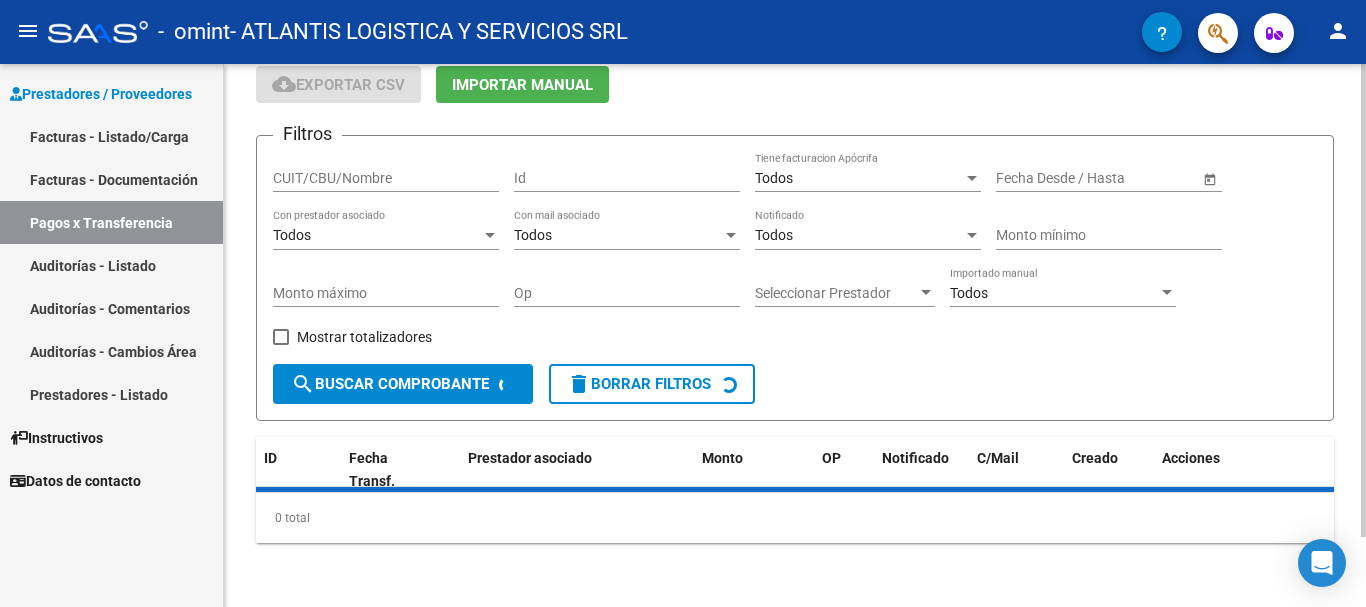 scroll, scrollTop: 126, scrollLeft: 0, axis: vertical 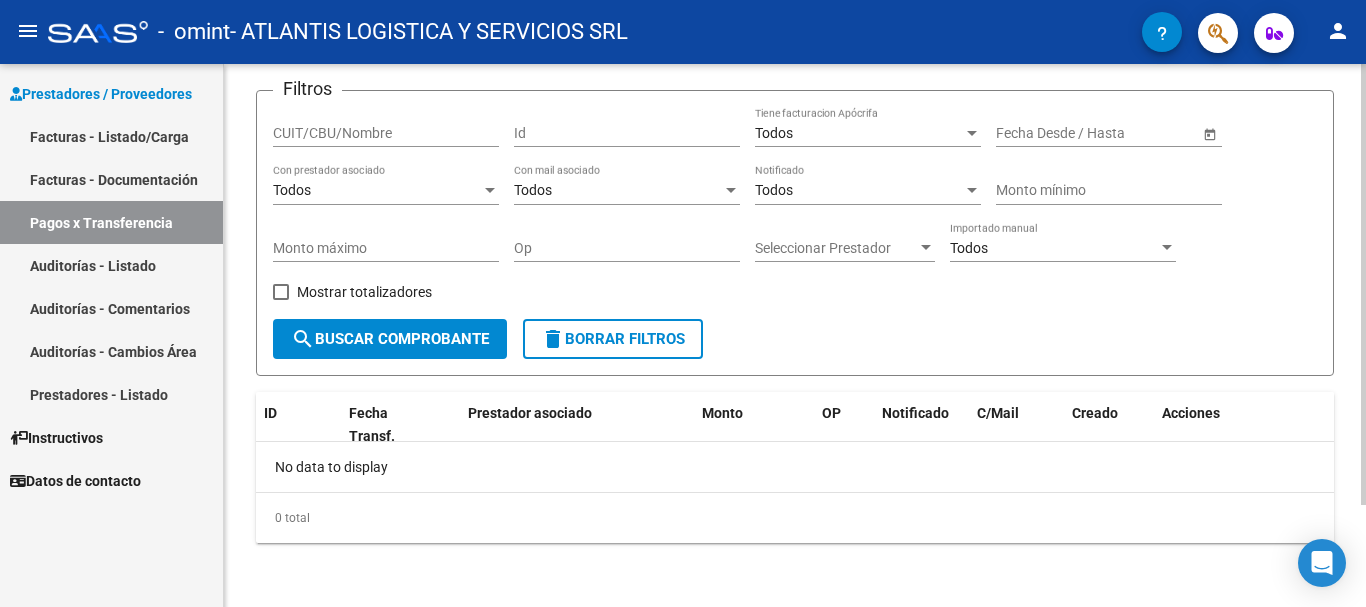 click on "CUIT/CBU/Nombre" 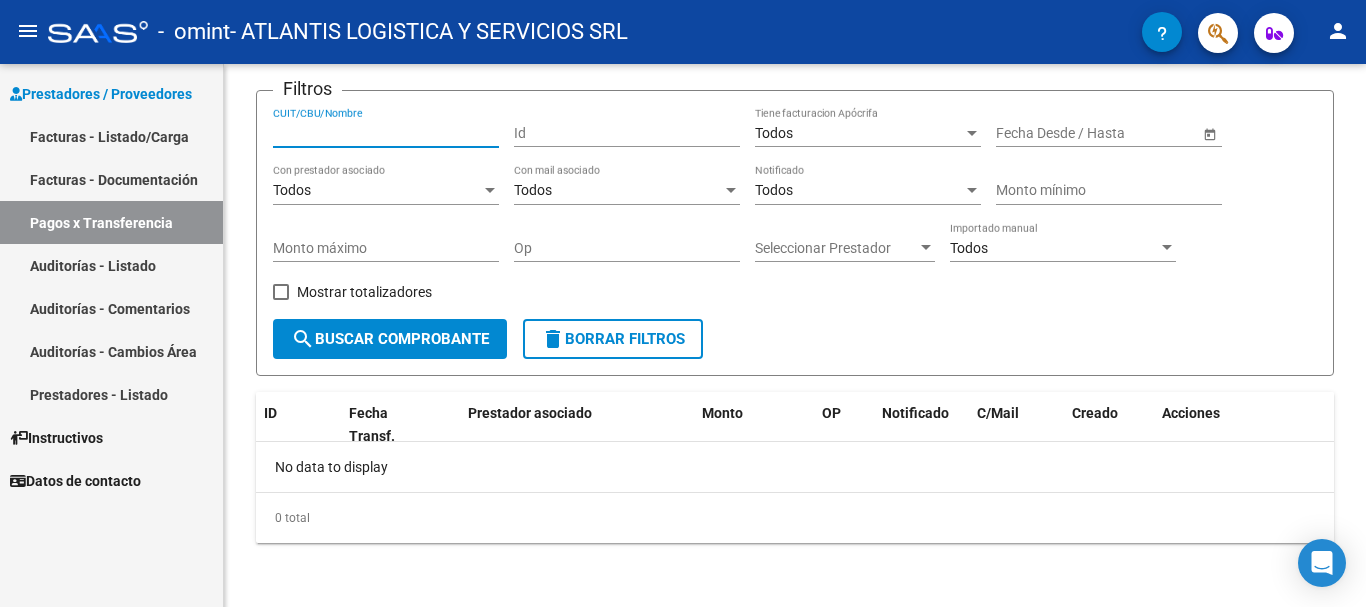 click on "person" 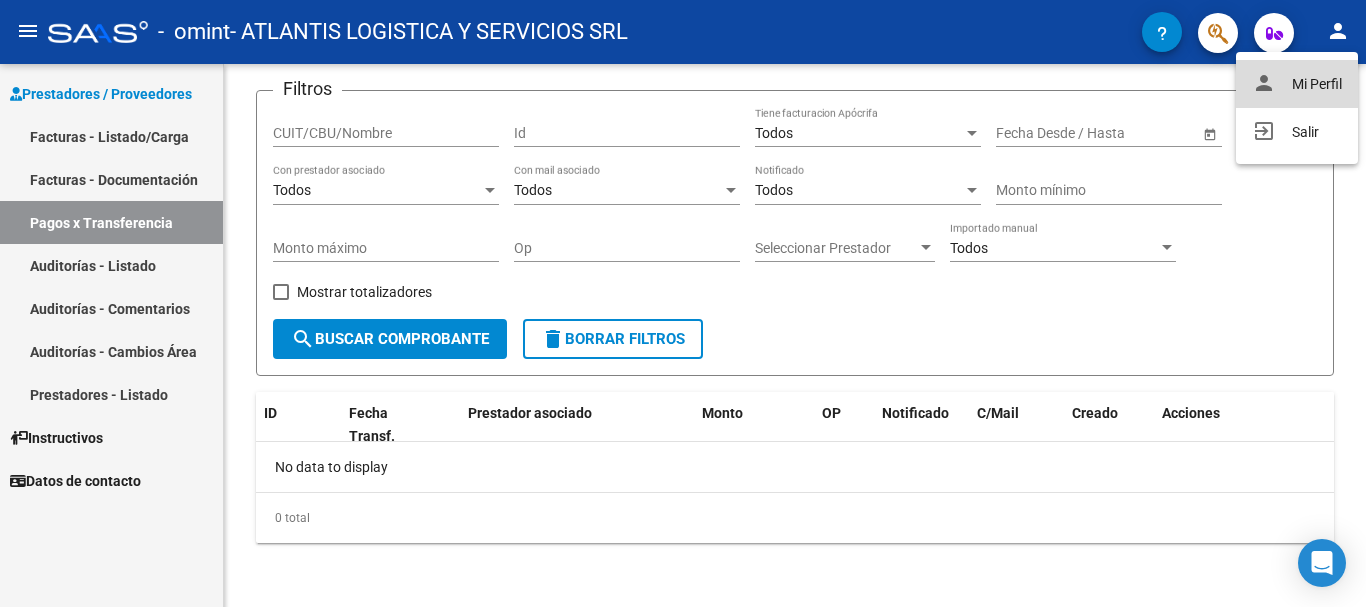 click on "person  Mi Perfil" at bounding box center (1297, 84) 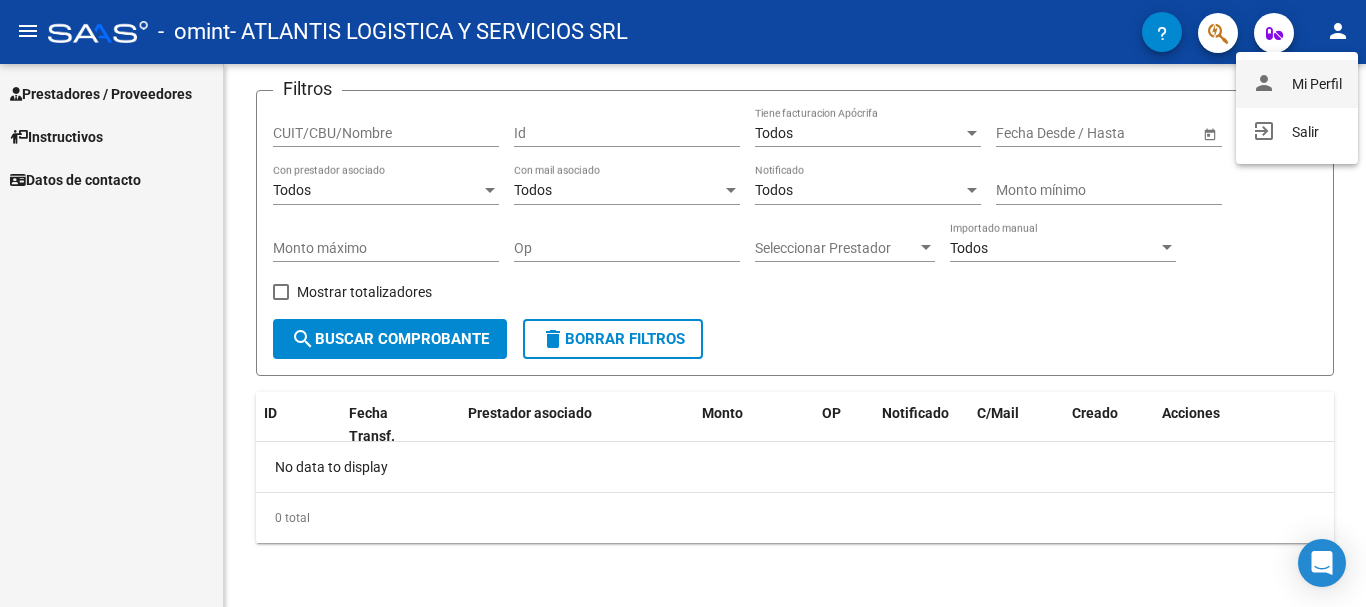 scroll, scrollTop: 0, scrollLeft: 0, axis: both 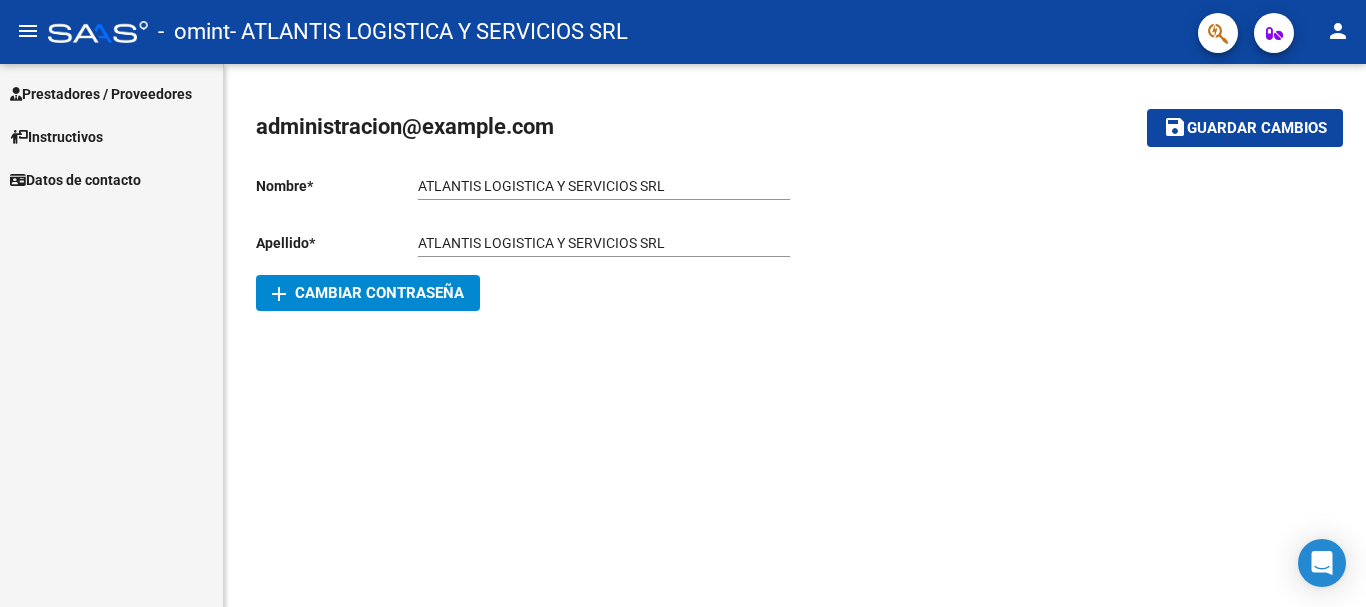 click on "Datos de contacto" at bounding box center [75, 180] 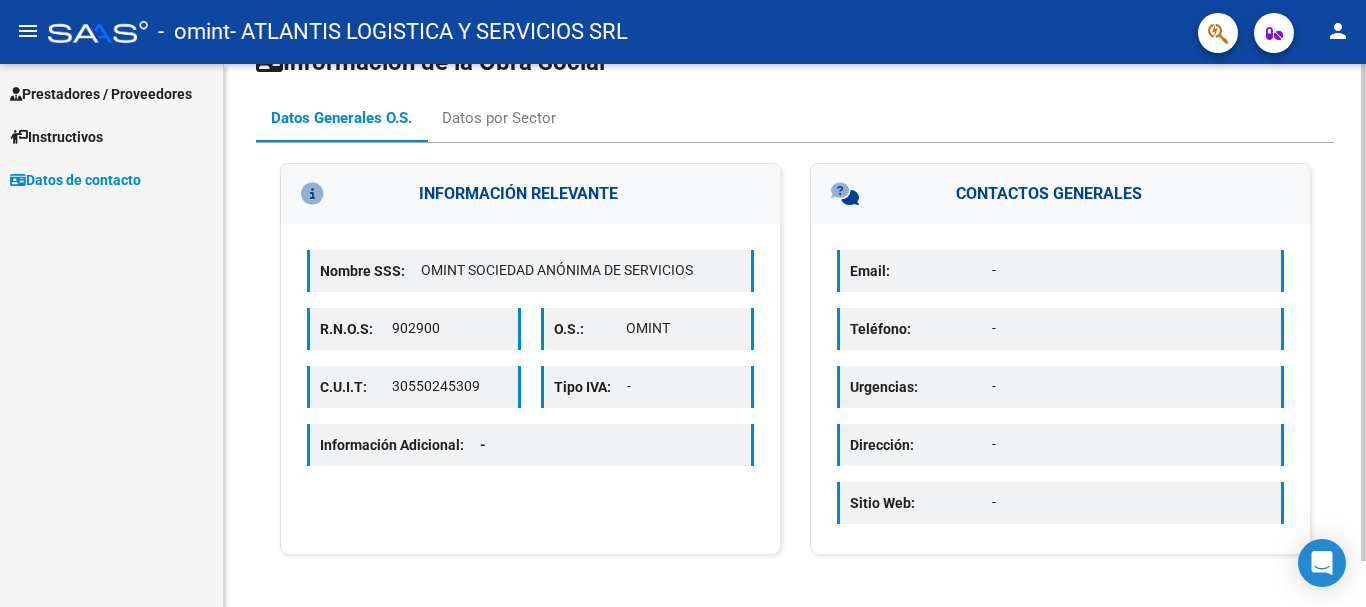 scroll, scrollTop: 50, scrollLeft: 0, axis: vertical 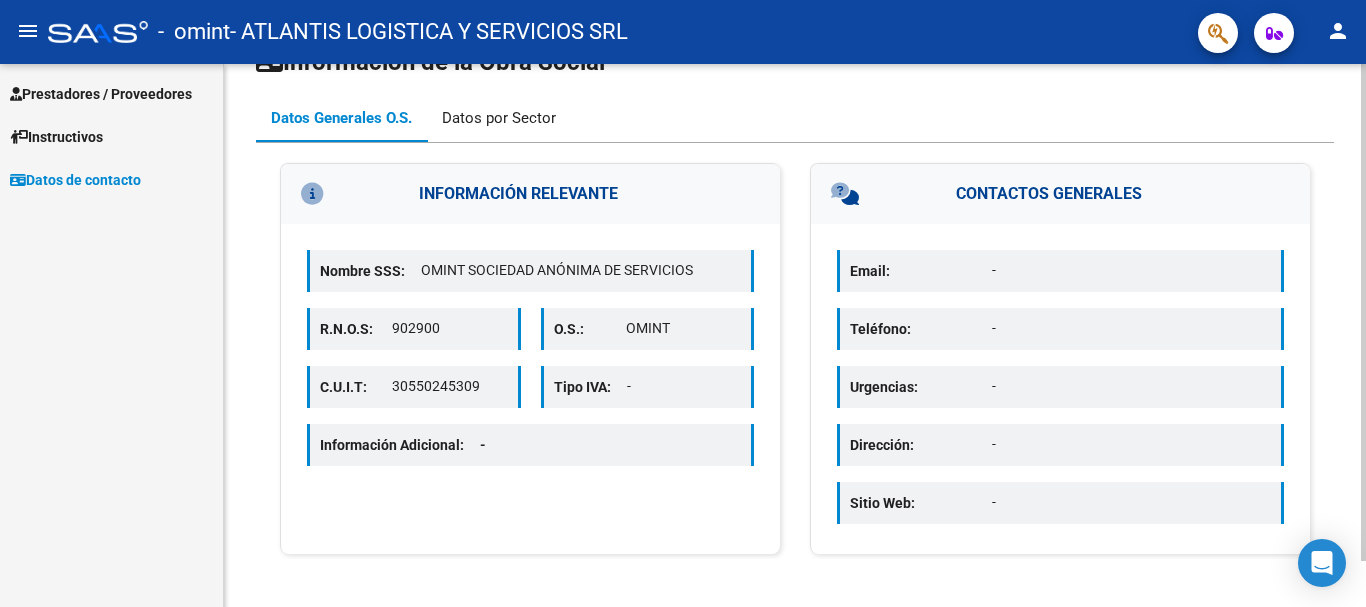 click on "Datos por Sector" at bounding box center (499, 118) 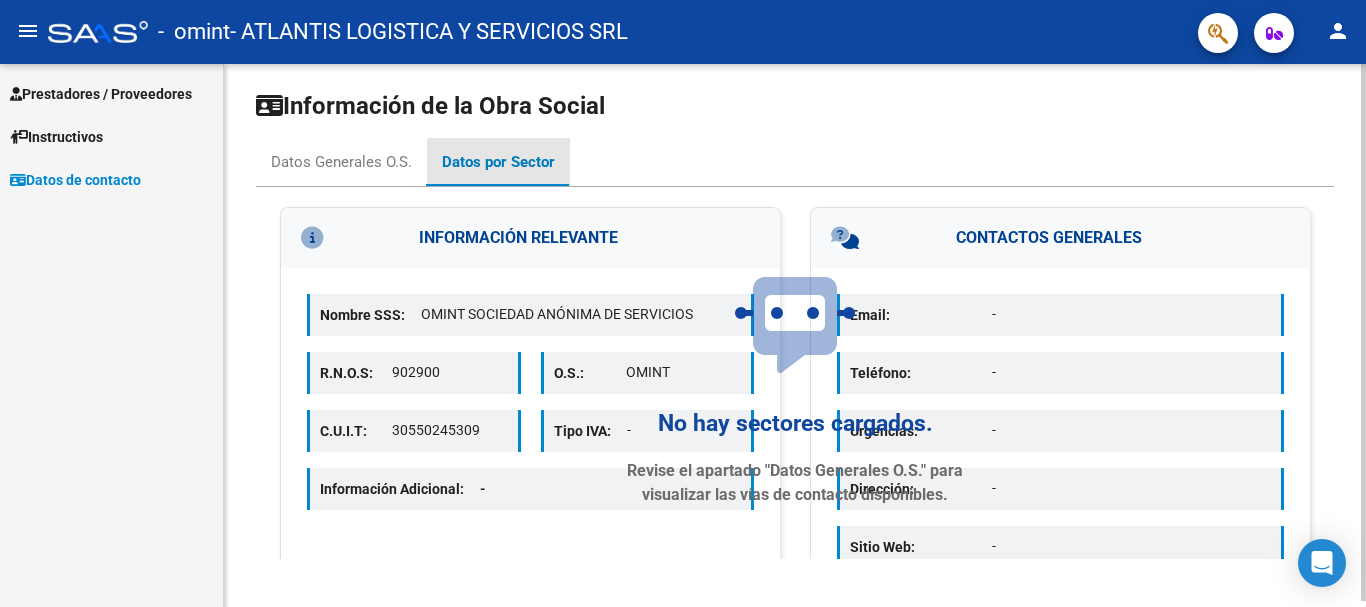 scroll, scrollTop: 0, scrollLeft: 0, axis: both 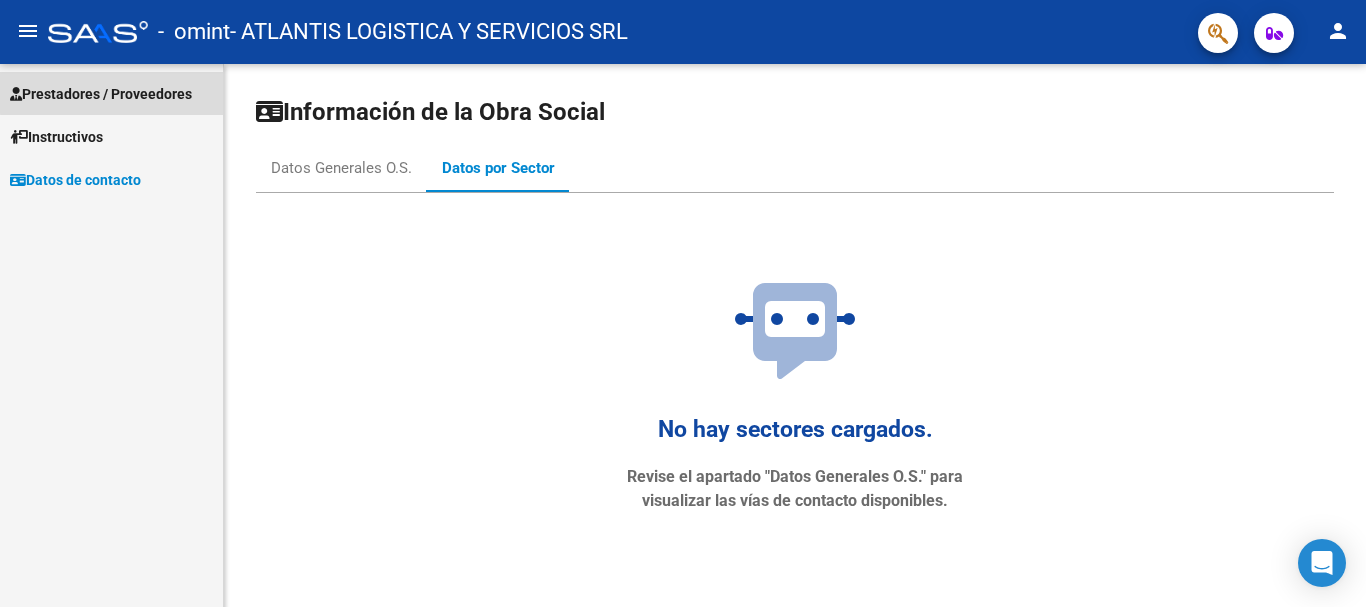click on "Prestadores / Proveedores" at bounding box center [101, 94] 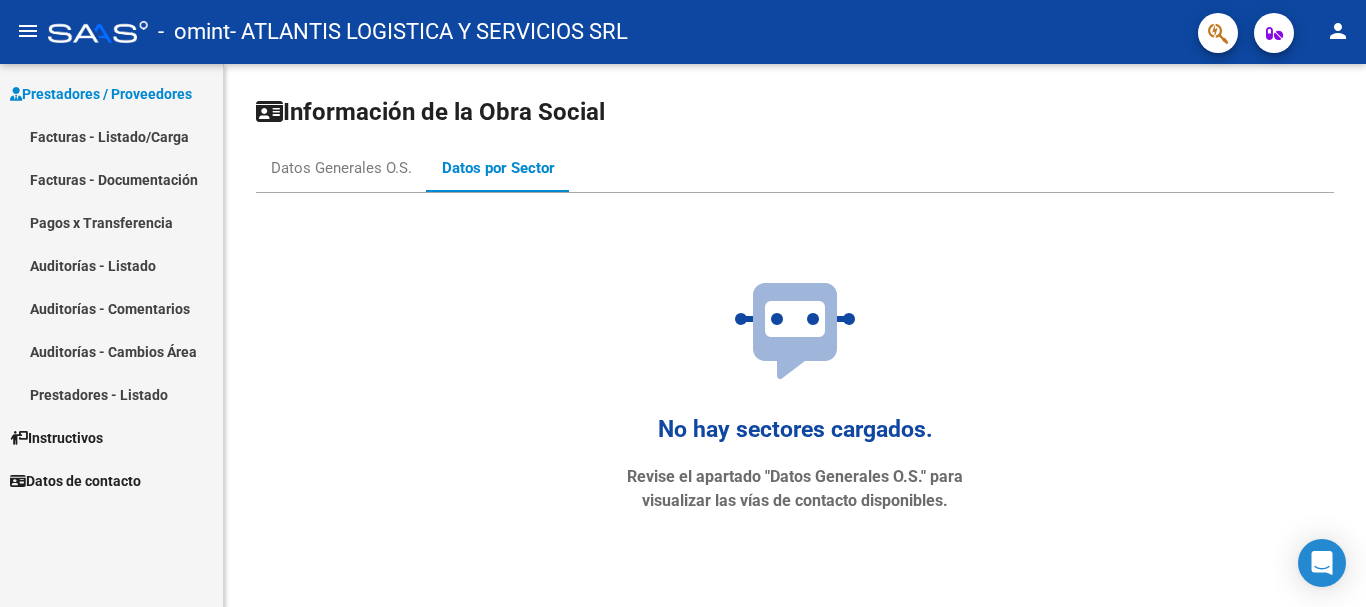 click on "Facturas - Listado/Carga" at bounding box center [111, 136] 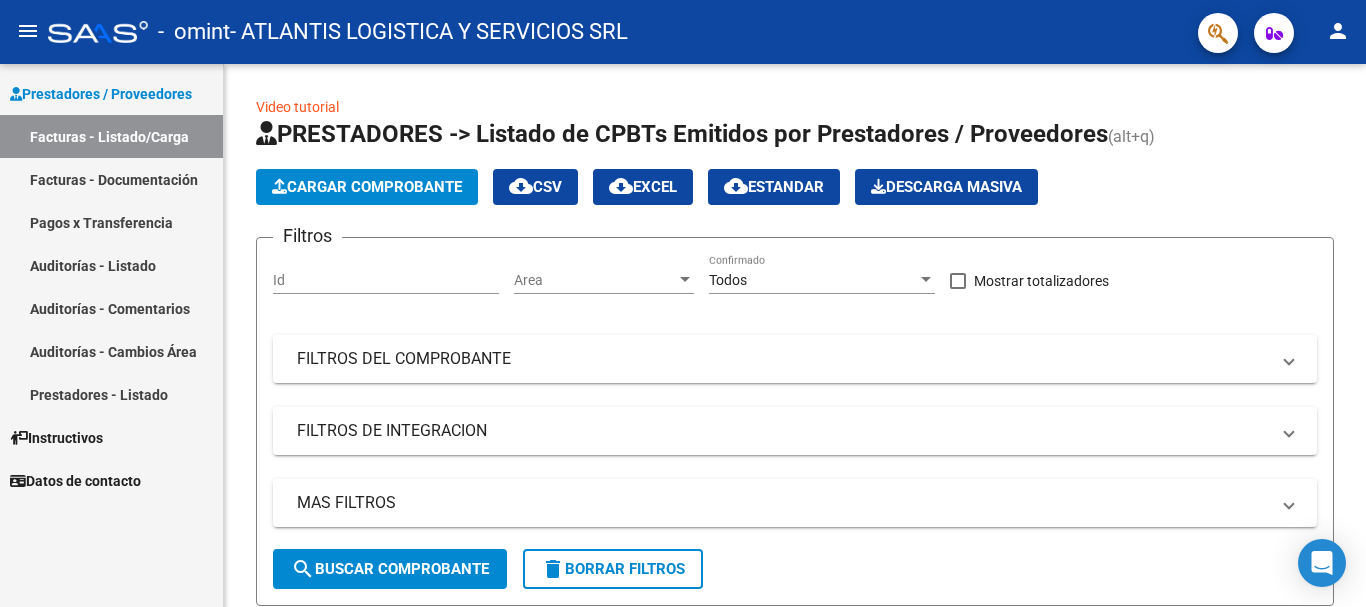 click on "Facturas - Documentación" at bounding box center (111, 179) 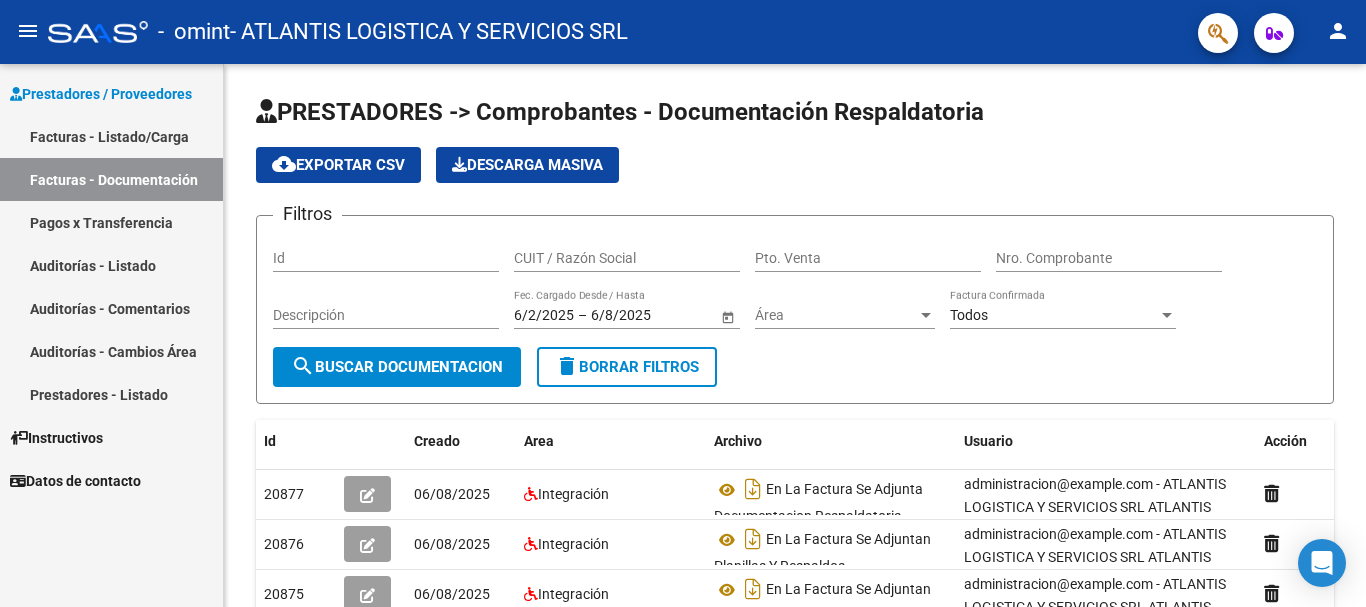 click on "Pagos x Transferencia" at bounding box center [111, 222] 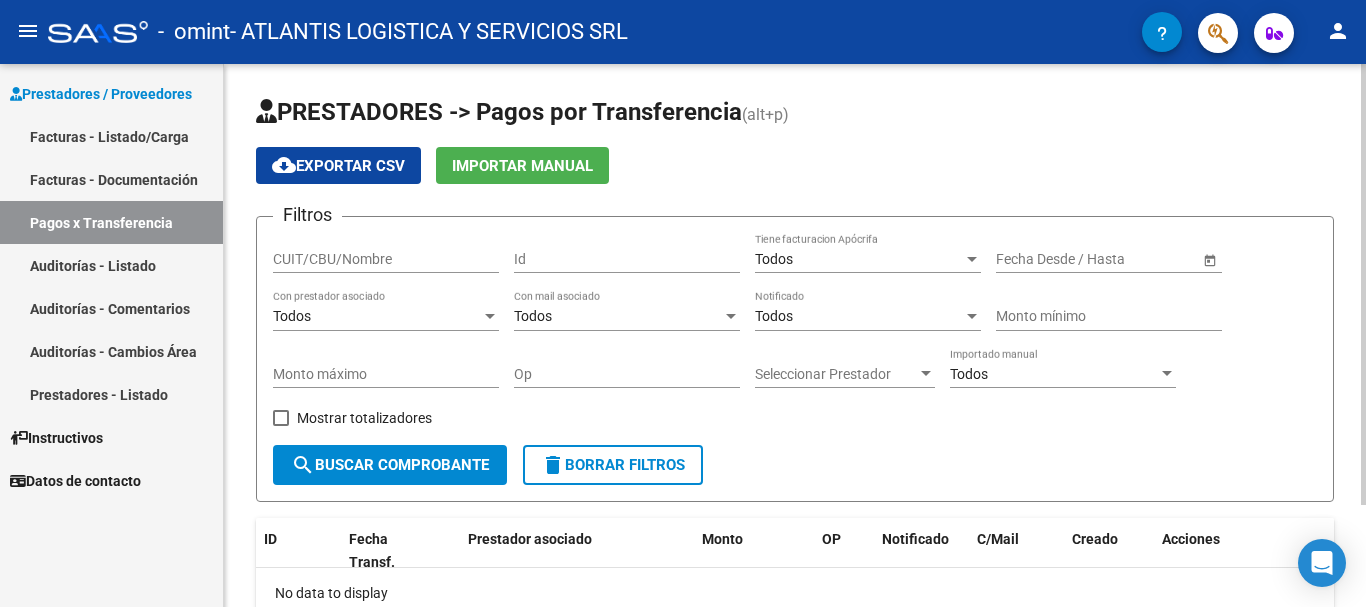scroll, scrollTop: 100, scrollLeft: 0, axis: vertical 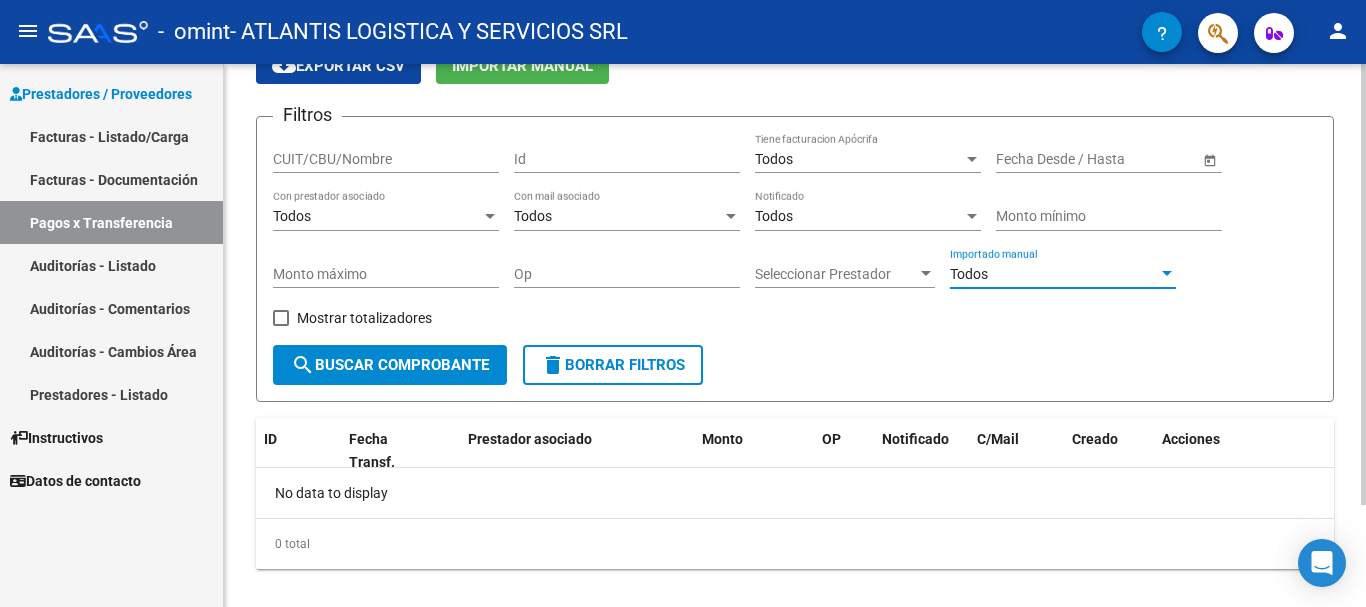 click on "Todos" at bounding box center [1054, 274] 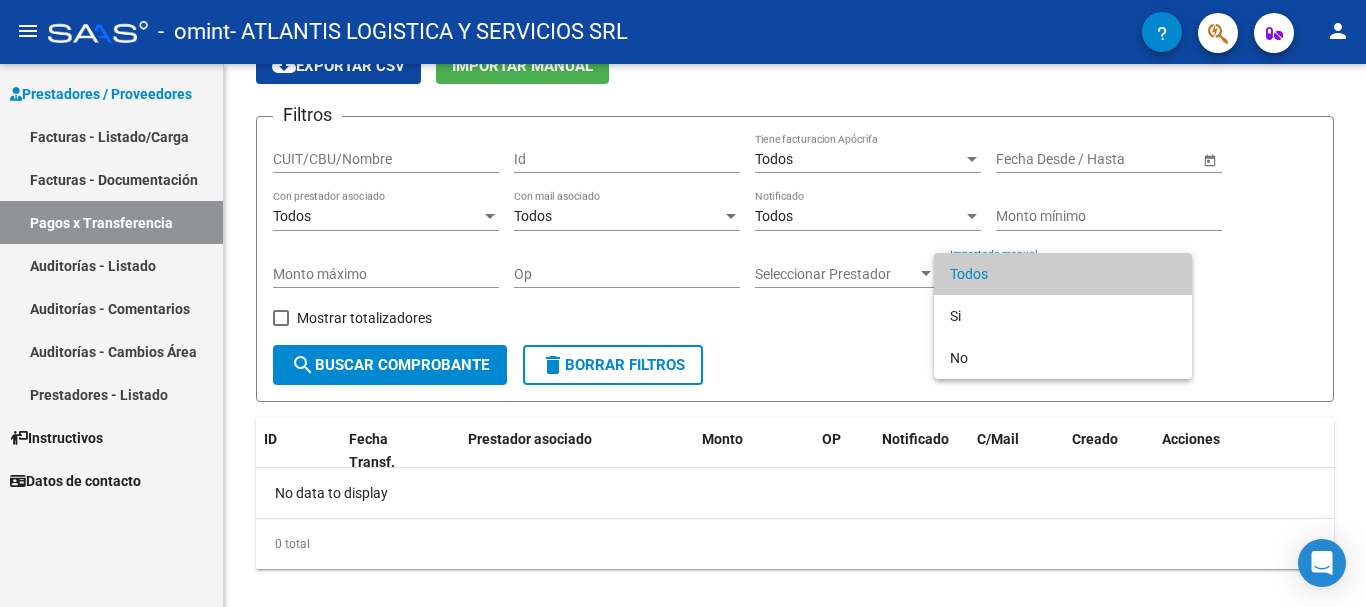 click at bounding box center (683, 303) 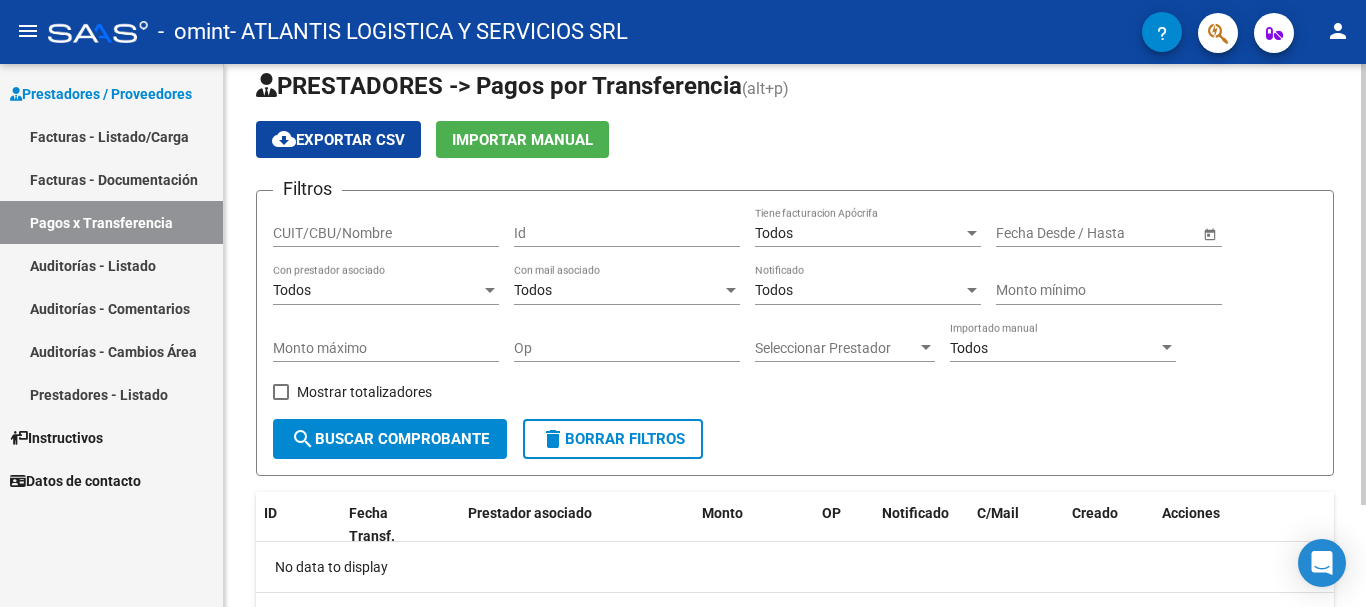 scroll, scrollTop: 0, scrollLeft: 0, axis: both 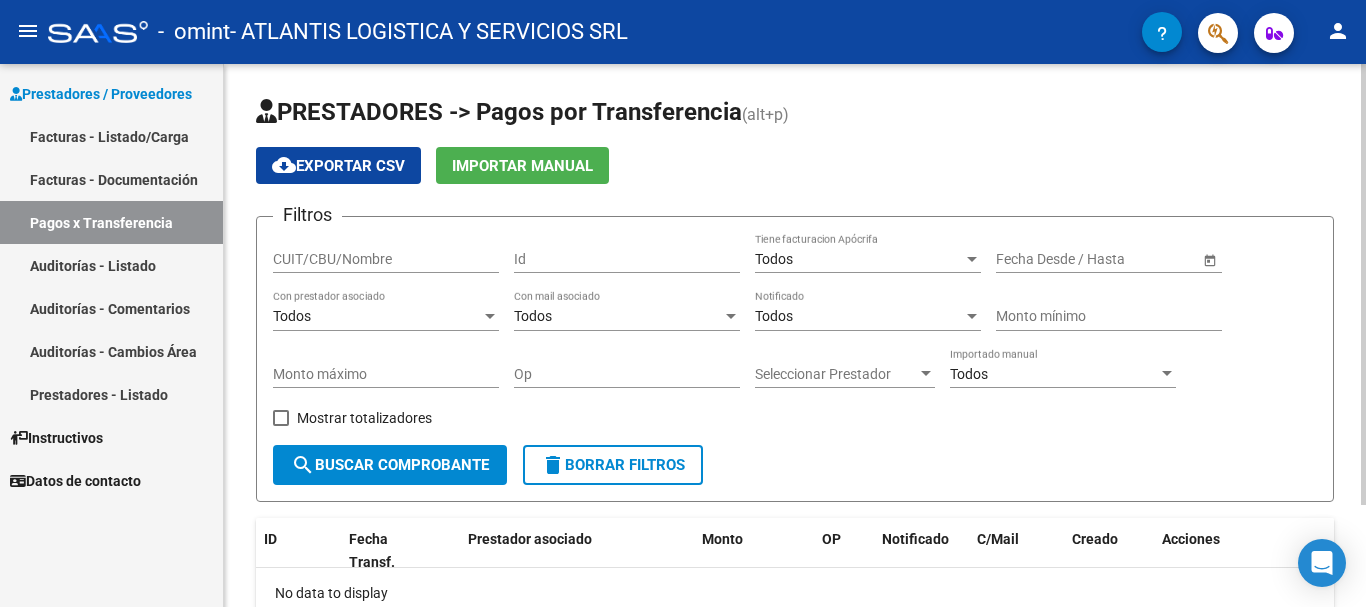 click on "search  Buscar Comprobante" 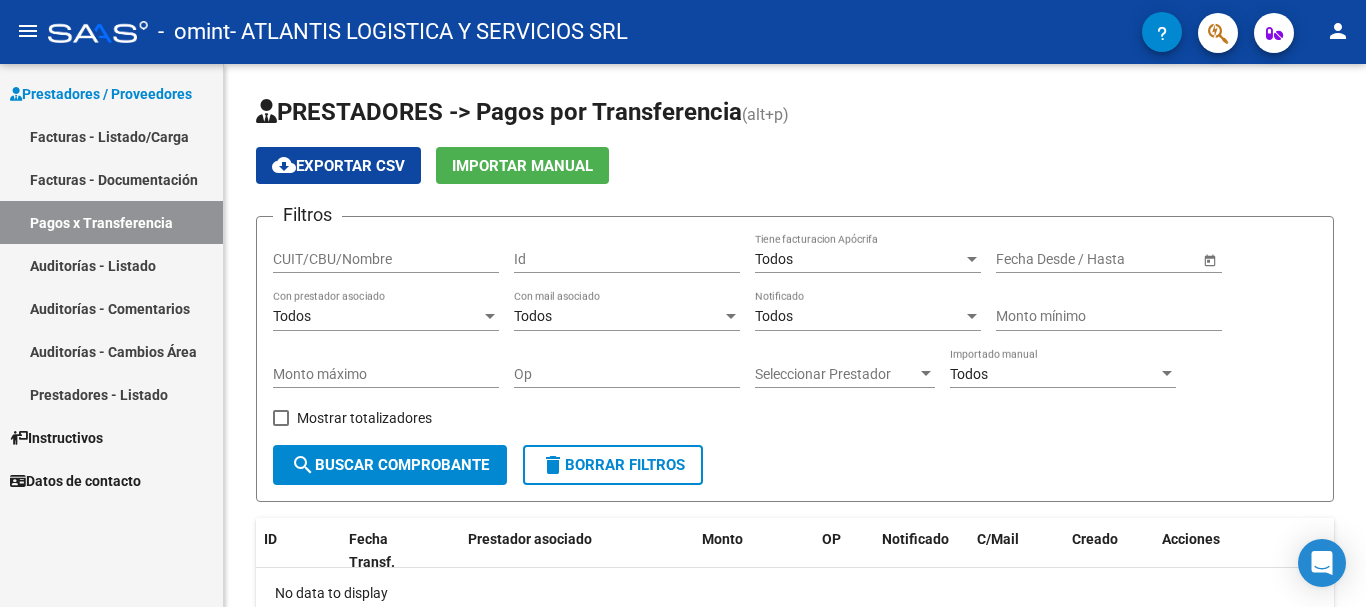 click on "Instructivos" at bounding box center [56, 438] 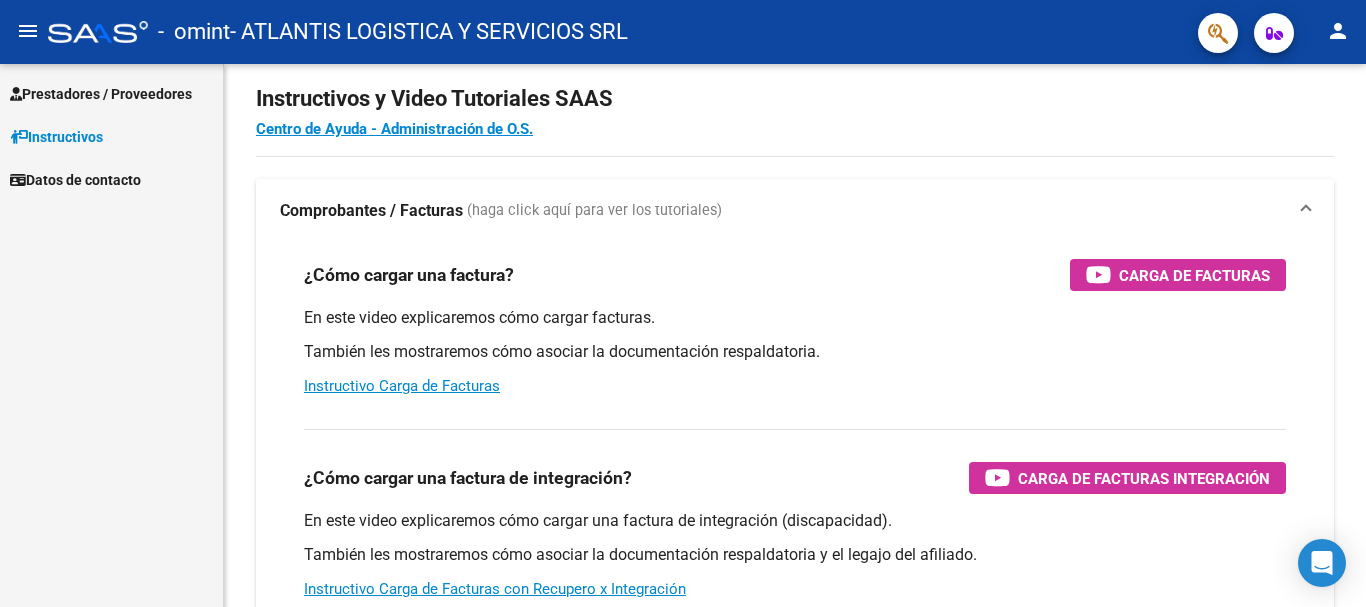 scroll, scrollTop: 34, scrollLeft: 0, axis: vertical 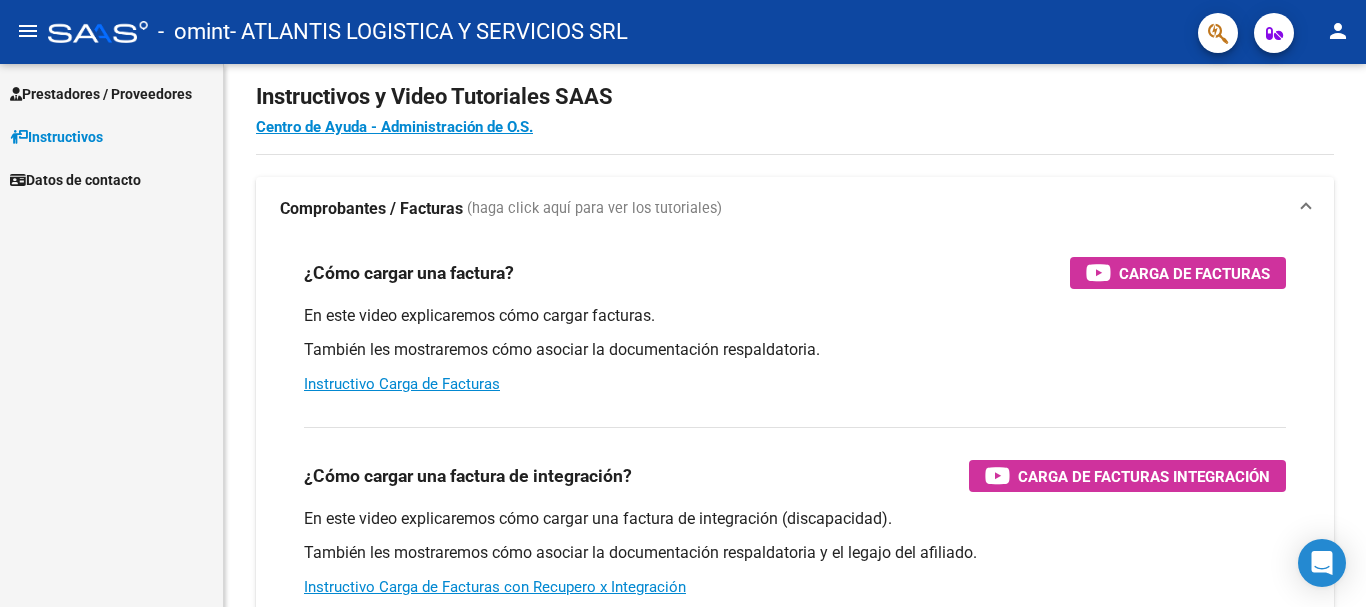 click on "Prestadores / Proveedores" at bounding box center (101, 94) 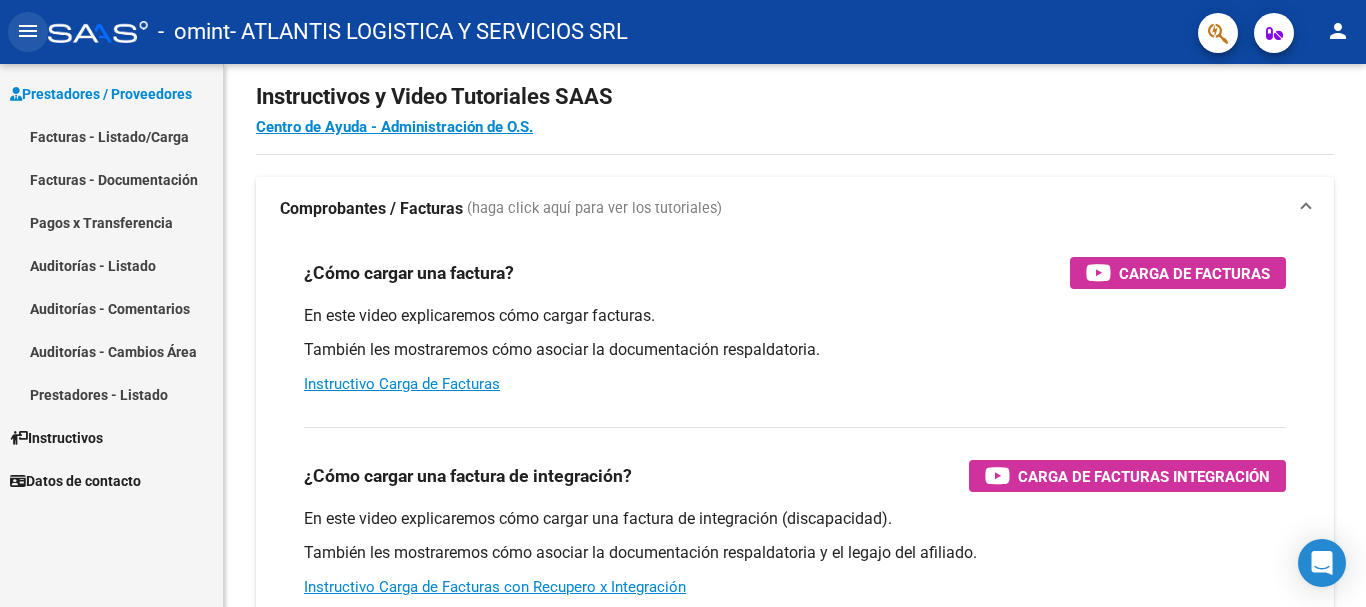 click on "menu" 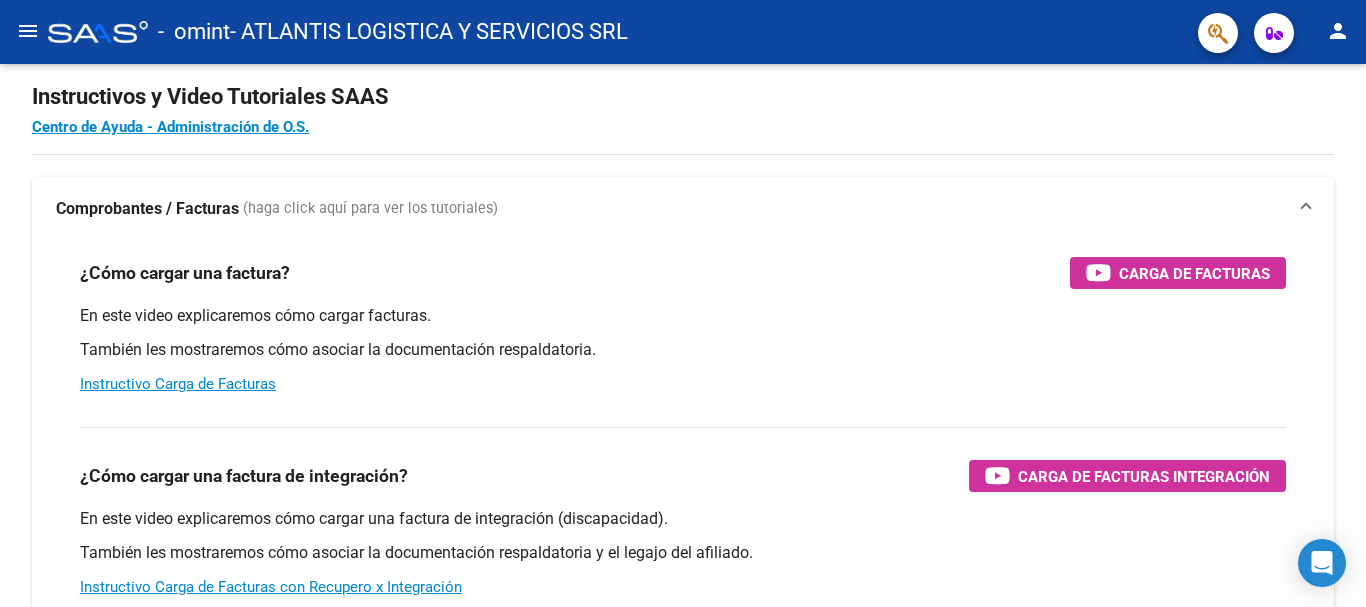 click on "menu" 